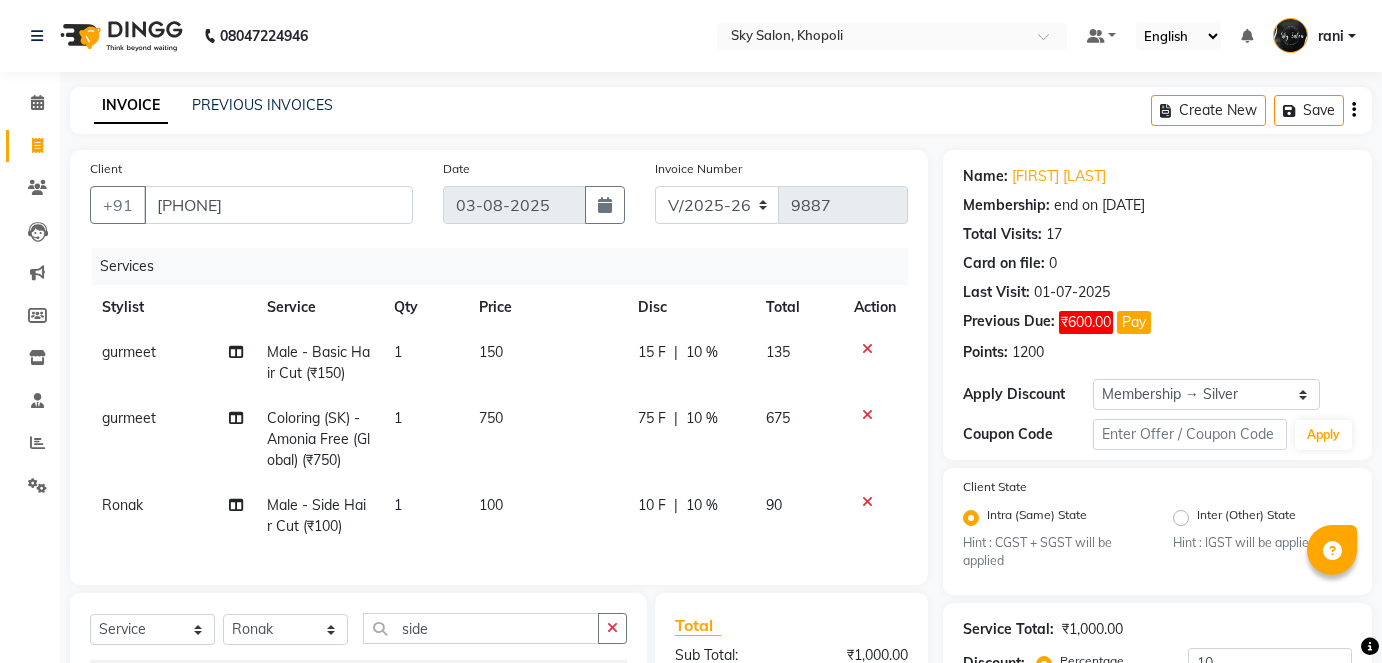 select on "3537" 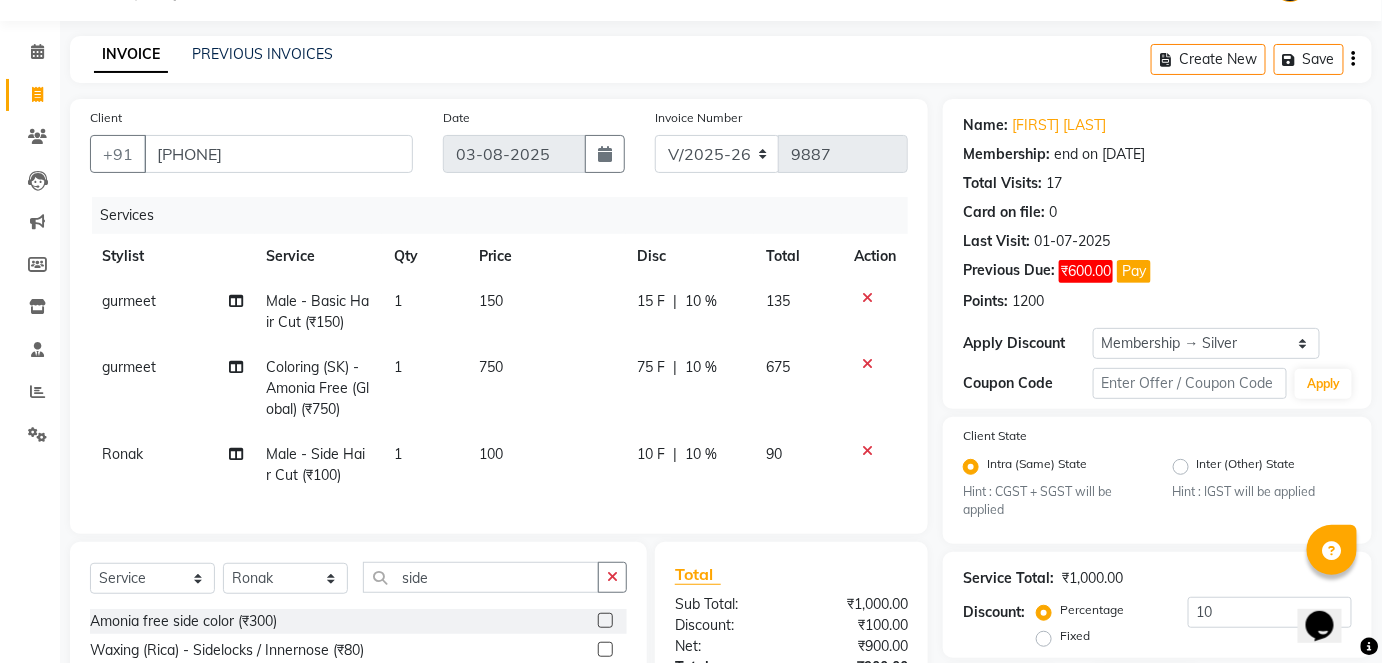 scroll, scrollTop: 0, scrollLeft: 0, axis: both 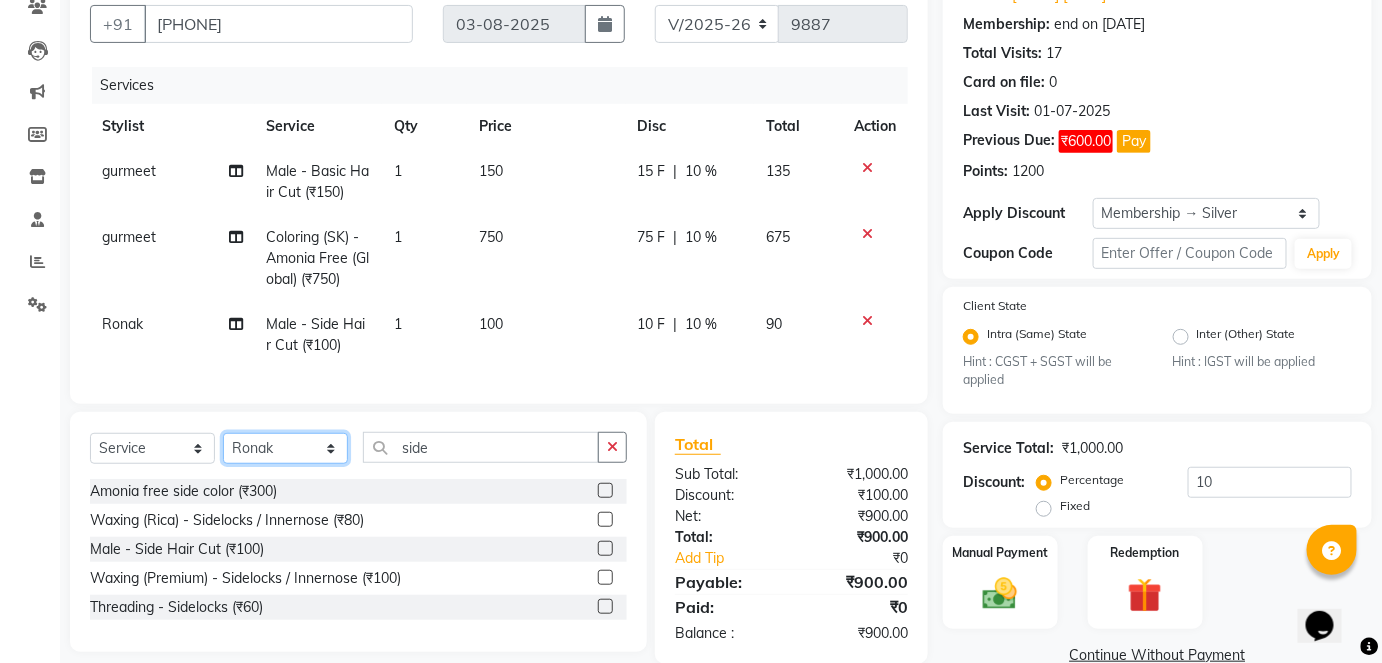 click on "Select Stylist afreen akshata aman saha ameer Anagha anisa arbaj bharti Bunny Danish Darshana 1 devyani dilshad gaurav Gulshan gurmeet javed jishan krishna mayuri gaikwad muskan rani rinku rocky Ronak sachin sahil sam sameer sameer 2 sandhya shabnam shakti sunny sweety vivek" 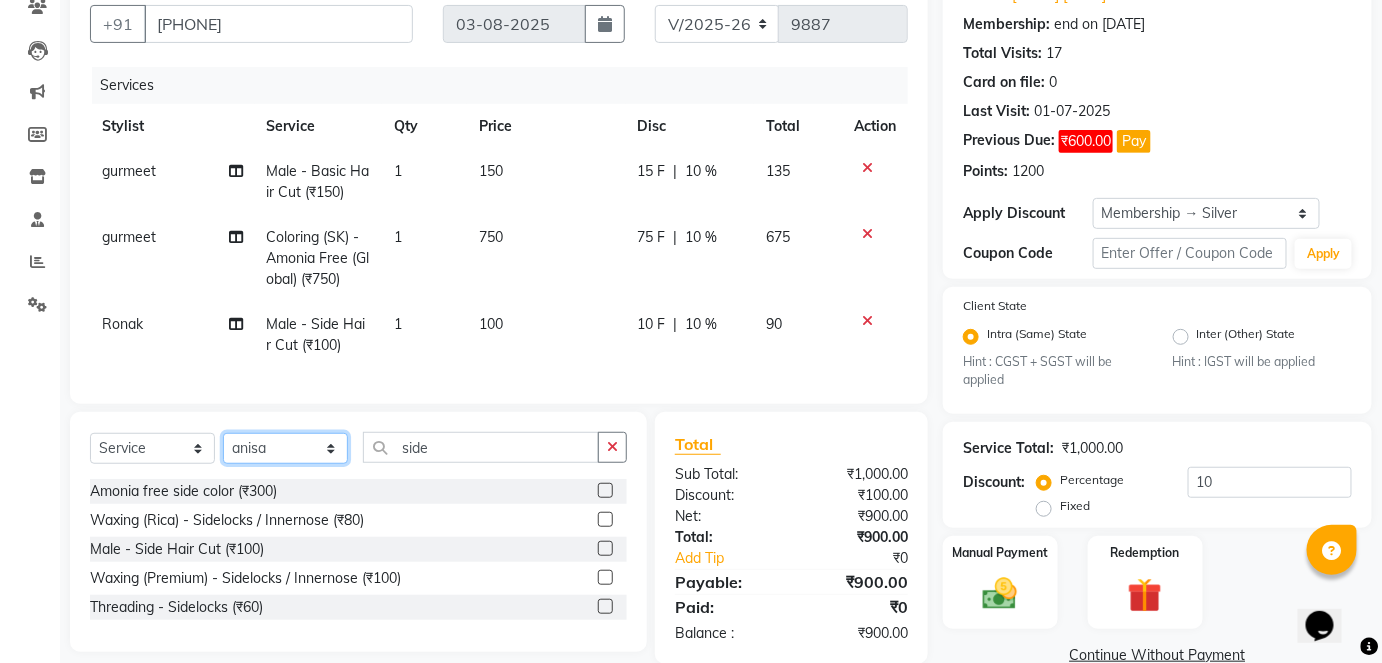 click on "Select Stylist afreen akshata aman saha ameer Anagha anisa arbaj bharti Bunny Danish Darshana 1 devyani dilshad gaurav Gulshan gurmeet javed jishan krishna mayuri gaikwad muskan rani rinku rocky Ronak sachin sahil sam sameer sameer 2 sandhya shabnam shakti sunny sweety vivek" 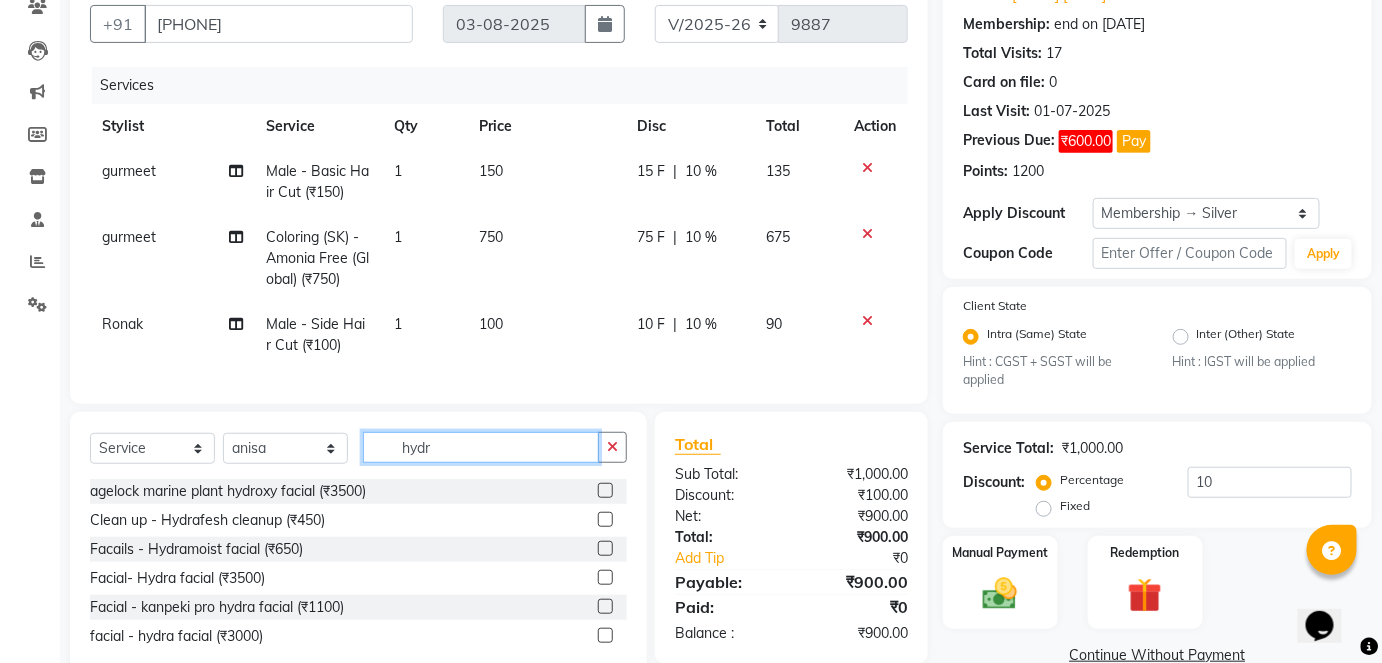 scroll, scrollTop: 242, scrollLeft: 0, axis: vertical 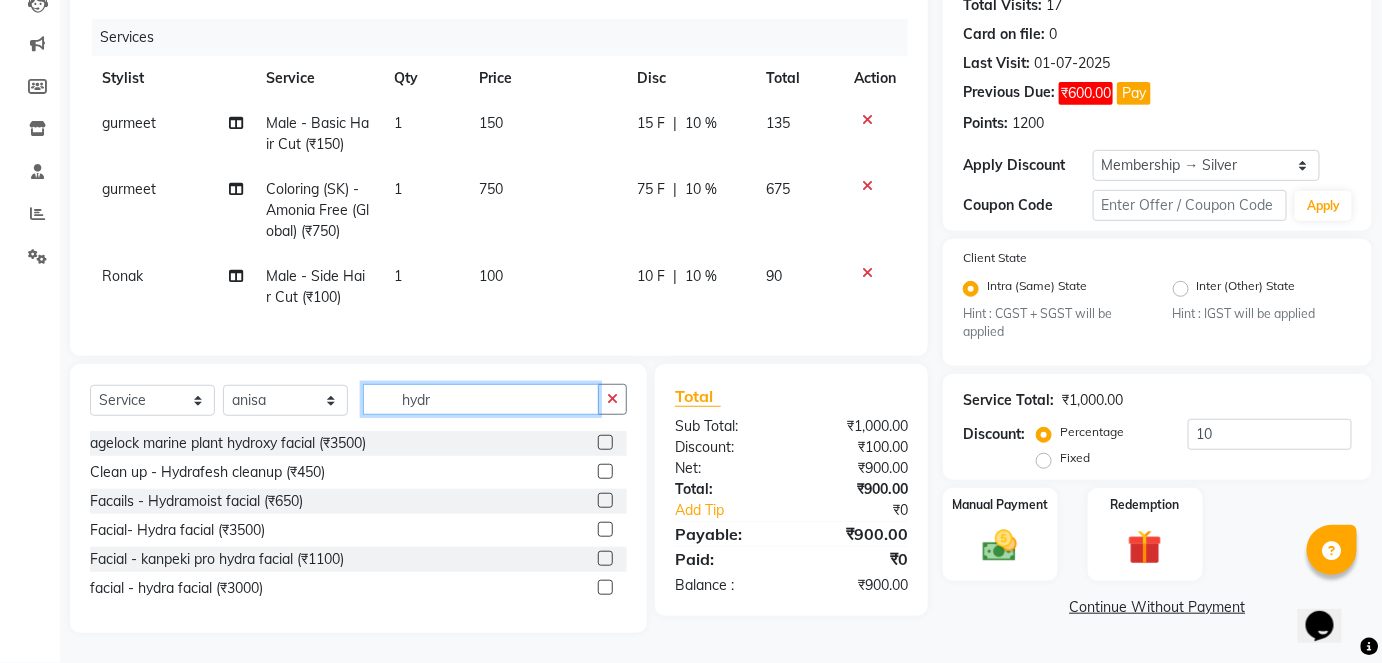 type on "hydr" 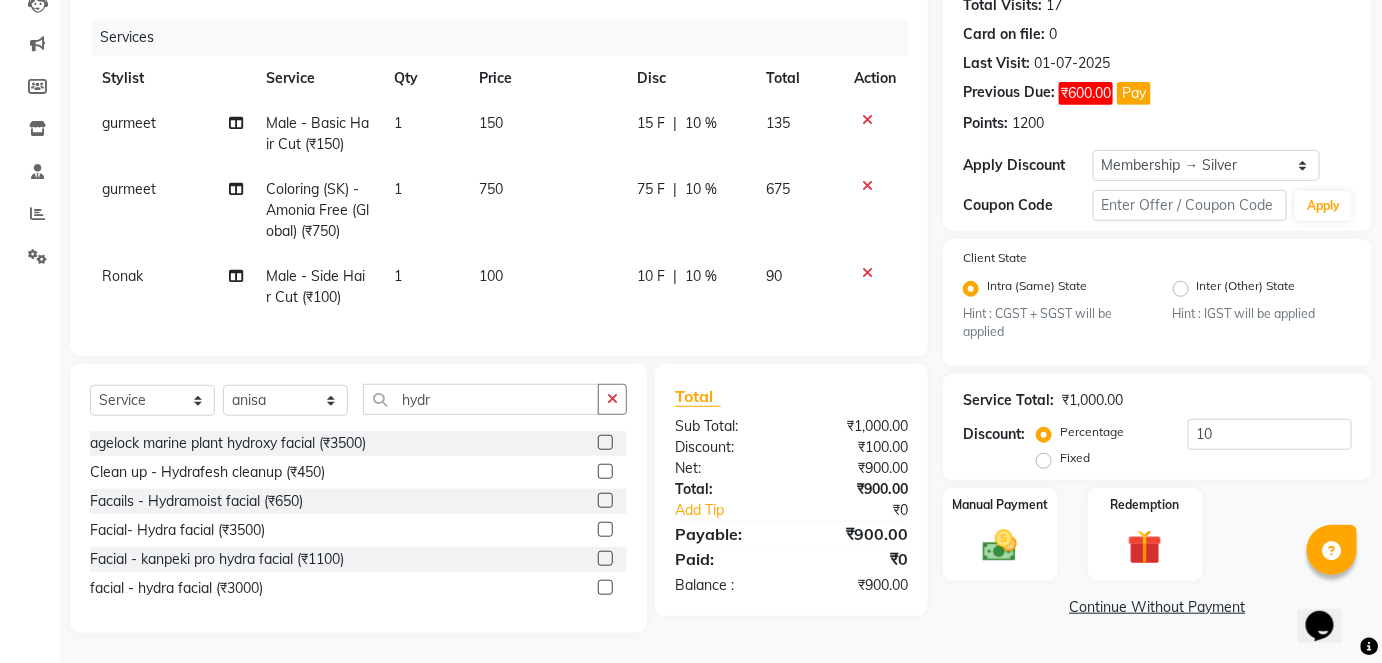 click 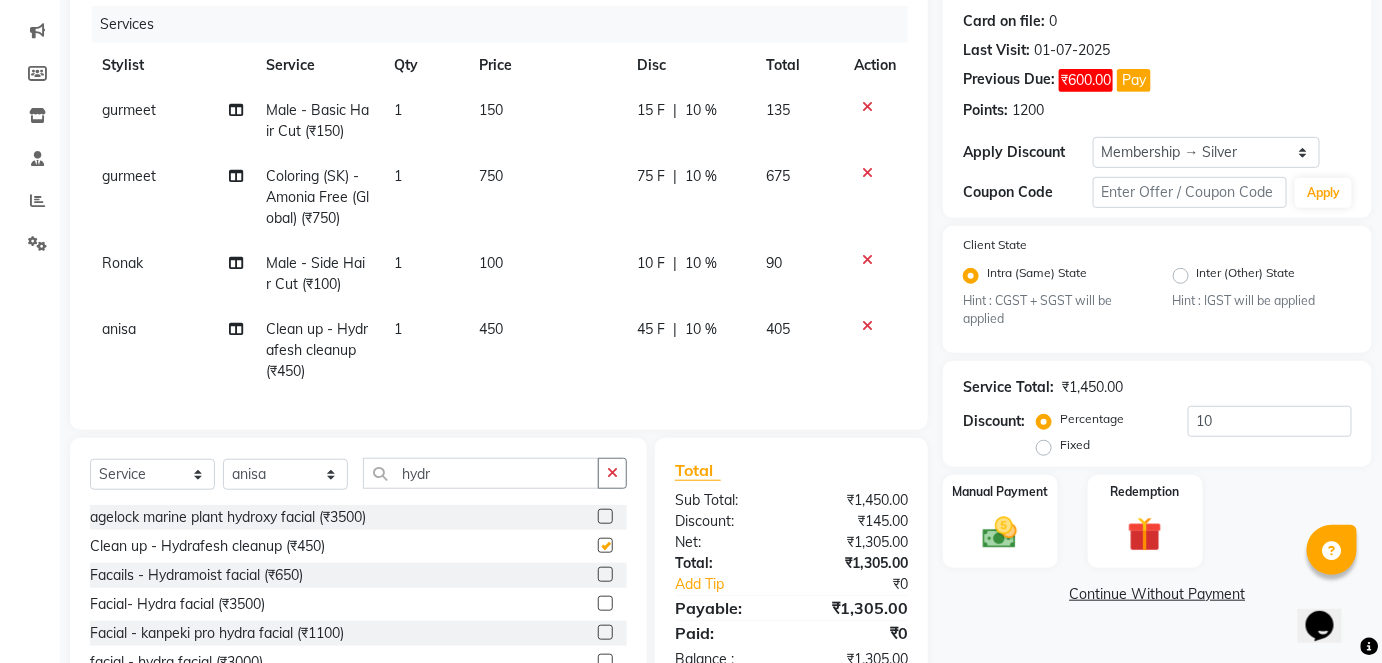 checkbox on "false" 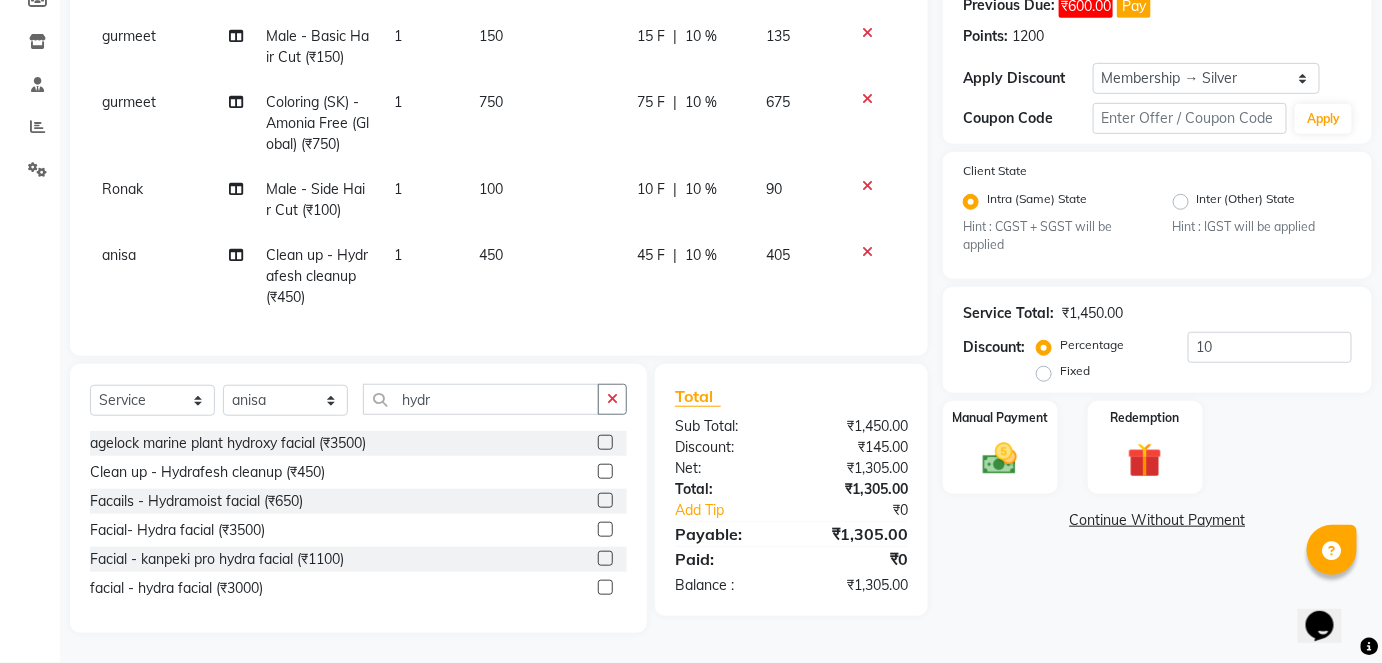 scroll, scrollTop: 329, scrollLeft: 0, axis: vertical 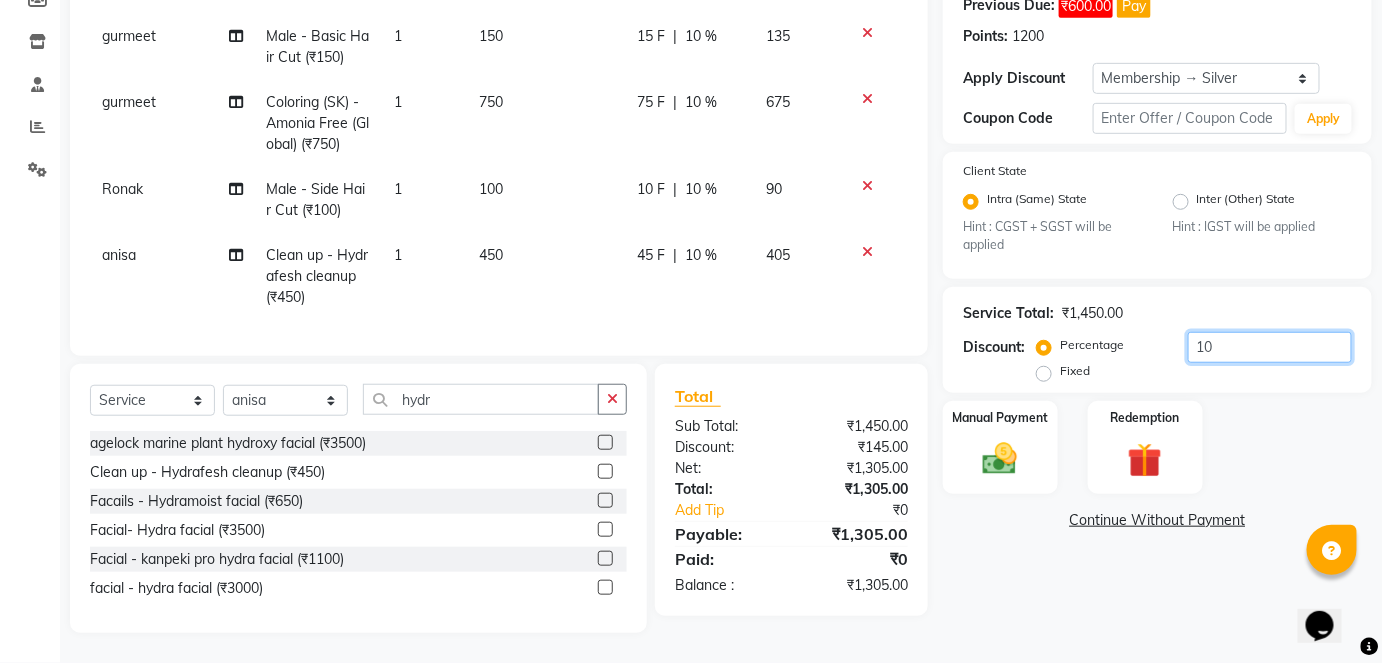 click on "10" 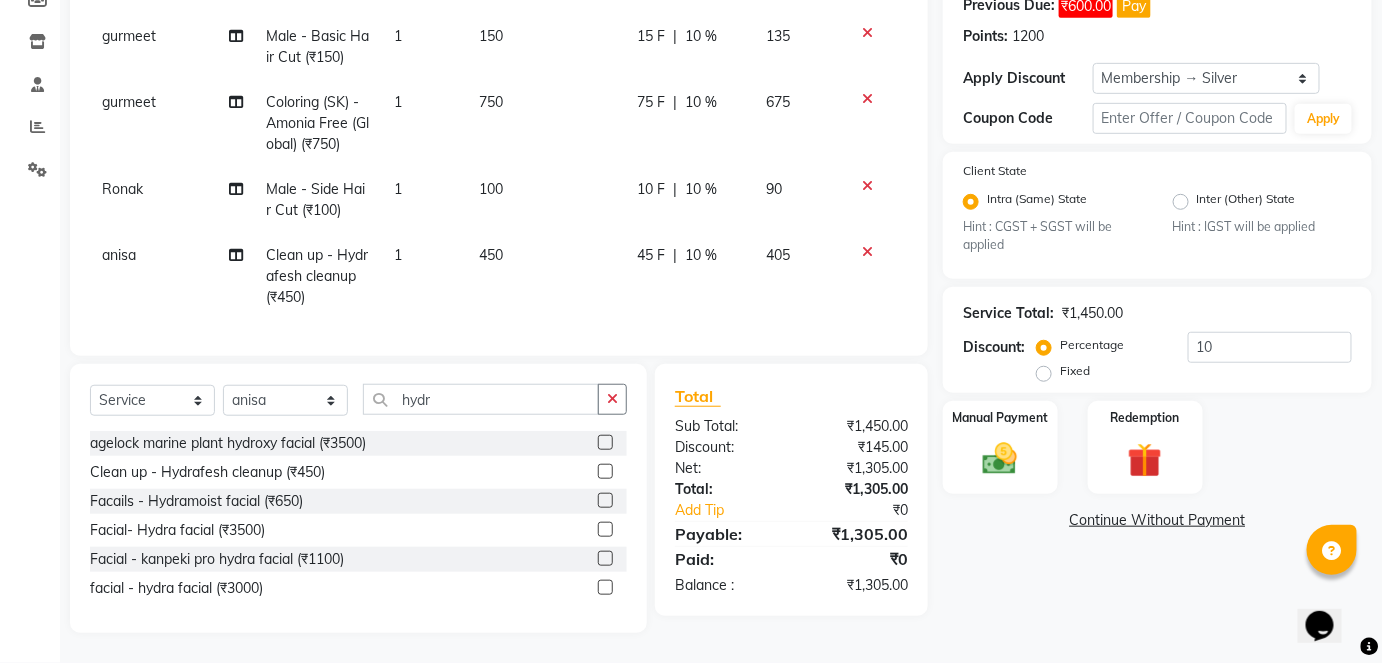 click on "15 F | 10 %" 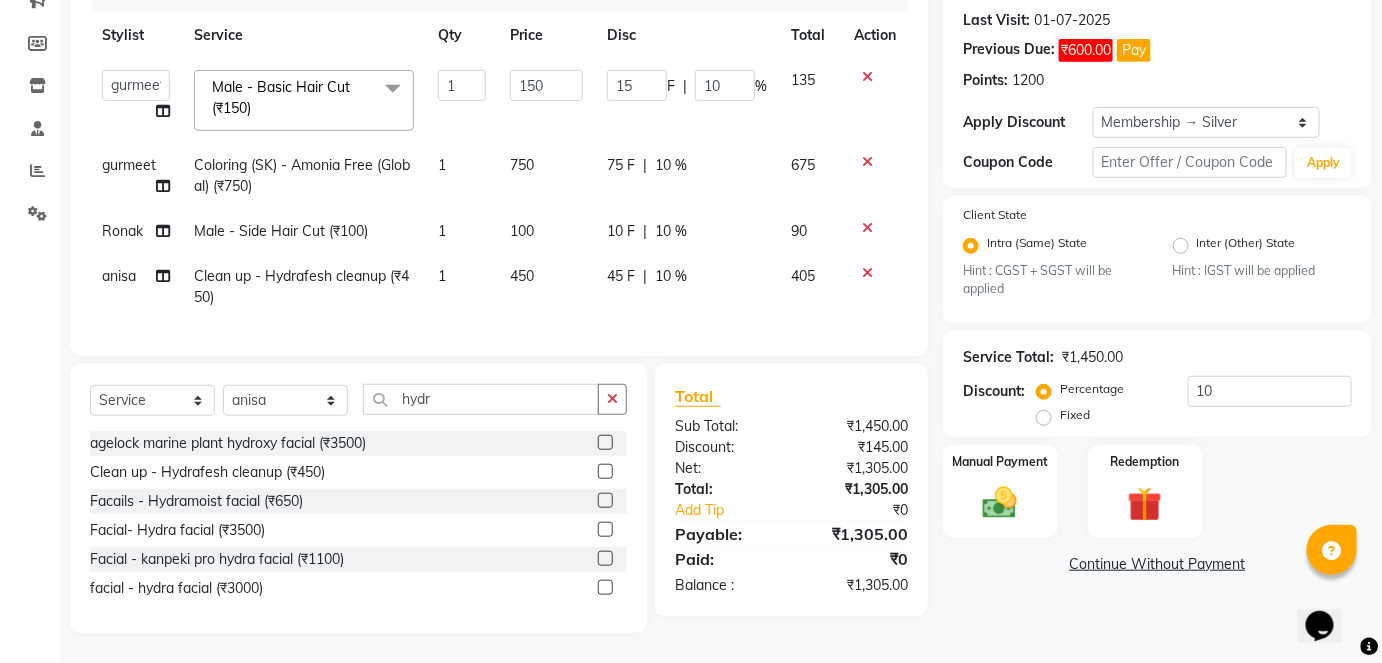 scroll, scrollTop: 284, scrollLeft: 0, axis: vertical 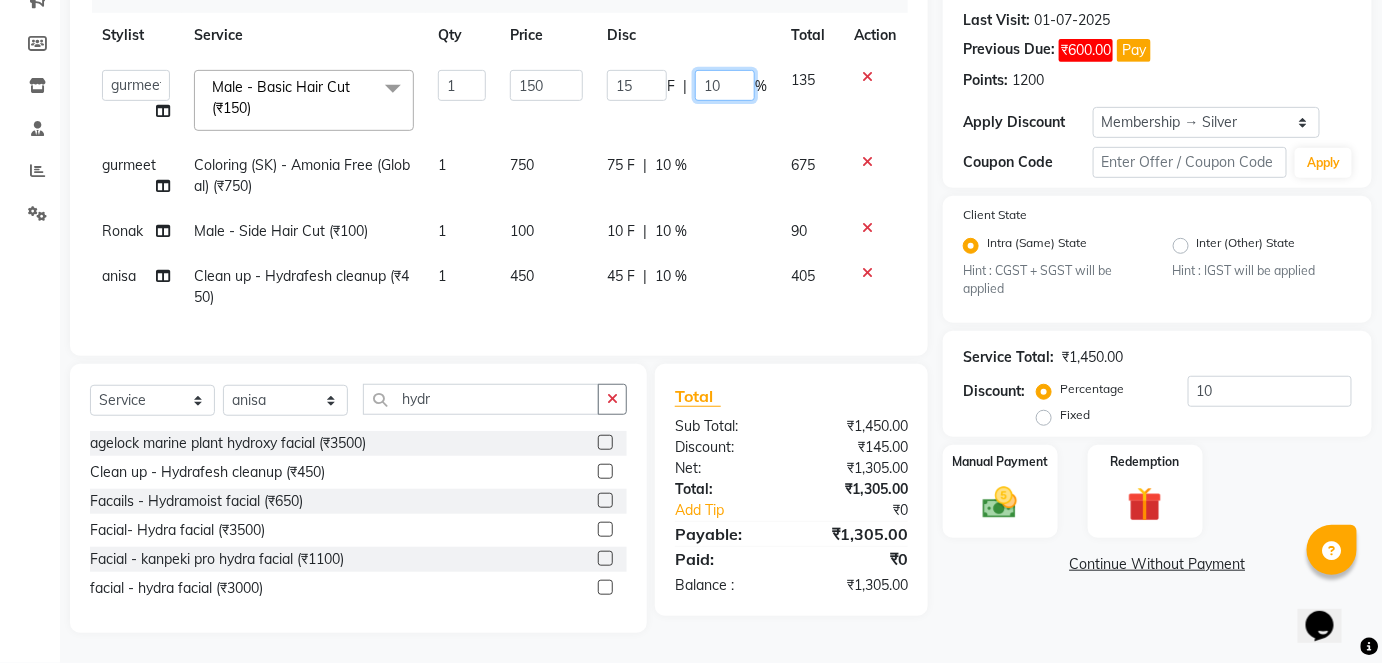 click on "10" 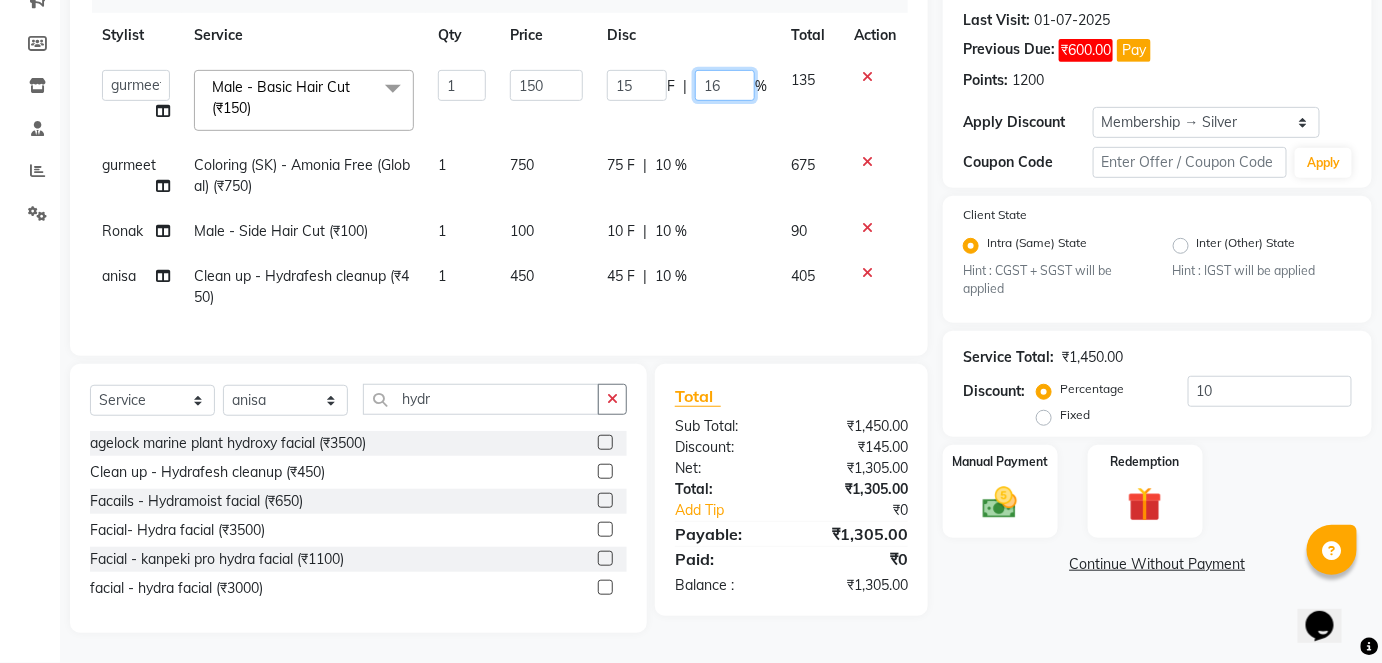 type on "16.7" 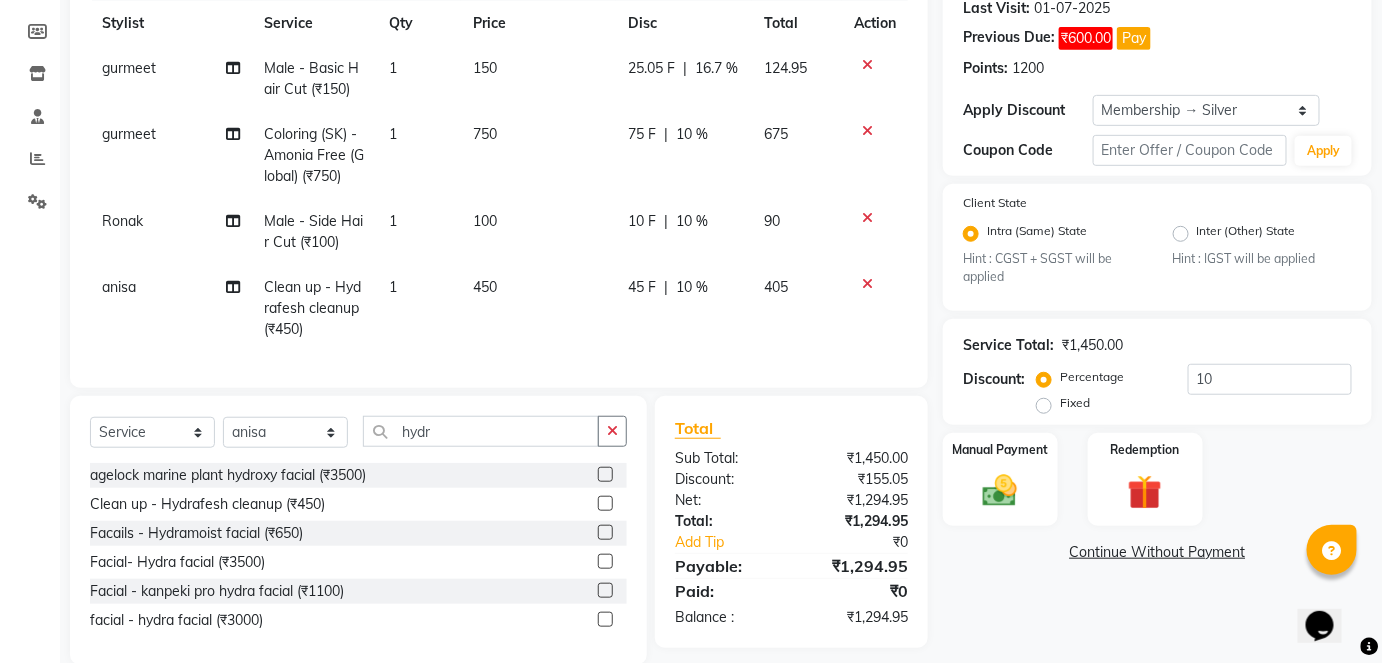 click on "45 F | 10 %" 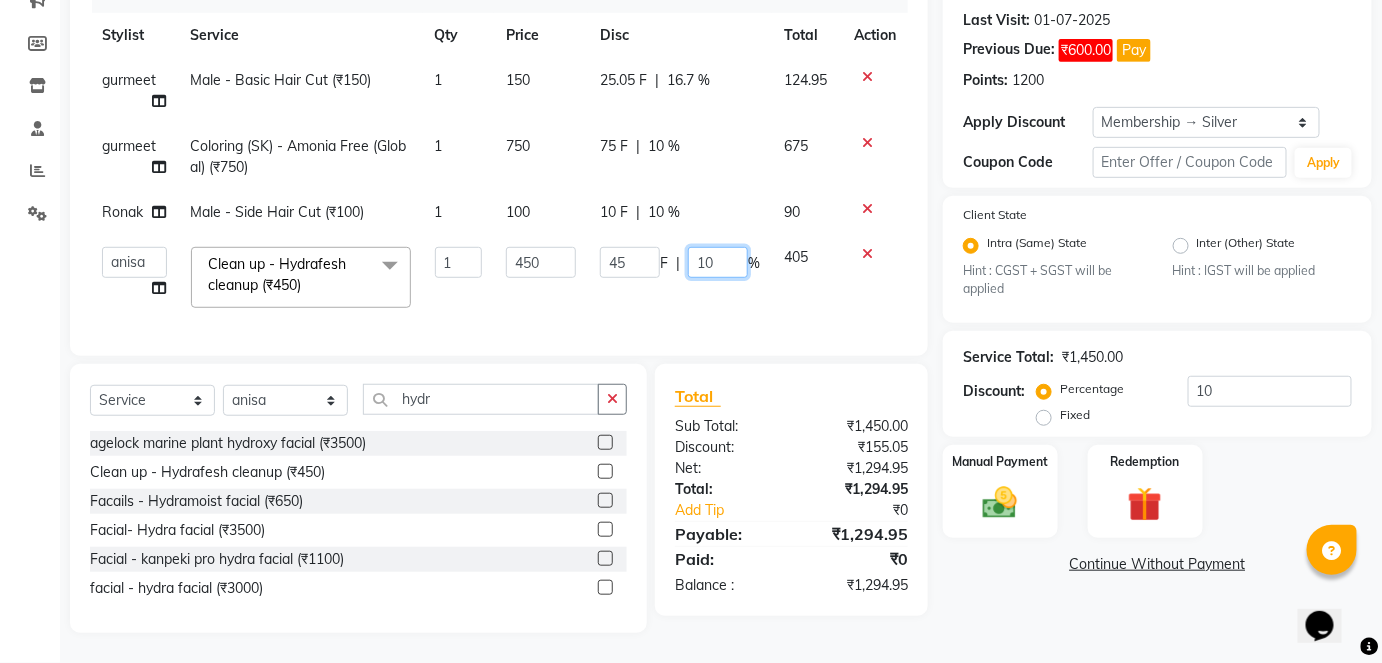 click on "10" 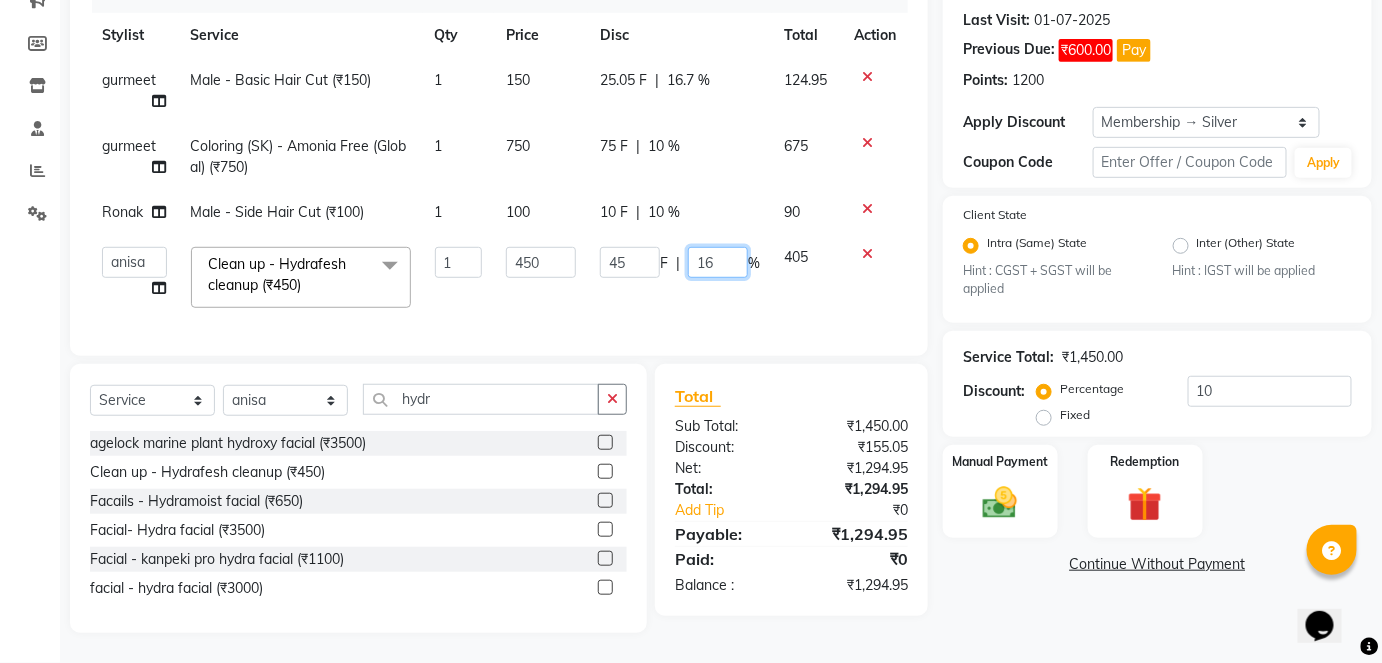 type on "16.7" 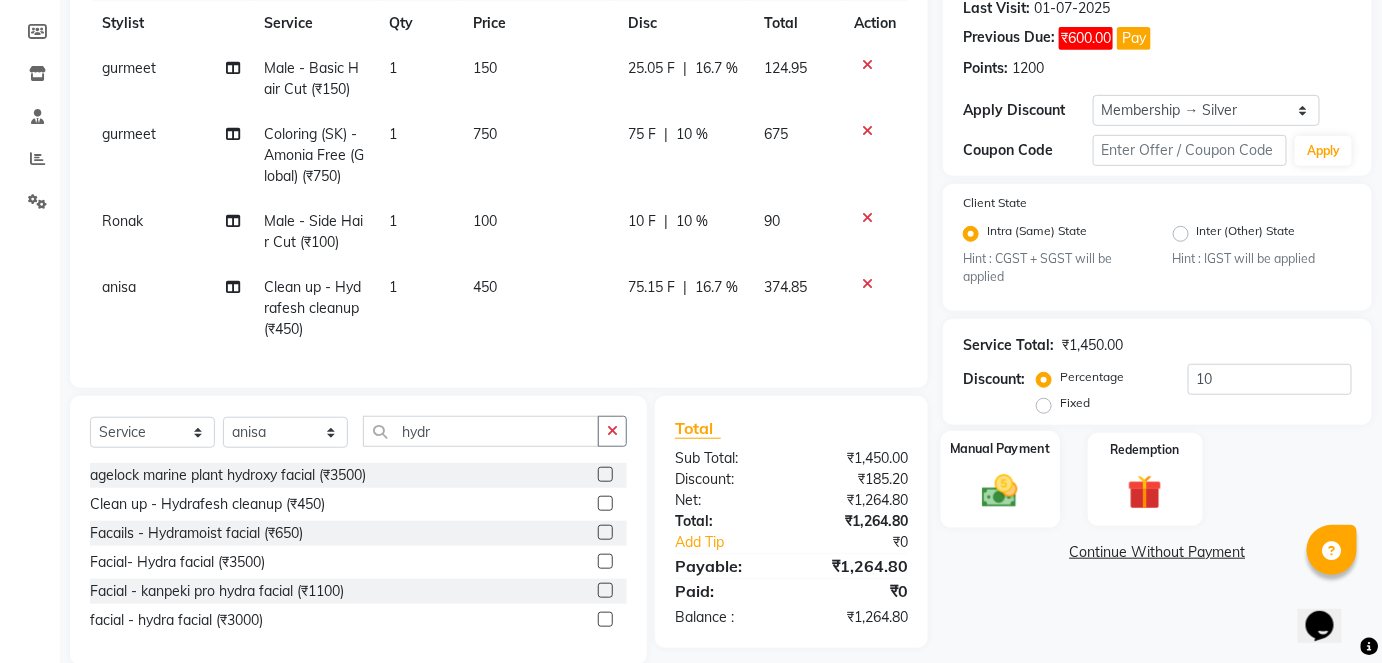 click on "Manual Payment" 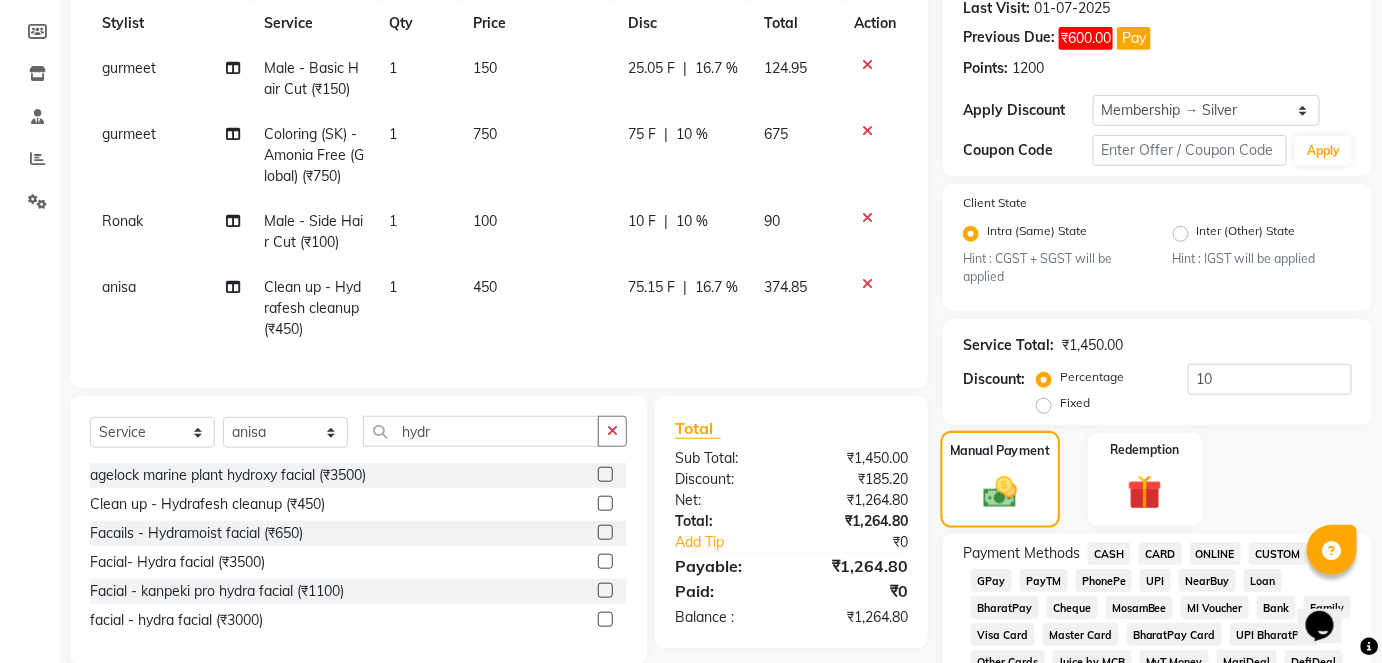 scroll, scrollTop: 0, scrollLeft: 0, axis: both 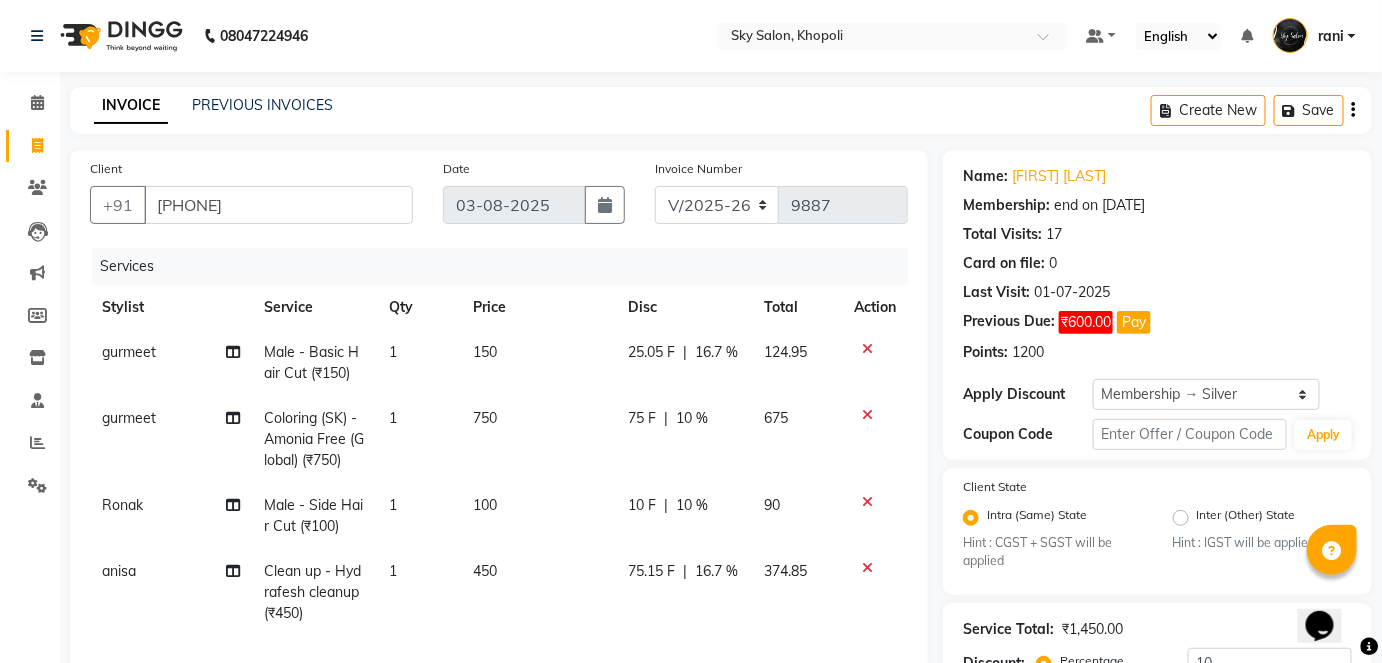 click on "end on [DATE]" 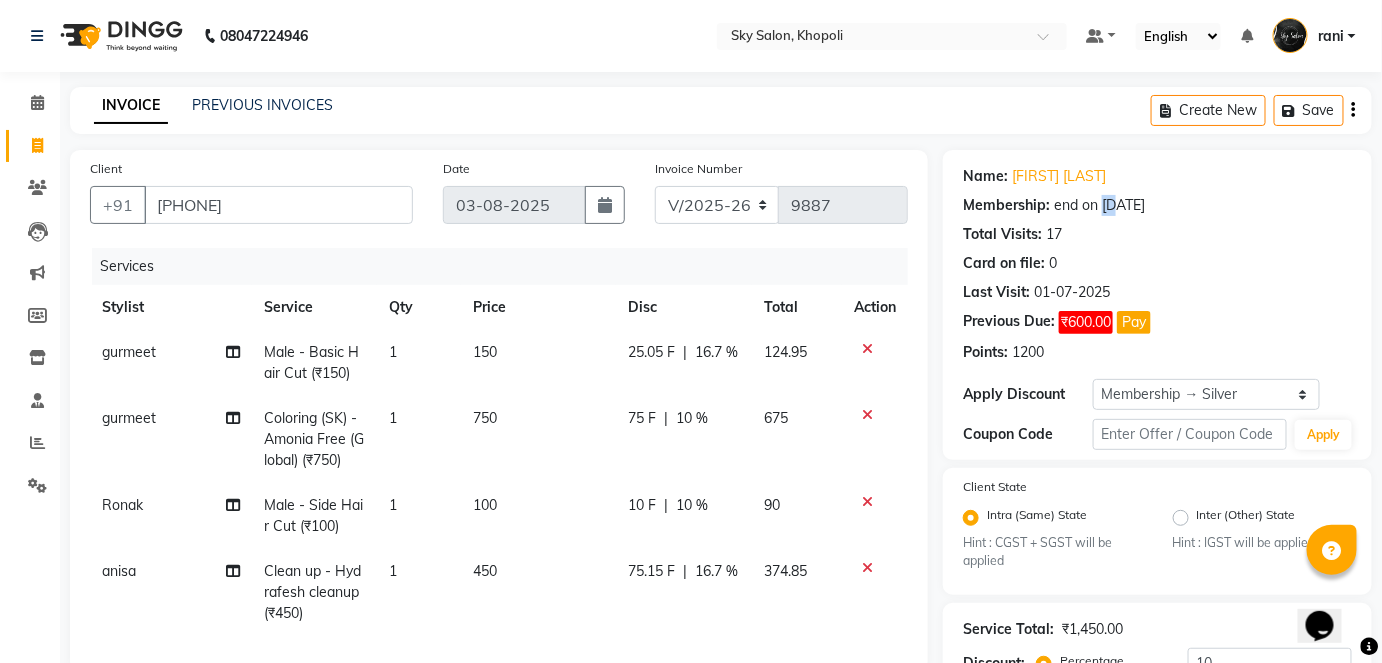 click on "end on [DATE]" 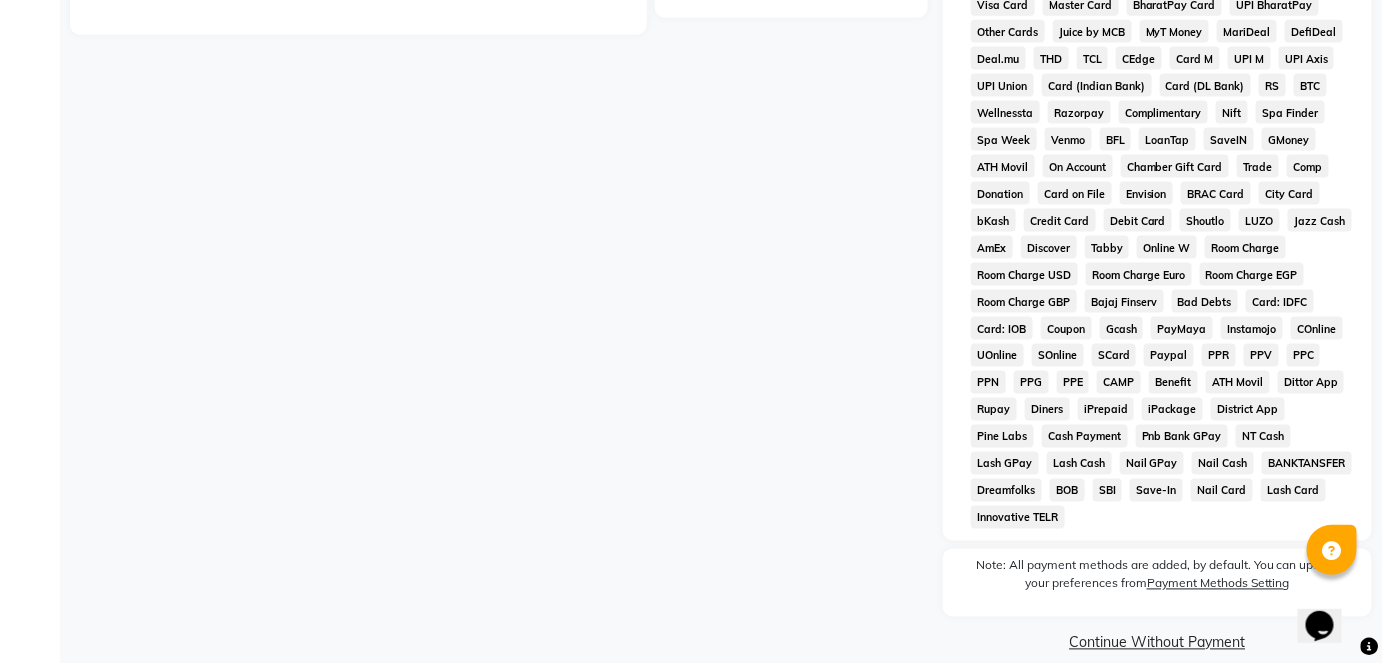 scroll, scrollTop: 674, scrollLeft: 0, axis: vertical 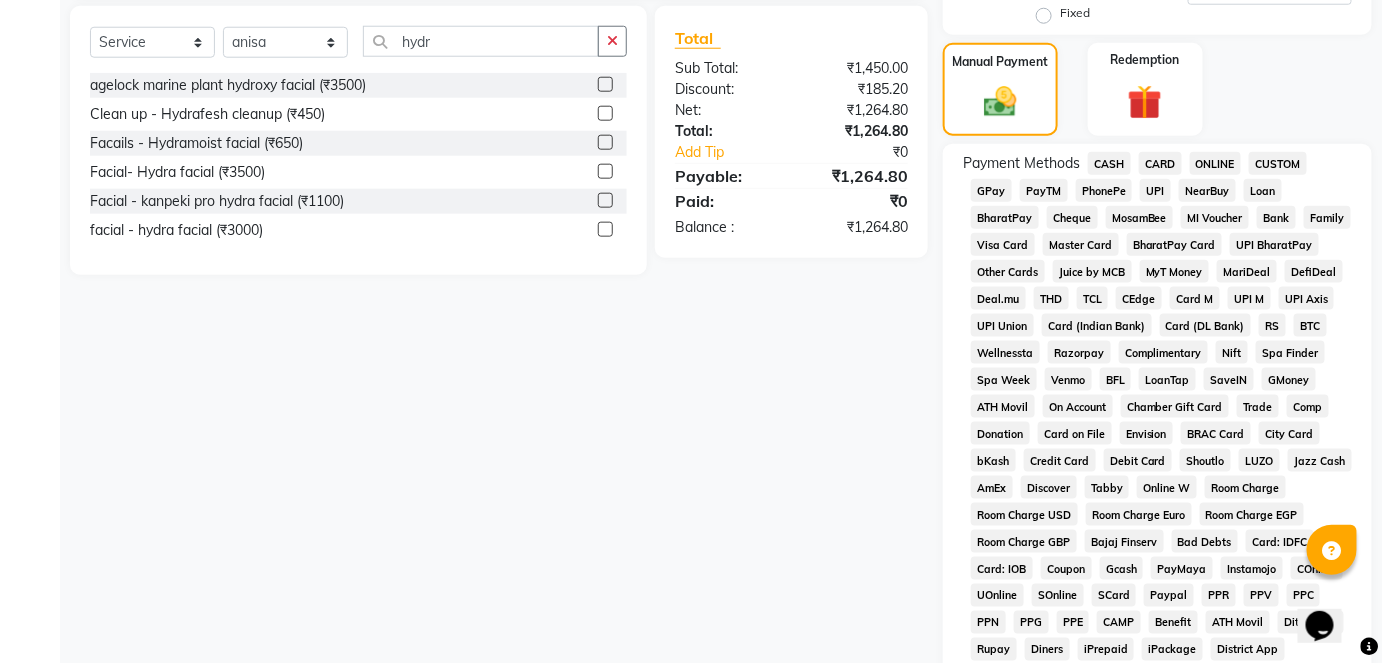 click on "GPay" 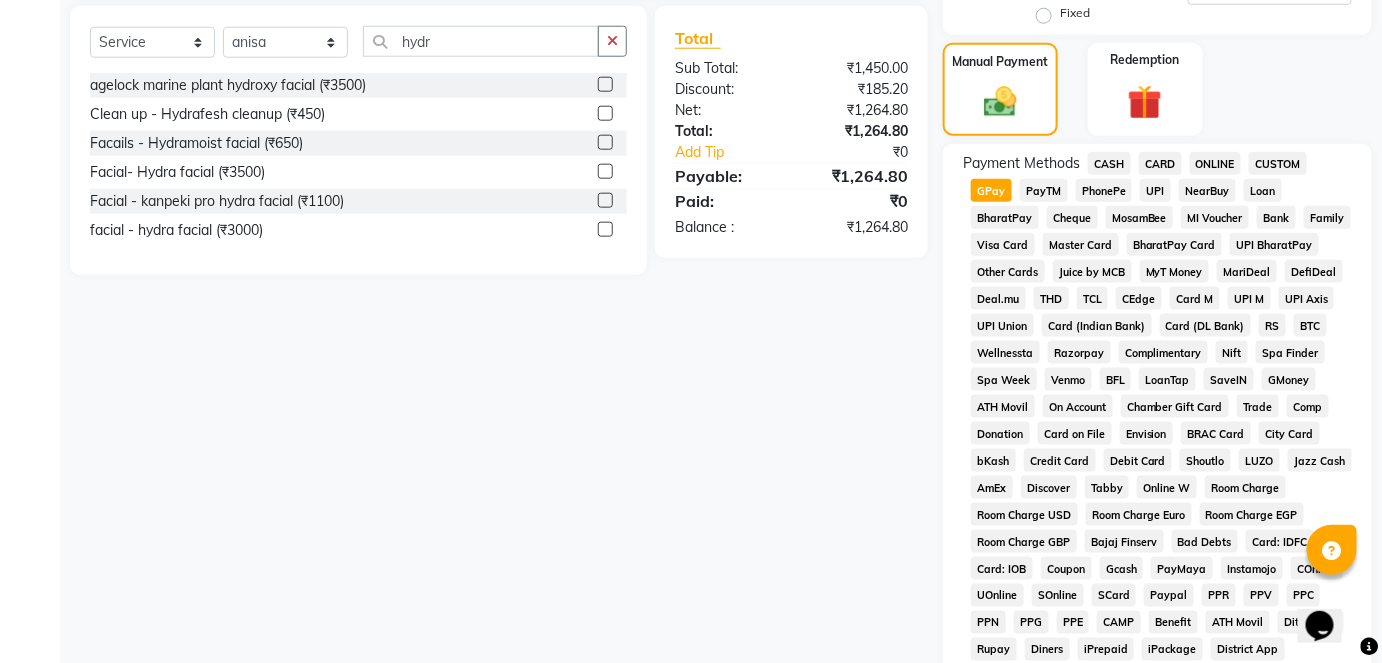 click on "GPay" 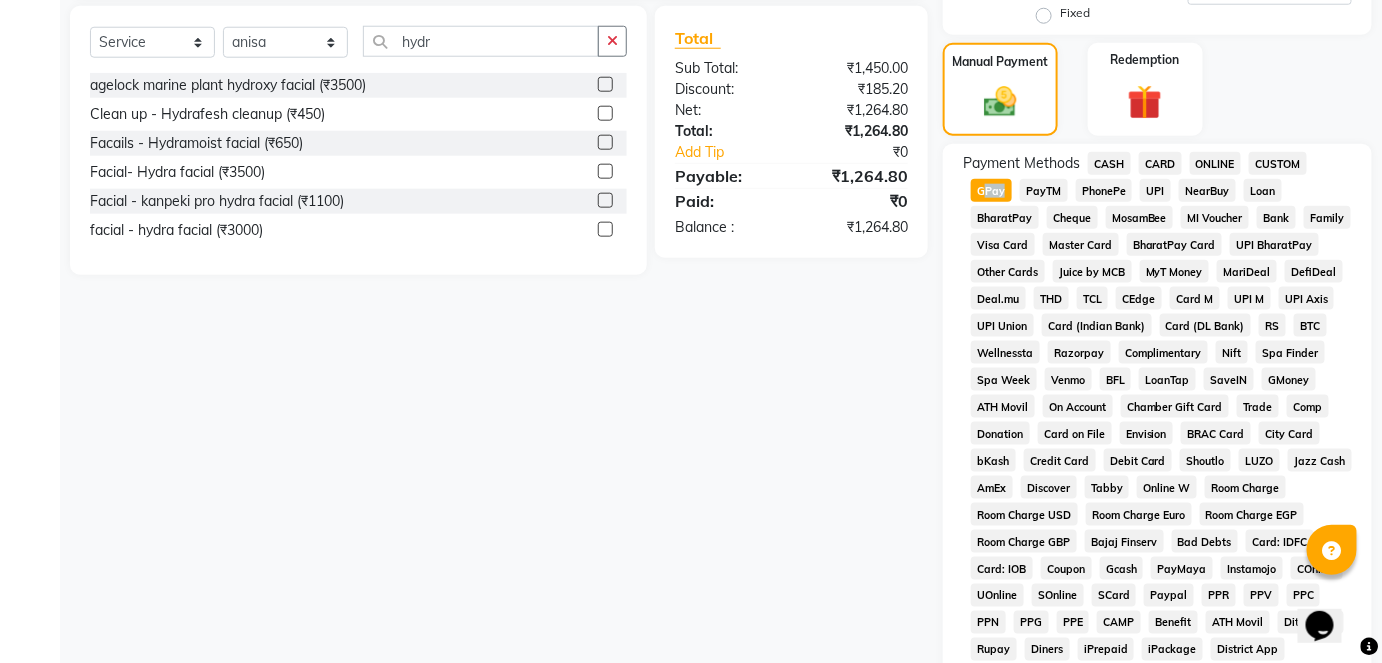 click on "GPay" 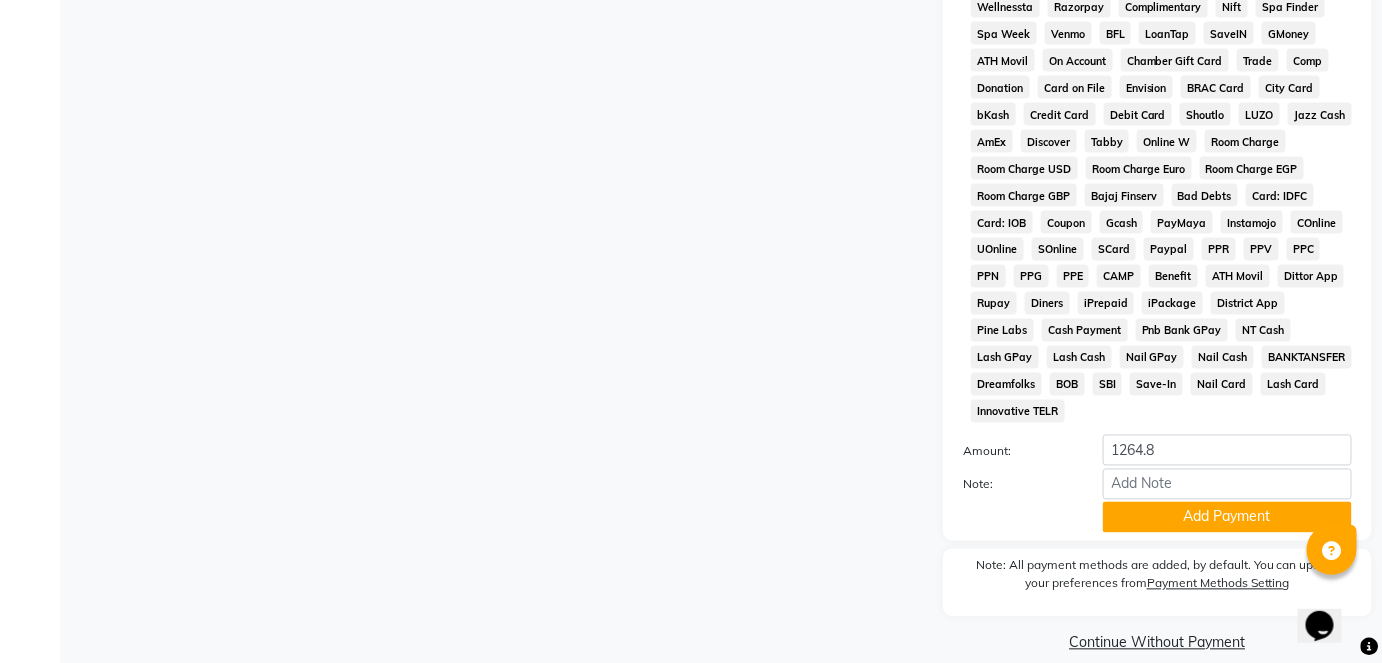 click on "Payment Methods  CASH   CARD   ONLINE   CUSTOM   GPay   PayTM   PhonePe   UPI   NearBuy   Loan   BharatPay   Cheque   MosamBee   MI Voucher   Bank   Family   Visa Card   Master Card   BharatPay Card   UPI BharatPay   Other Cards   Juice by MCB   MyT Money   MariDeal   DefiDeal   Deal.mu   THD   TCL   CEdge   Card M   UPI M   UPI Axis   UPI Union   Card (Indian Bank)   Card (DL Bank)   RS   BTC   Wellnessta   Razorpay   Complimentary   Nift   Spa Finder   Spa Week   Venmo   BFL   LoanTap   SaveIN   GMoney   ATH Movil   On Account   Chamber Gift Card   Trade   Comp   Donation   Card on File   Envision   BRAC Card   City Card   bKash   Credit Card   Debit Card   Shoutlo   LUZO   Jazz Cash   AmEx   Discover   Tabby   Online W   Room Charge   Room Charge USD   Room Charge Euro   Room Charge EGP   Room Charge GBP   Bajaj Finserv   Bad Debts   Card: IDFC   Card: IOB   Coupon   Gcash   PayMaya   Instamojo   COnline   UOnline   SOnline   SCard   Paypal   PPR   PPV   PPC   PPN   PPG   PPE   CAMP   Benefit   ATH Movil" 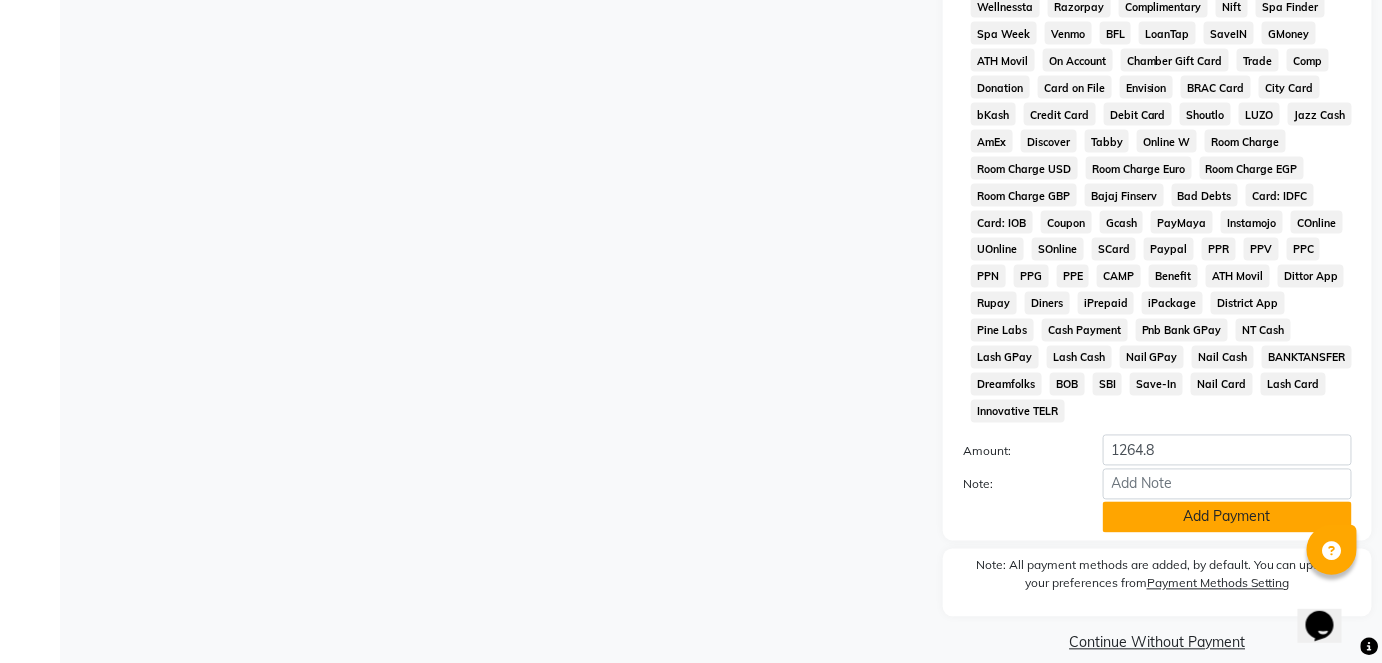 click on "Add Payment" 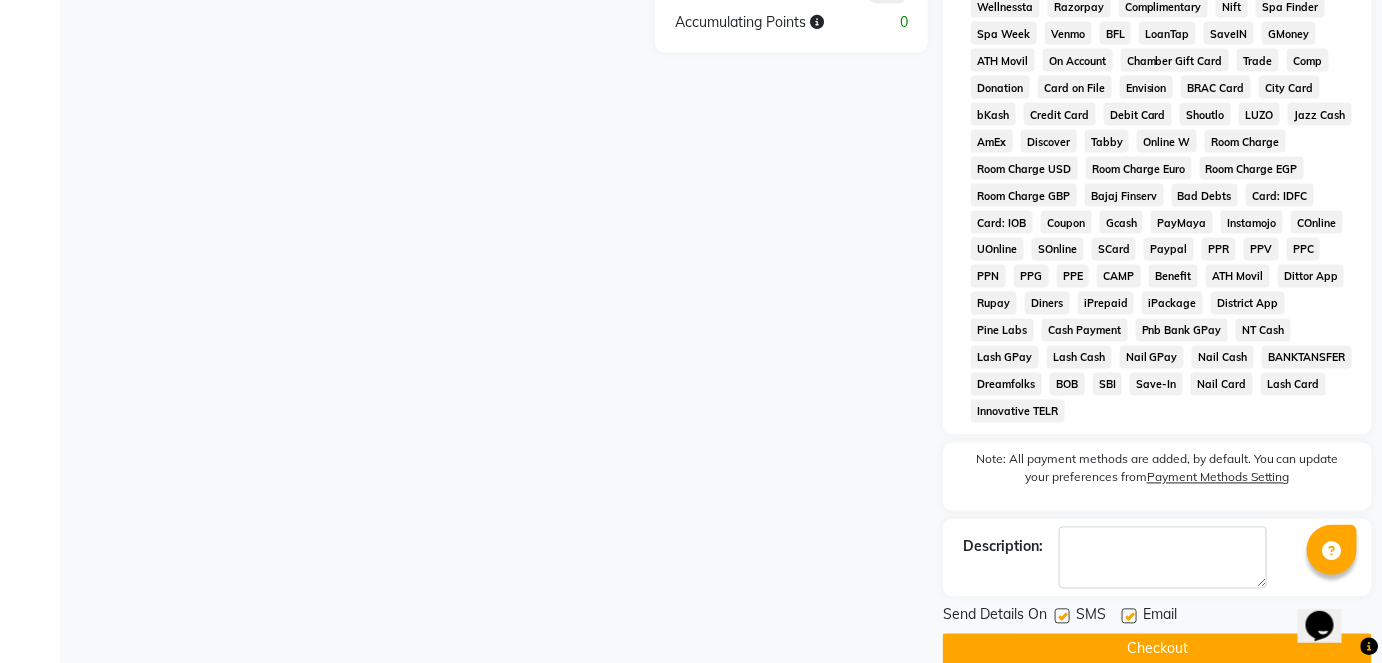 click 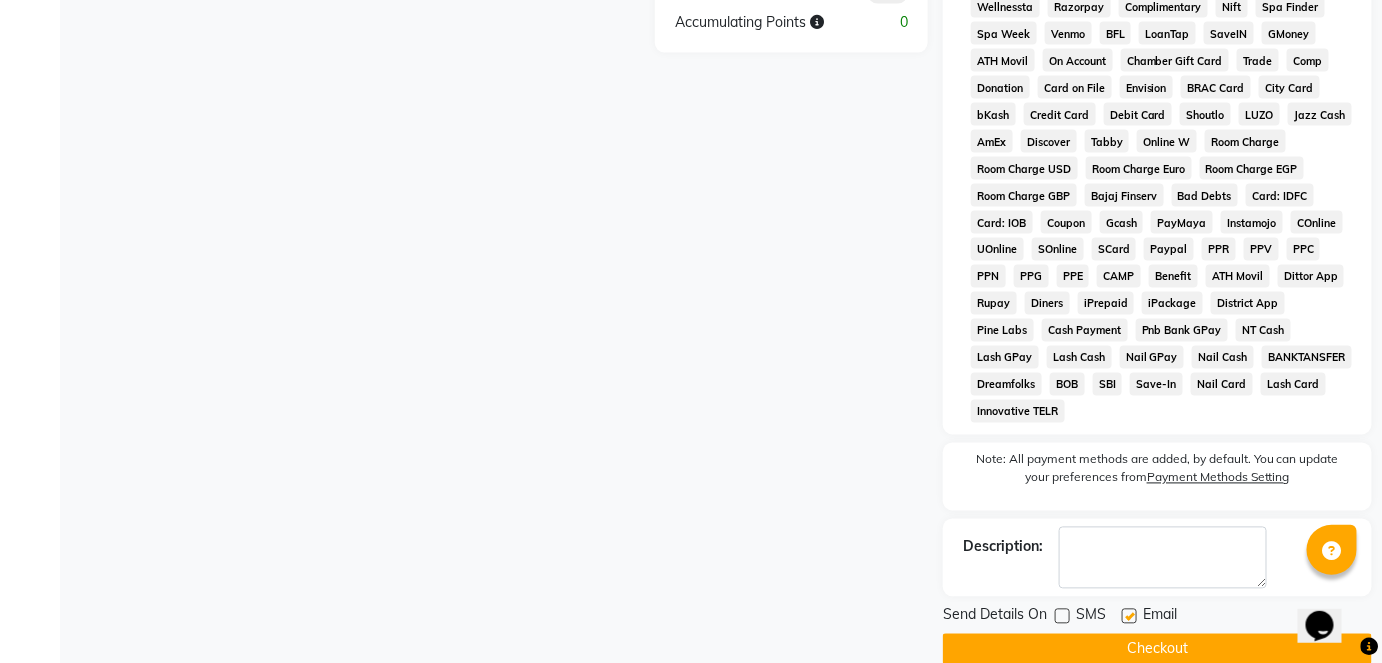 click on "Checkout" 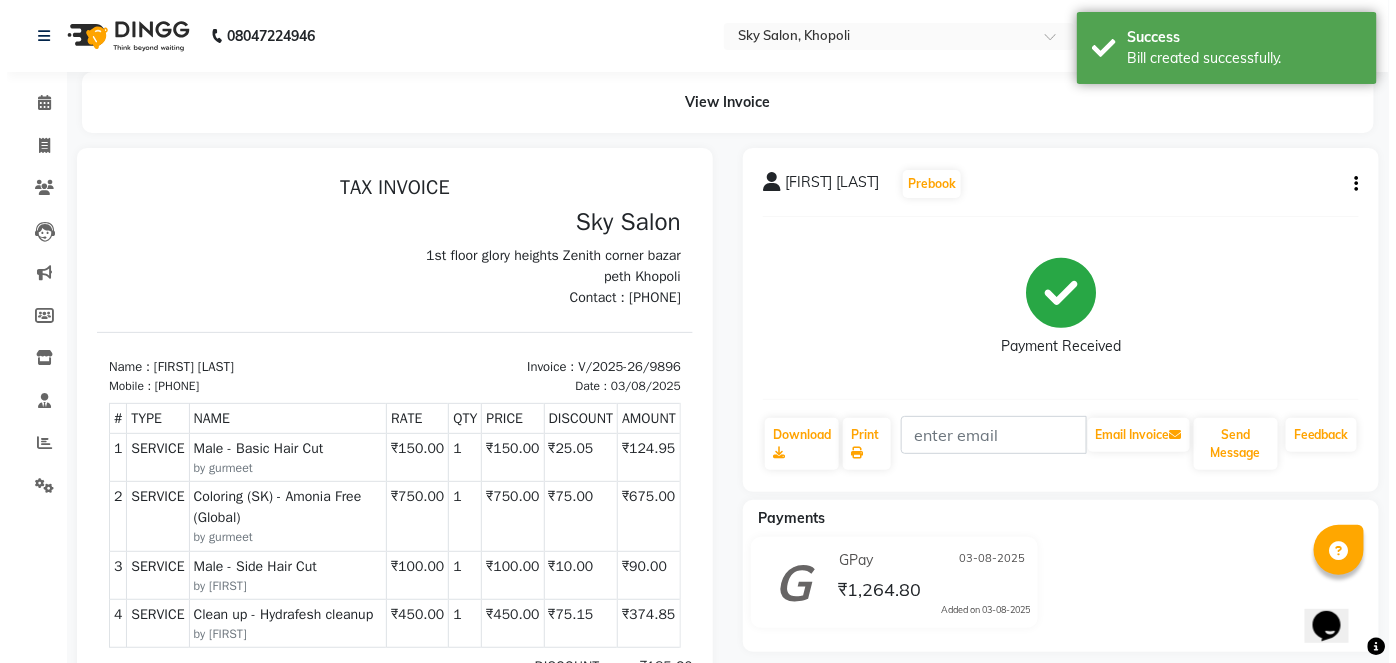 scroll, scrollTop: 0, scrollLeft: 0, axis: both 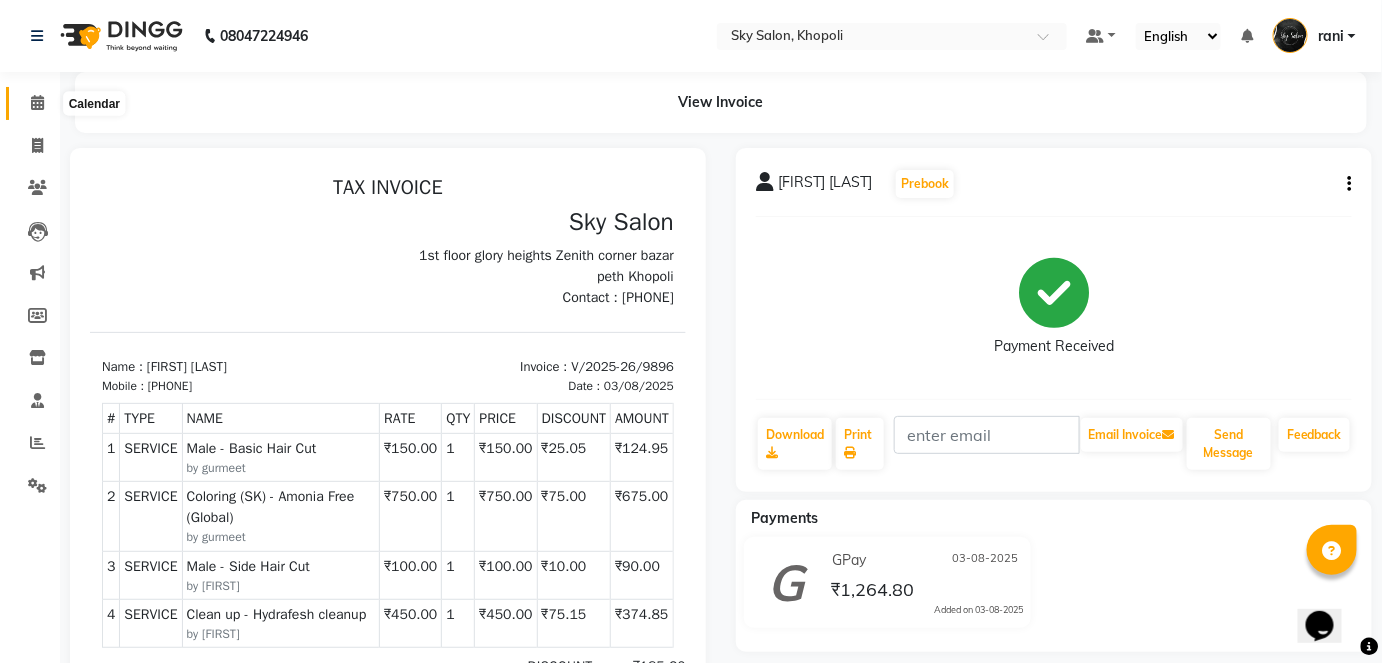 click 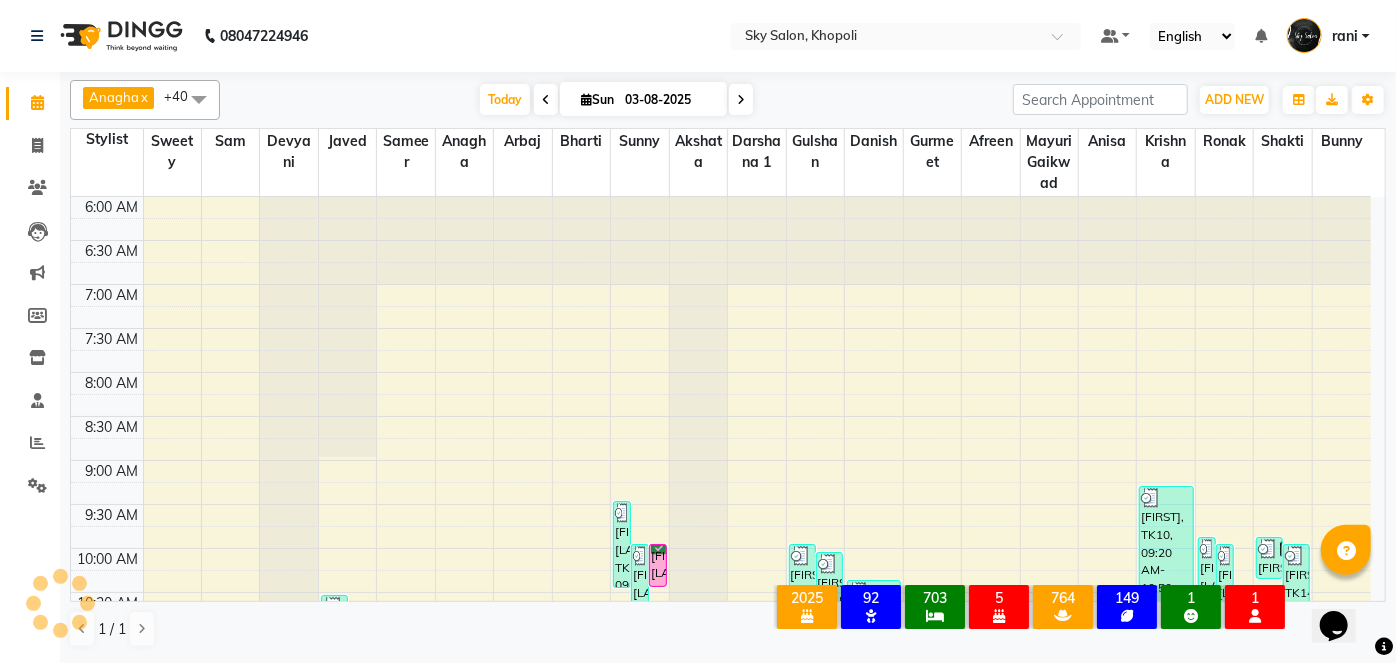 scroll, scrollTop: 0, scrollLeft: 0, axis: both 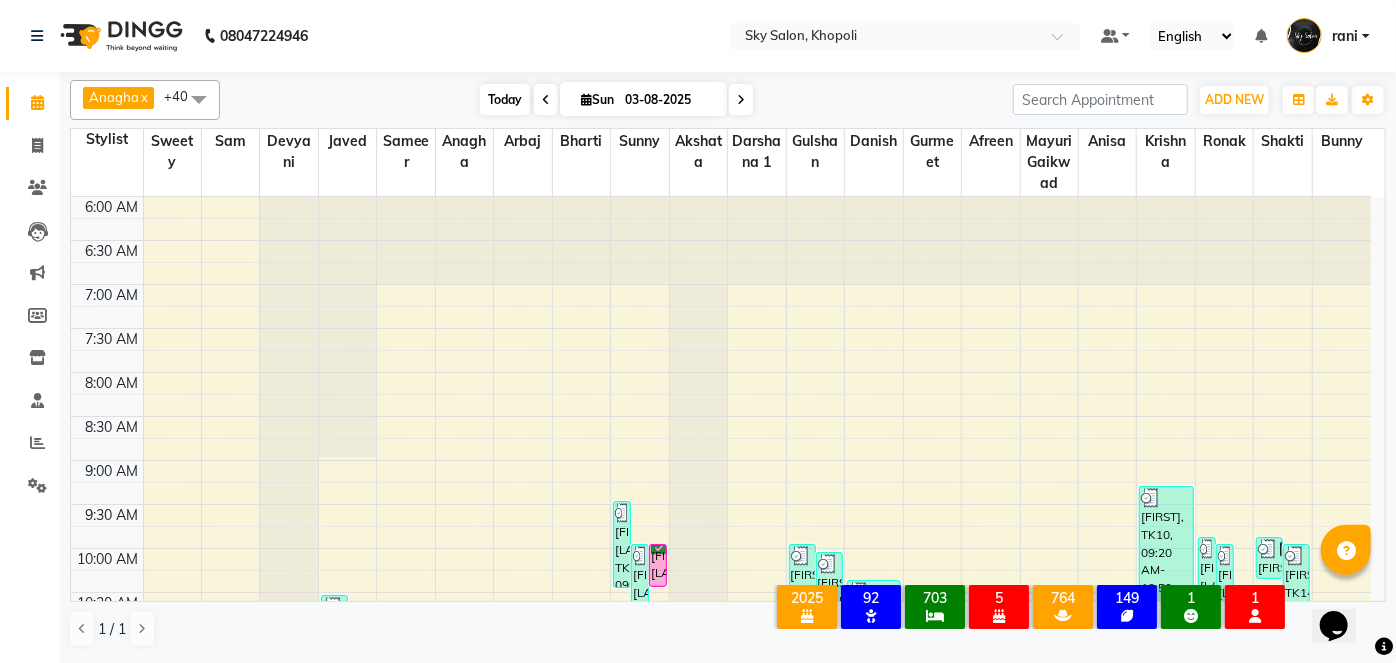click on "Today" at bounding box center [505, 99] 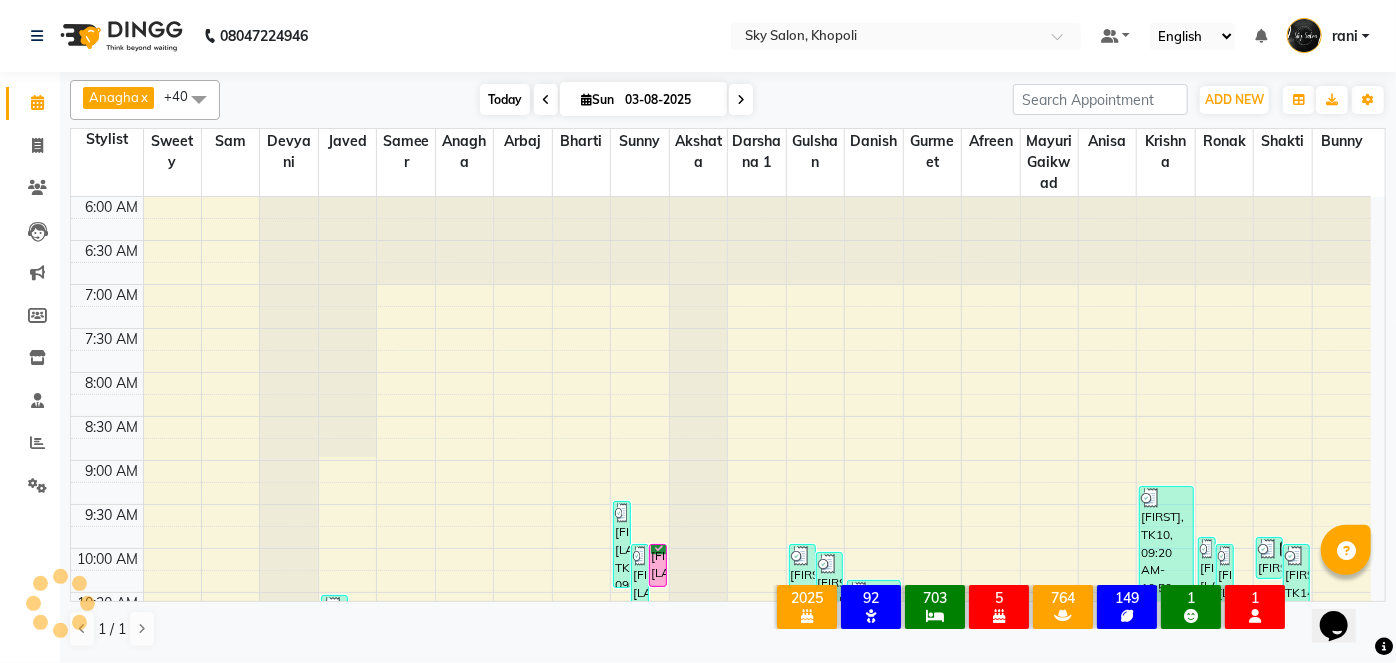 scroll, scrollTop: 869, scrollLeft: 0, axis: vertical 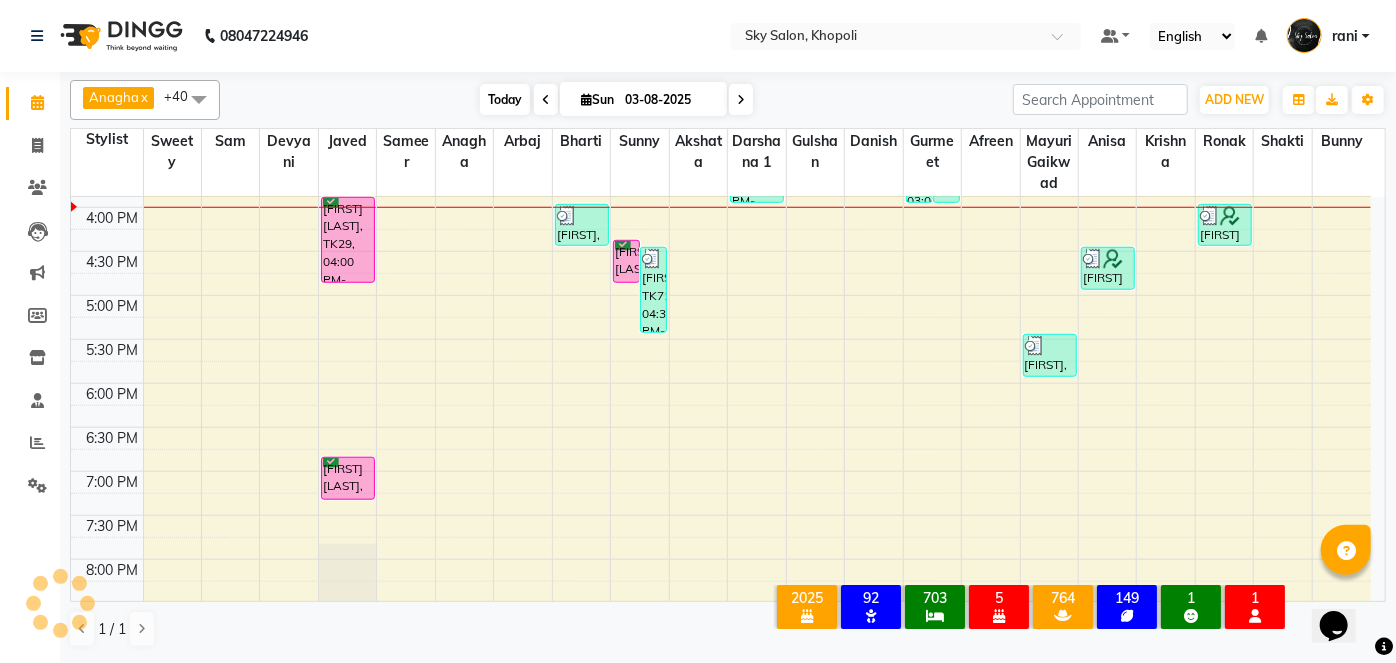 click on "Today" at bounding box center (505, 99) 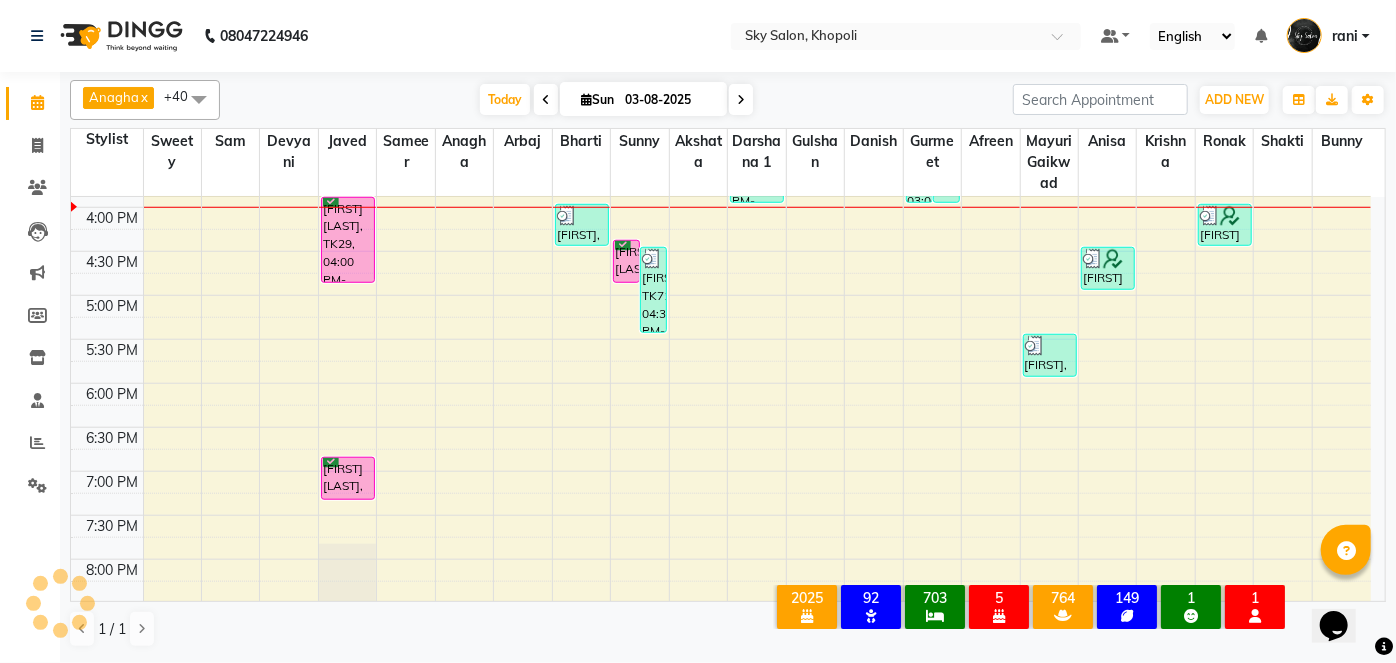 scroll, scrollTop: 0, scrollLeft: 0, axis: both 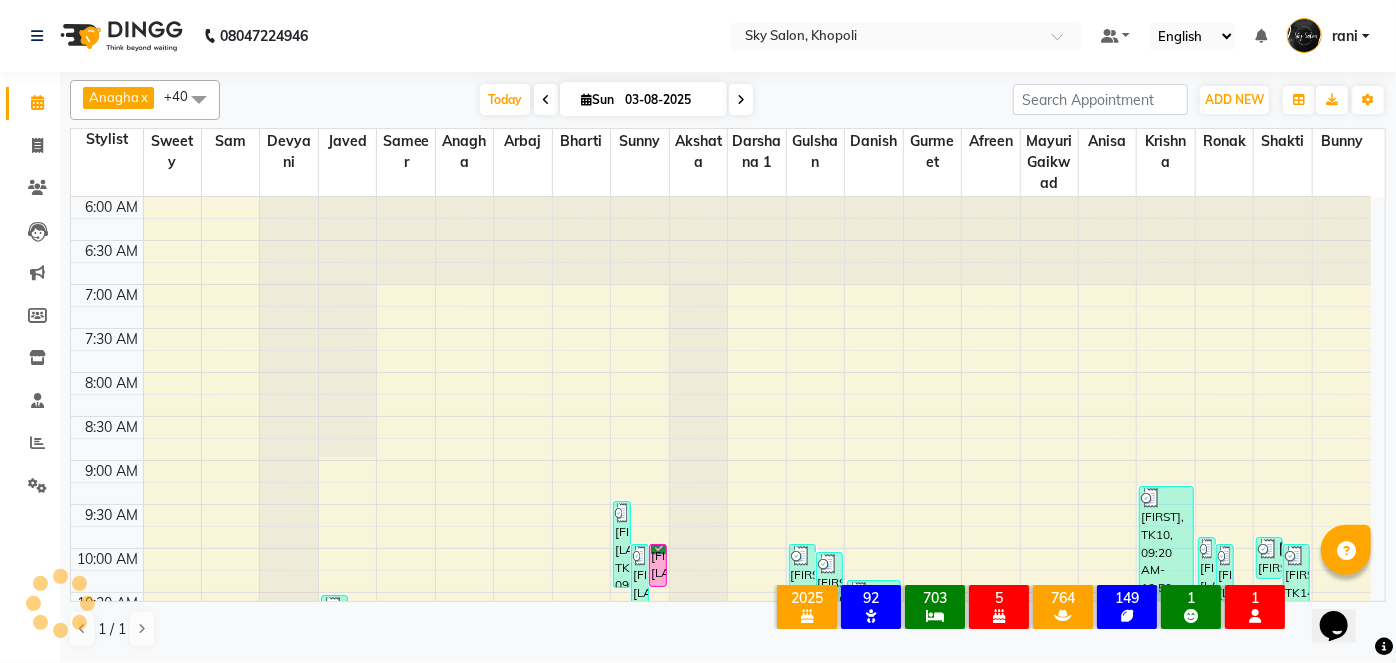 click on "Today  Sun 03-08-2025" at bounding box center [616, 100] 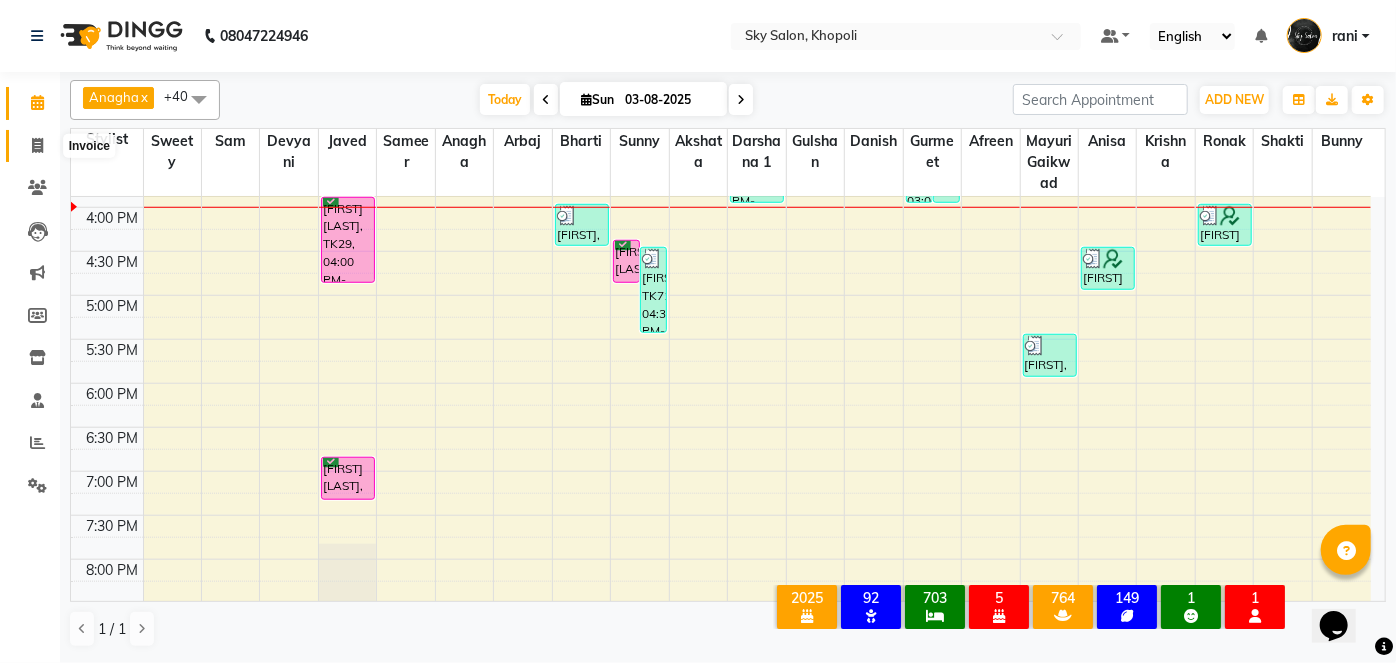 click 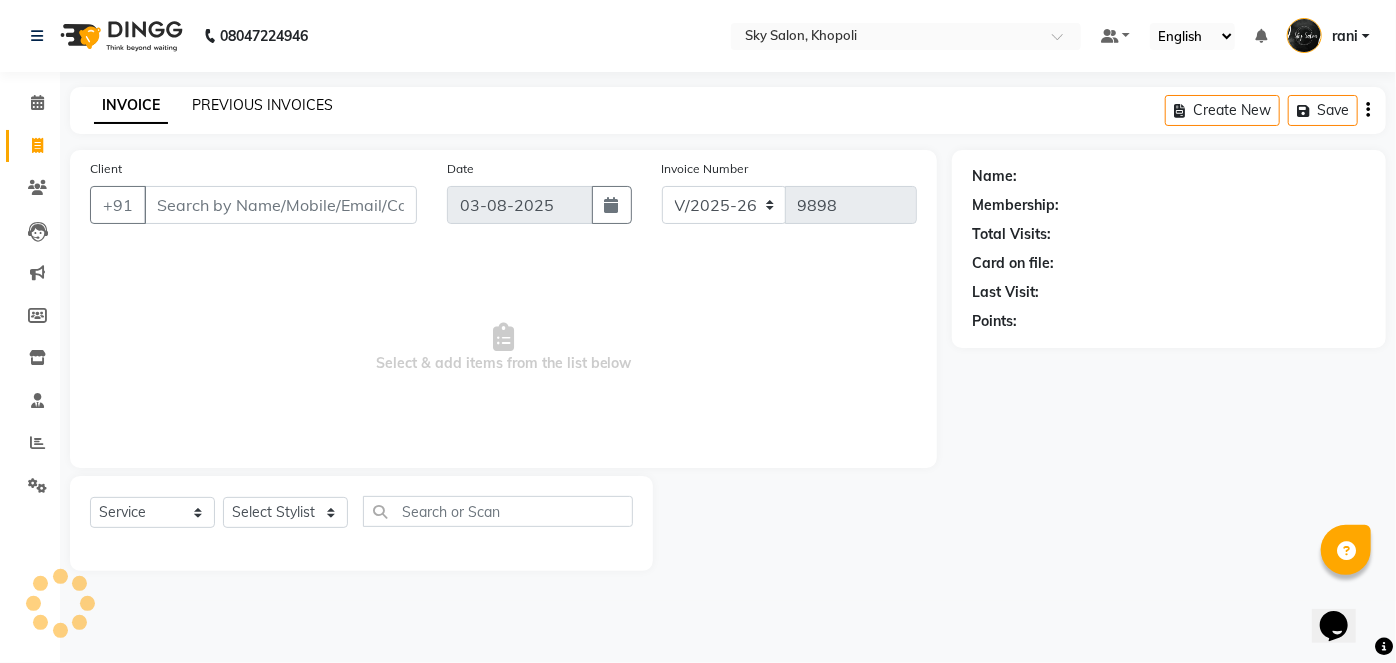 click on "PREVIOUS INVOICES" 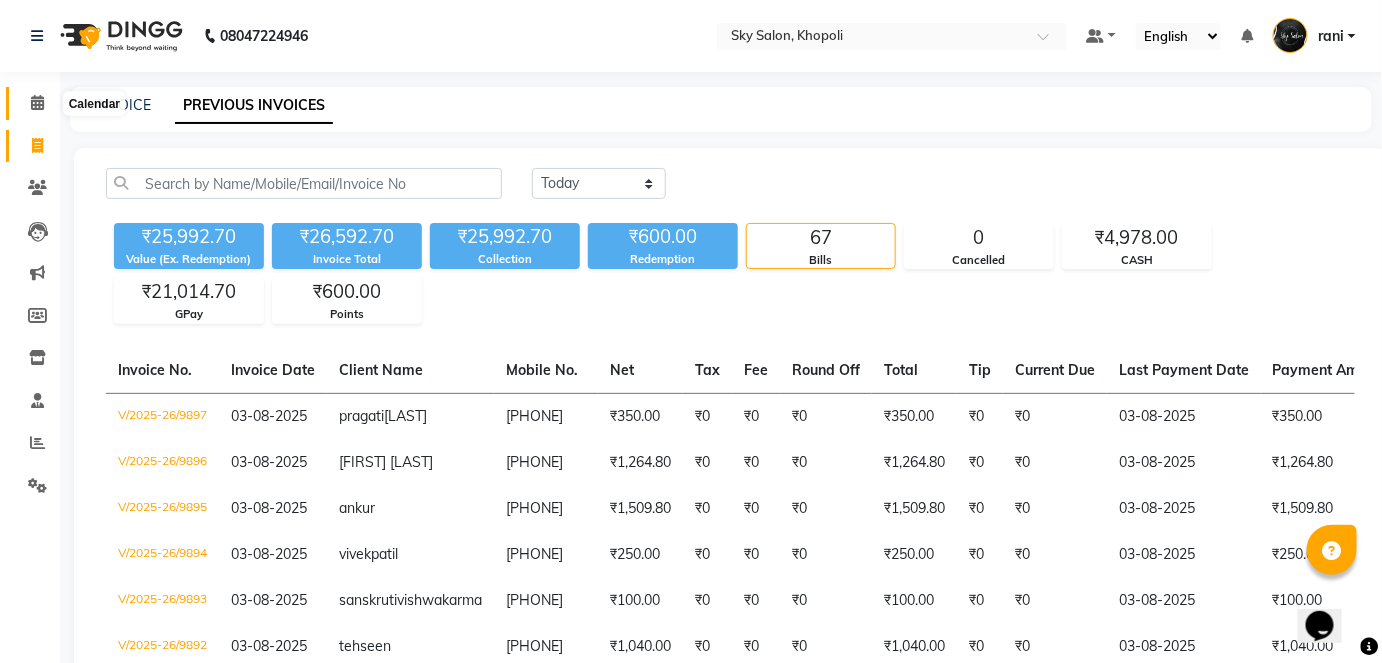 click 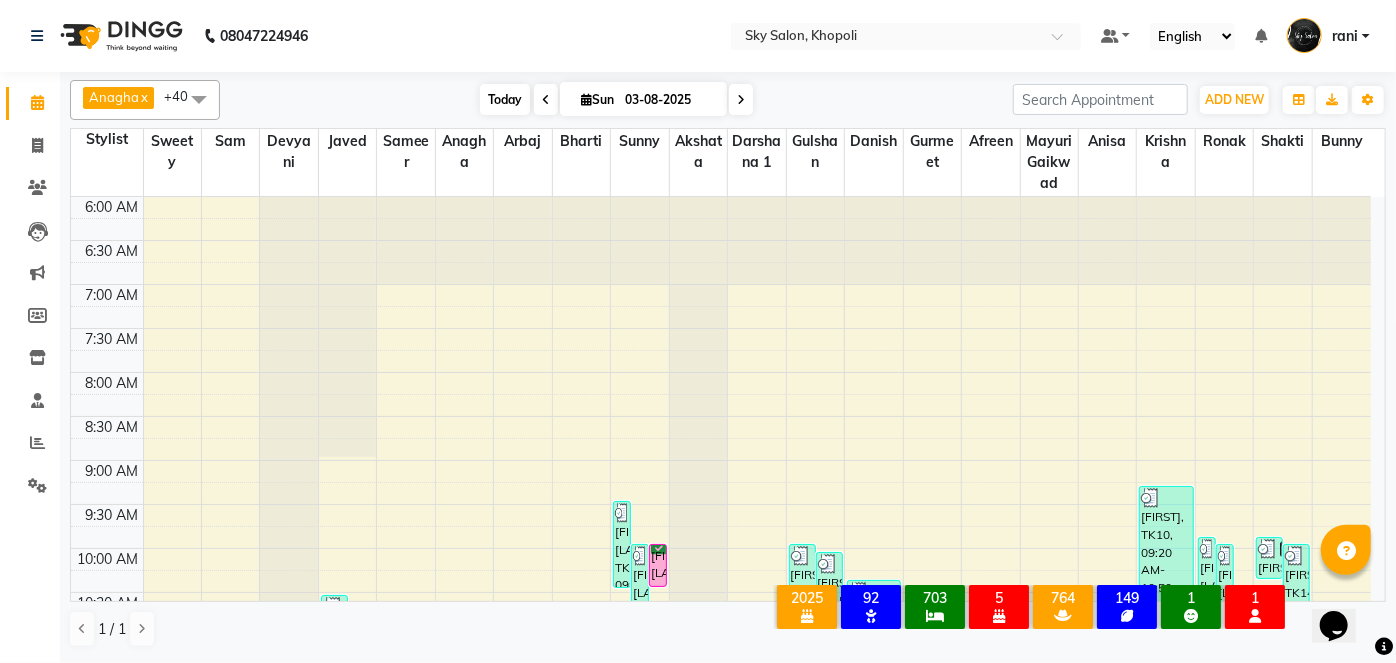 click on "Today" at bounding box center (505, 99) 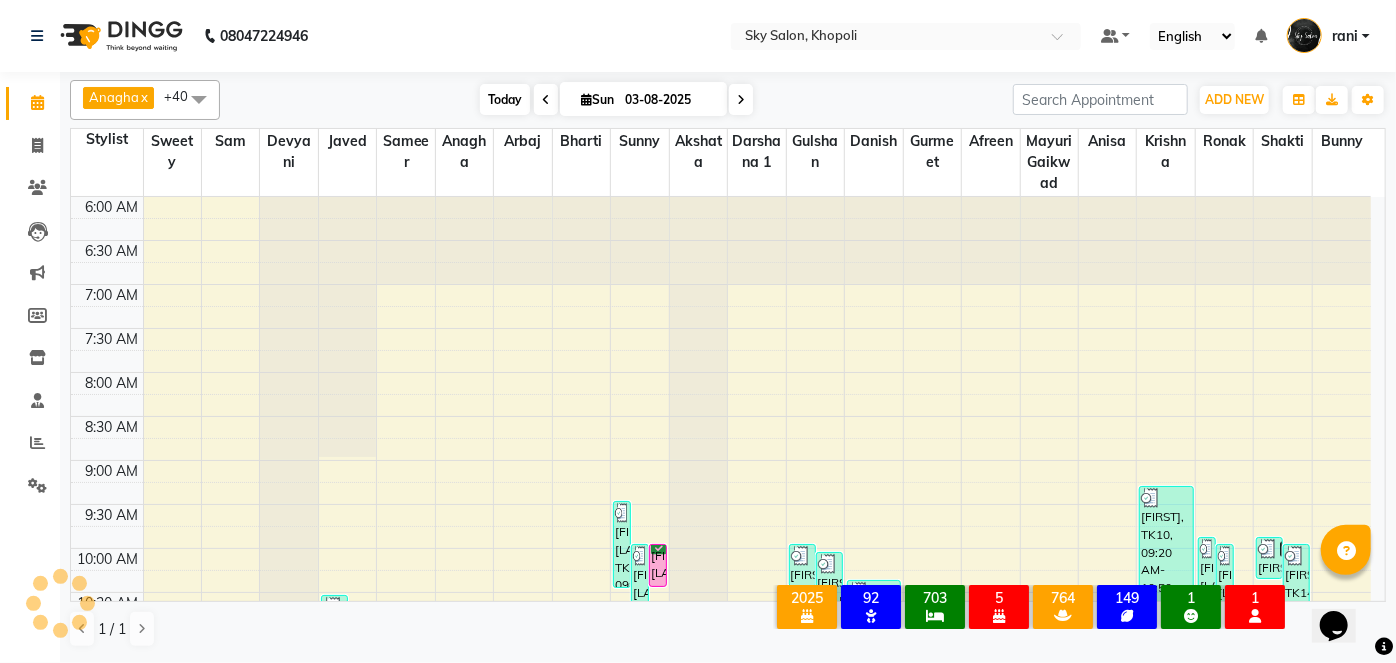 scroll, scrollTop: 869, scrollLeft: 0, axis: vertical 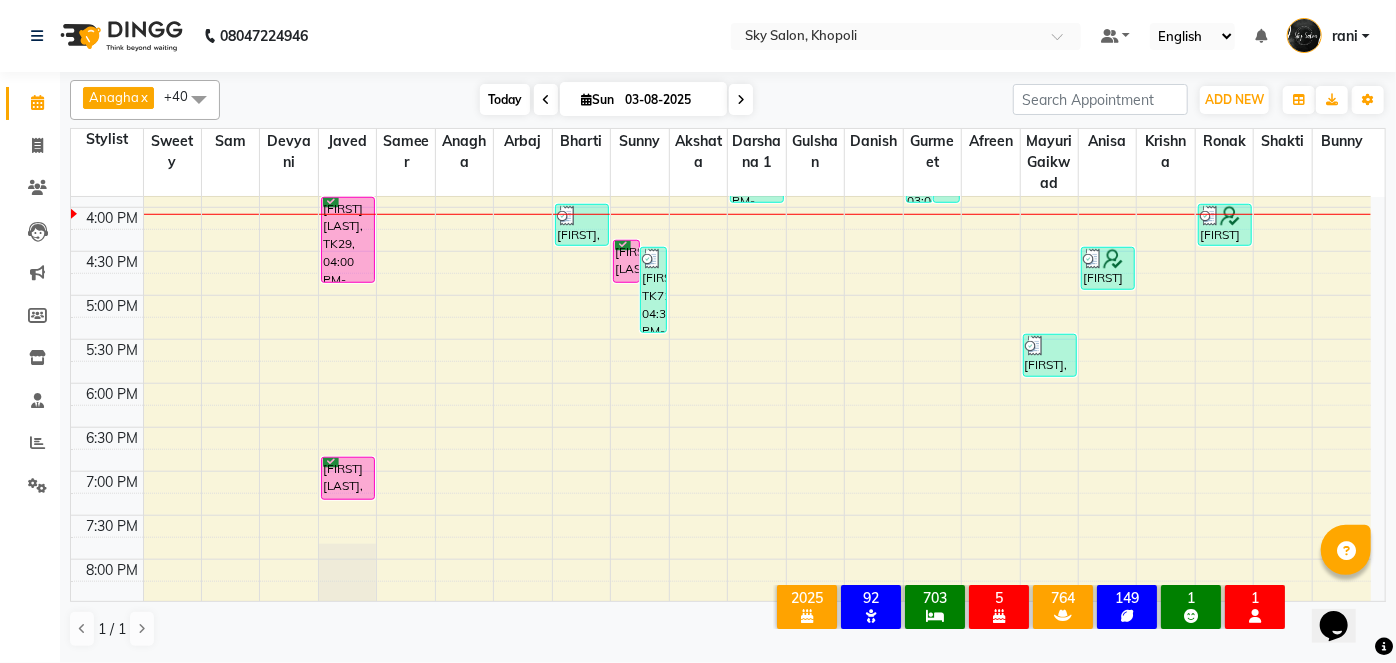 click on "Today" at bounding box center [505, 99] 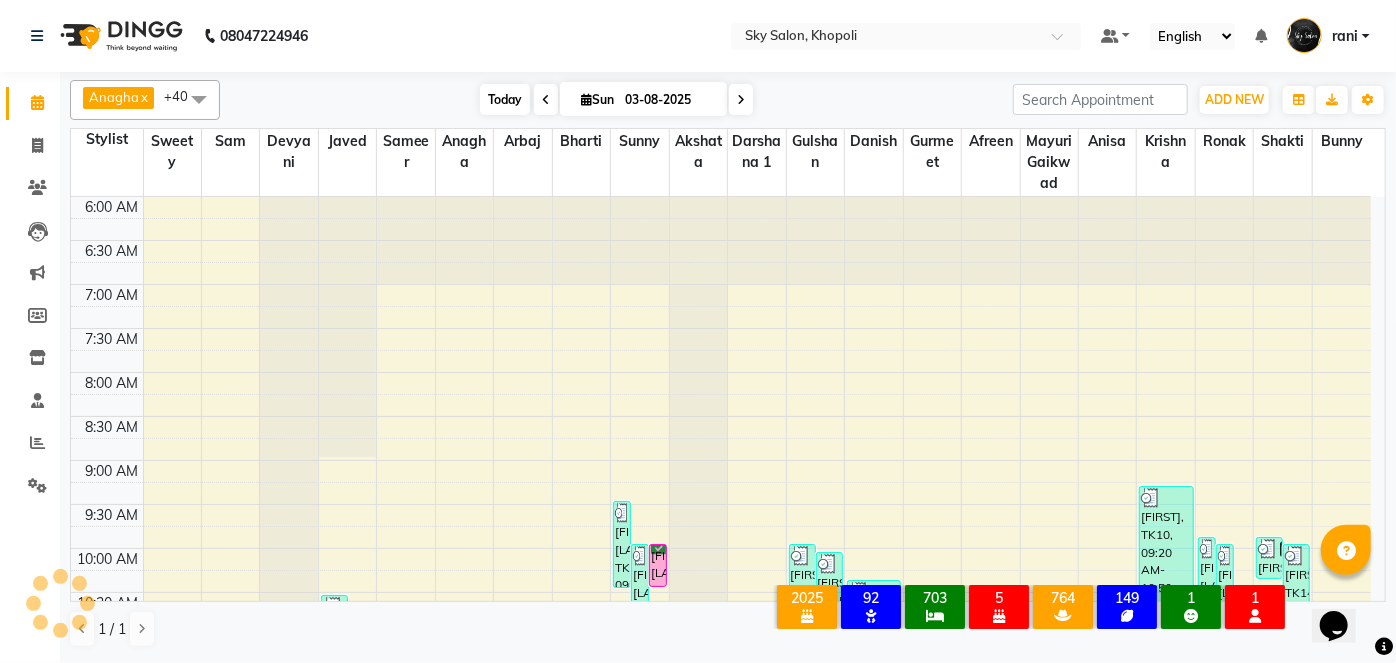 scroll, scrollTop: 869, scrollLeft: 0, axis: vertical 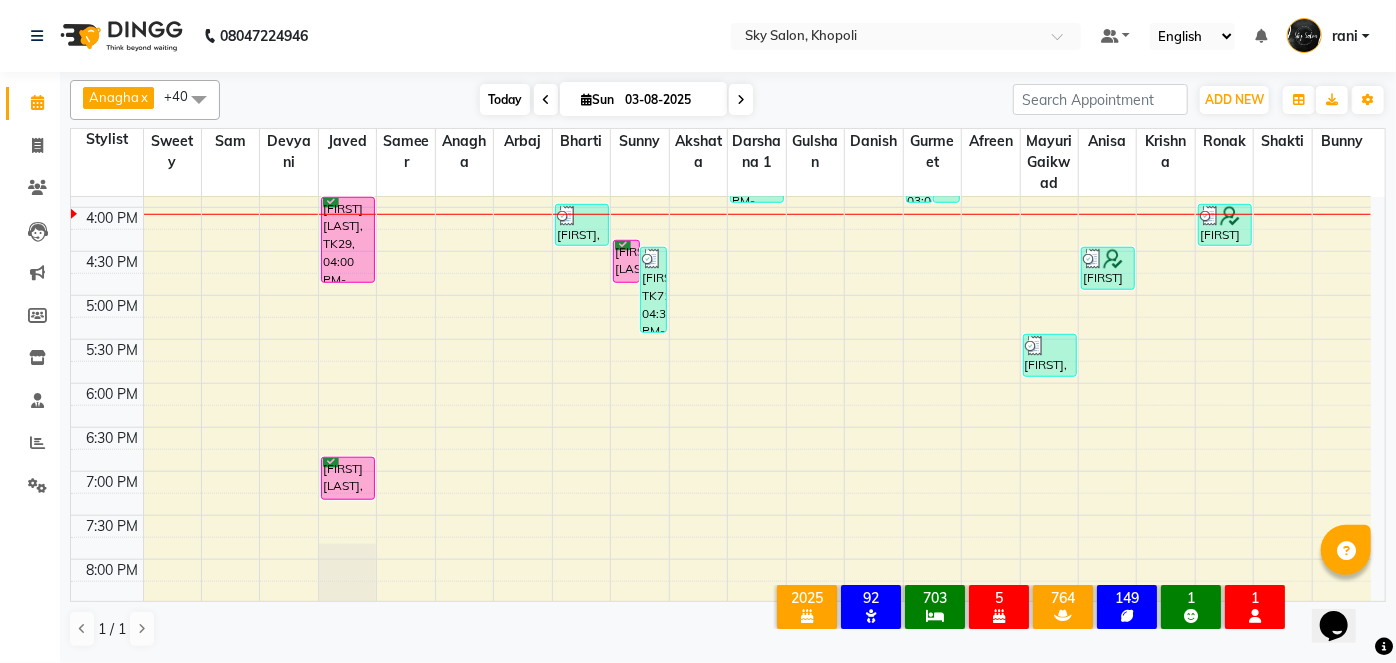 click on "Today" at bounding box center [505, 99] 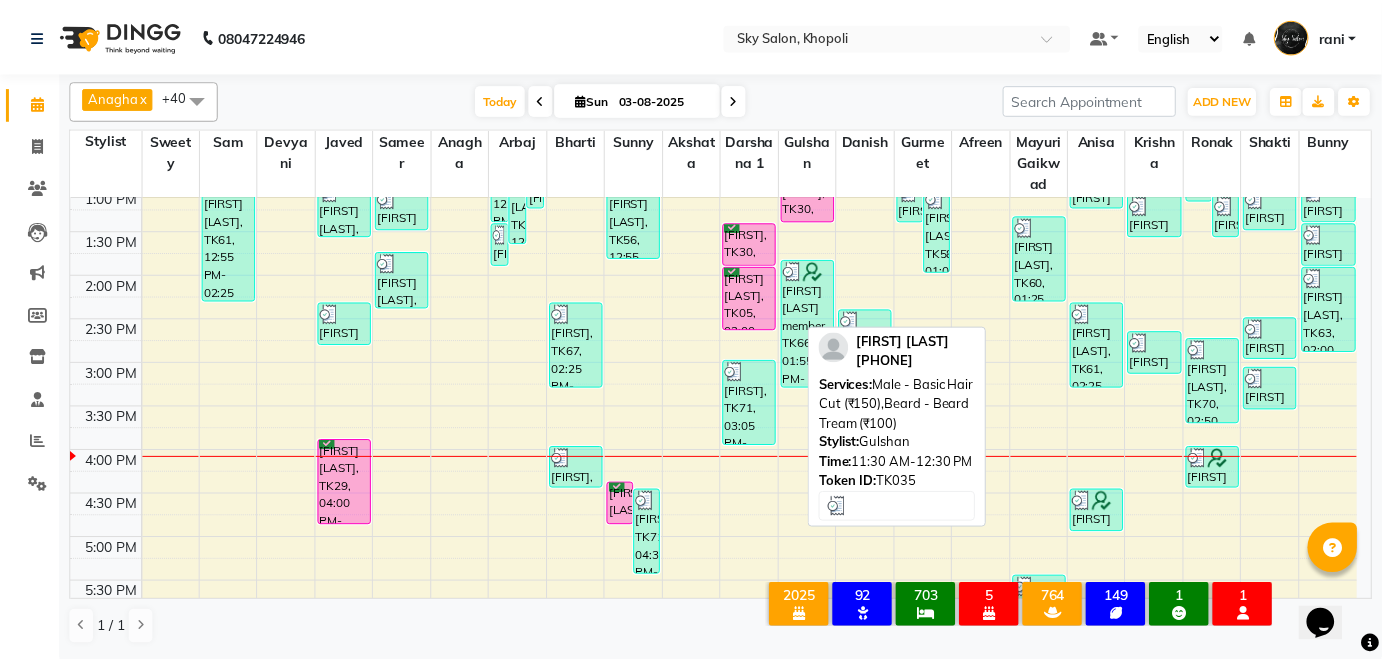 scroll, scrollTop: 633, scrollLeft: 0, axis: vertical 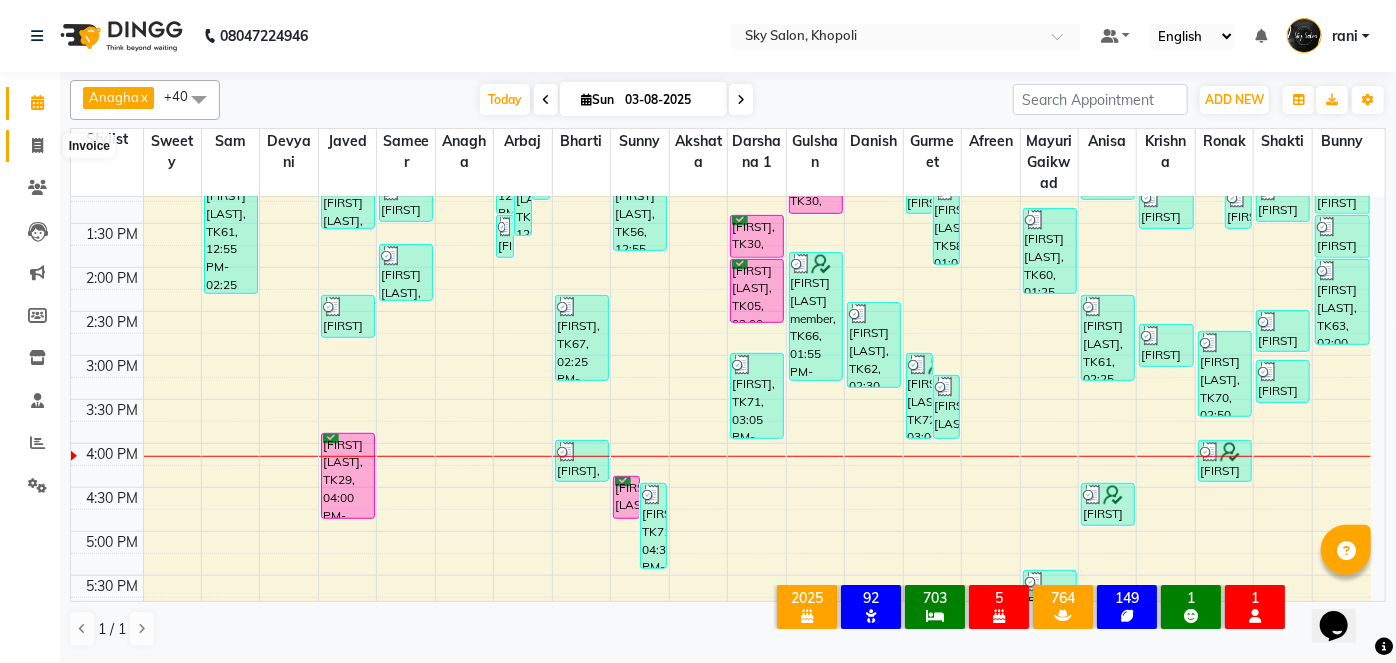 click 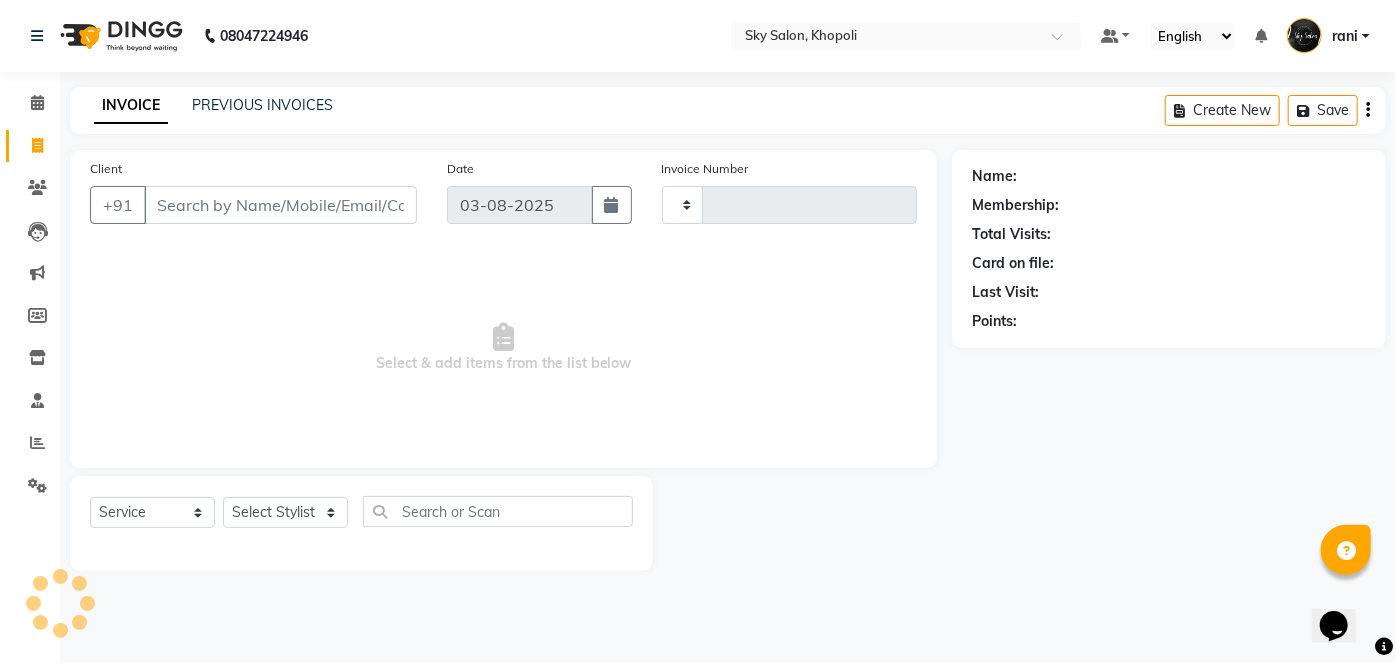 type on "9898" 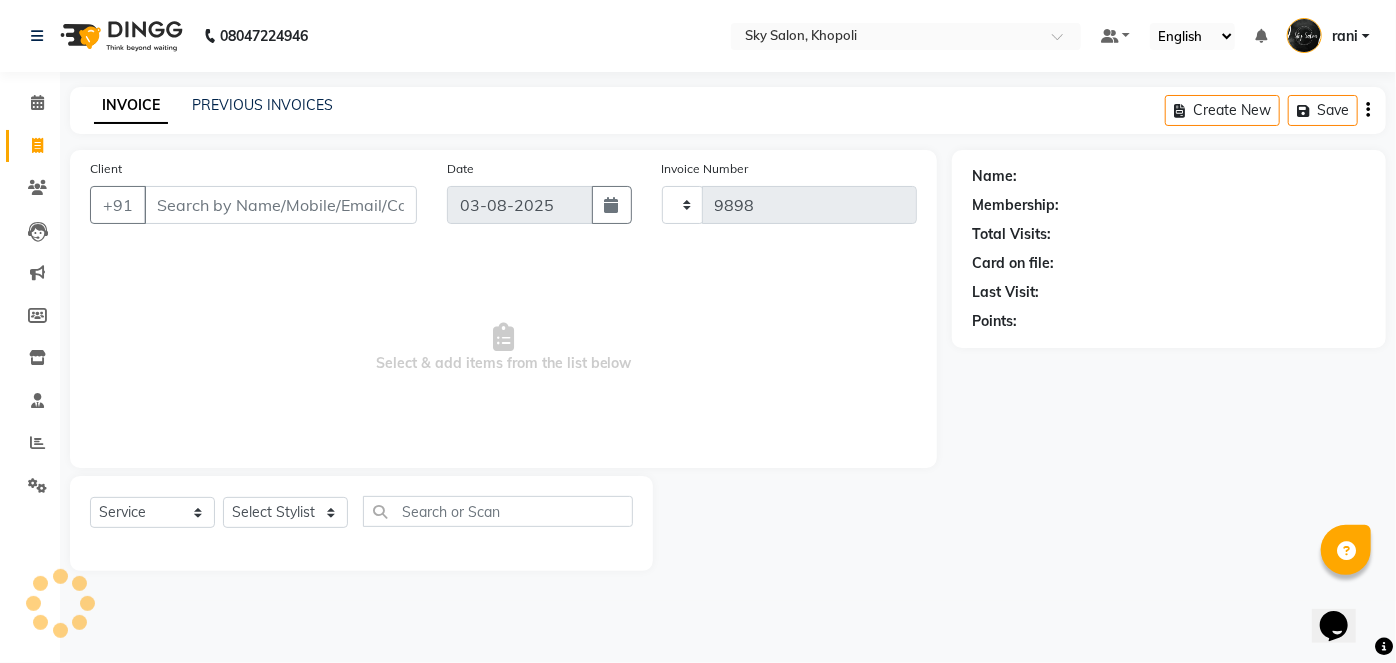 select on "3537" 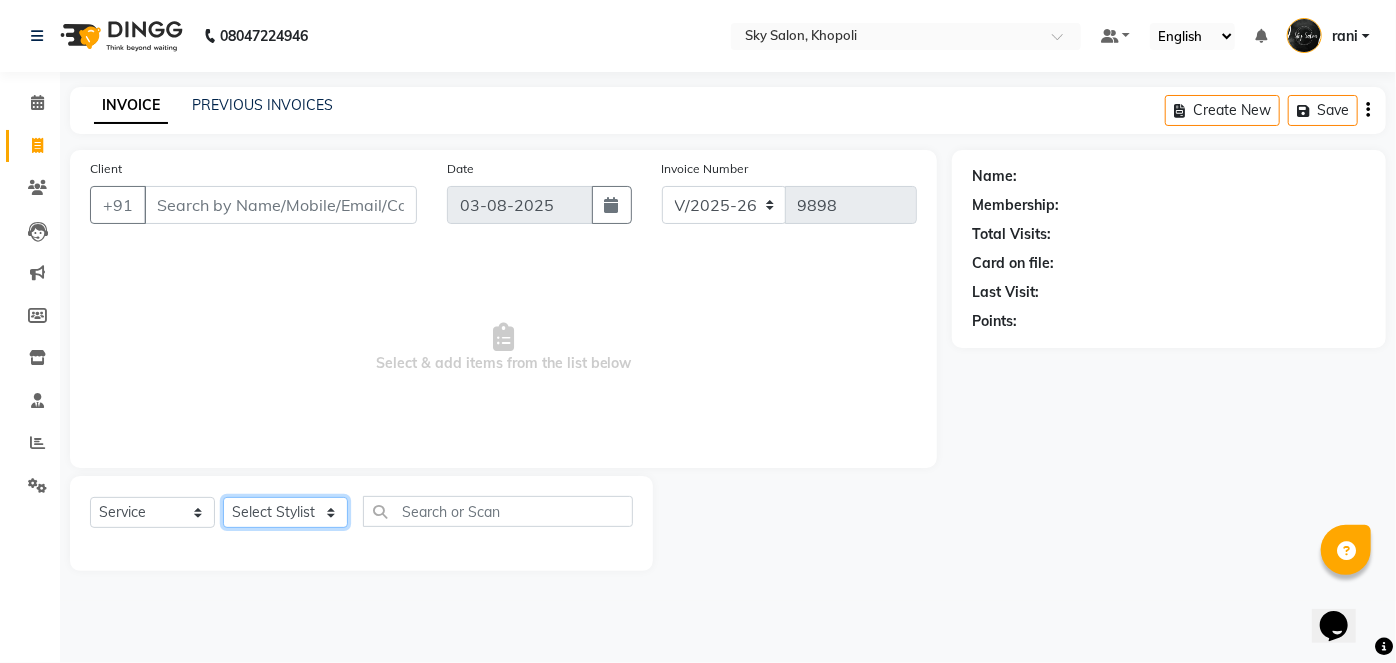 click on "Select Stylist" 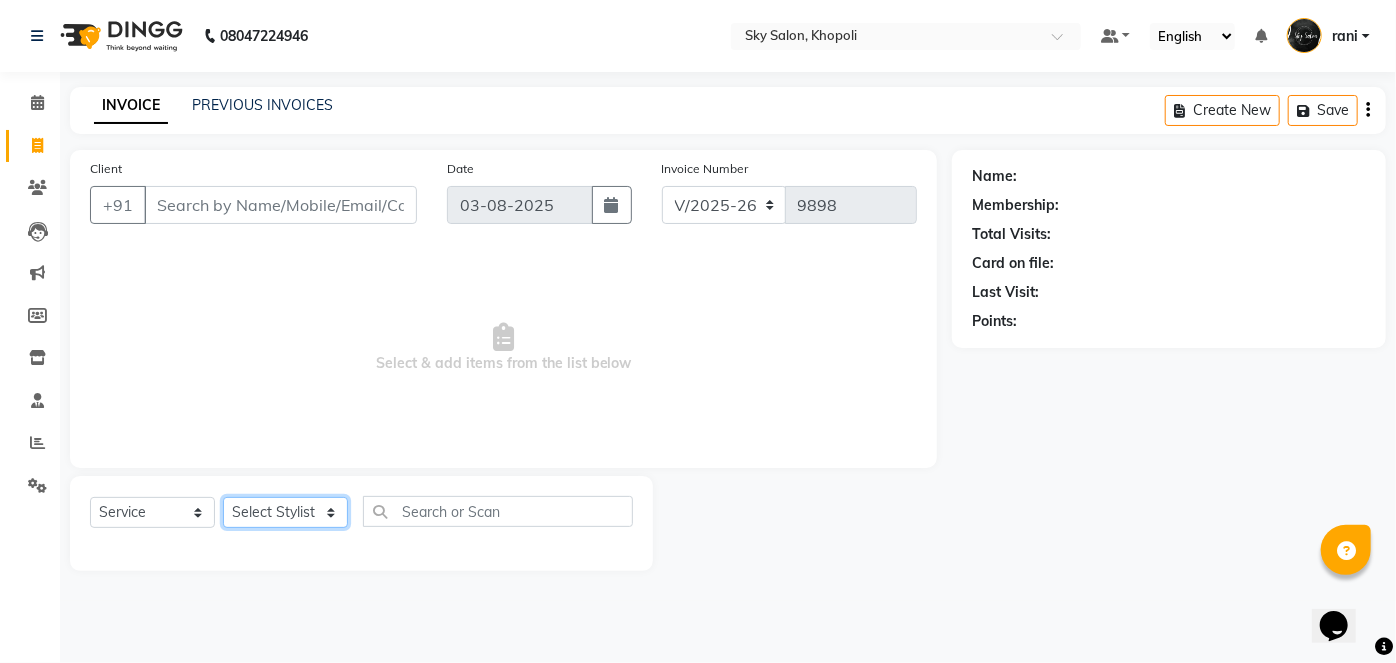 select on "20908" 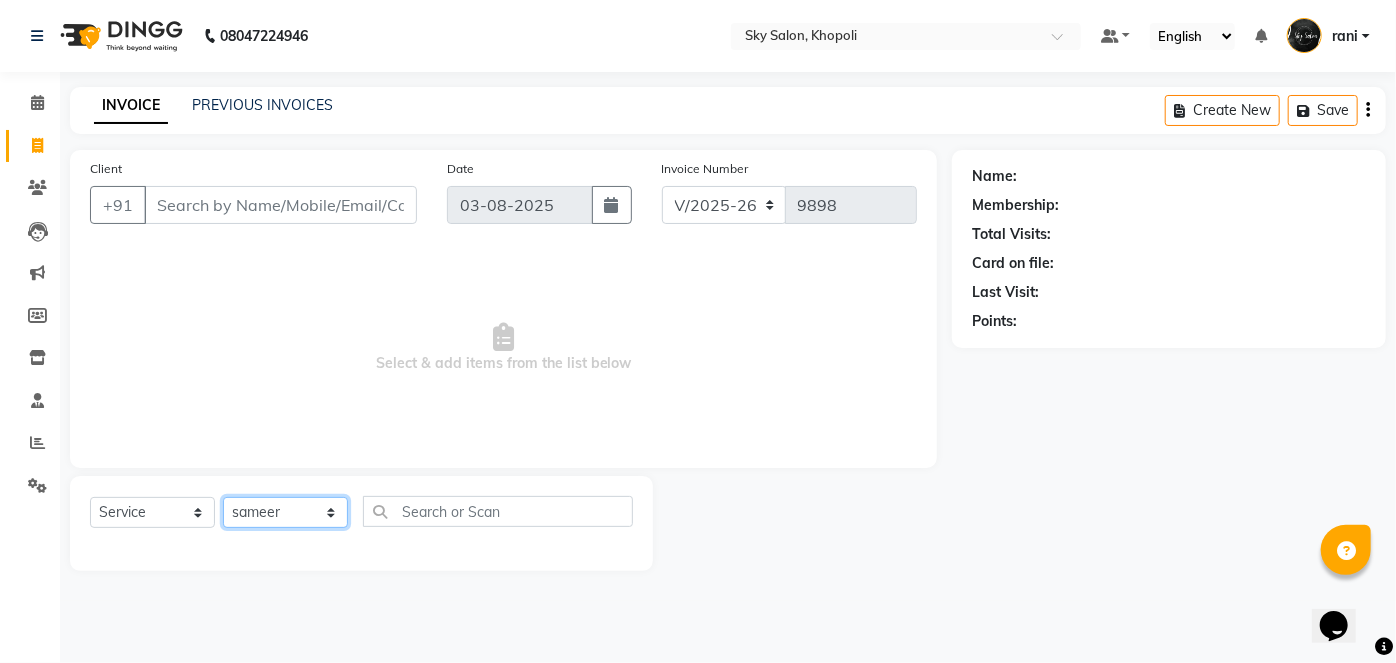 click on "Select Stylist afreen akshata aman saha ameer Anagha anisa arbaj bharti Bunny Danish Darshana 1 devyani dilshad gaurav Gulshan gurmeet javed jishan krishna mayuri gaikwad muskan rani rinku rocky Ronak sachin sahil sam sameer sameer 2 sandhya shabnam shakti sunny sweety vivek" 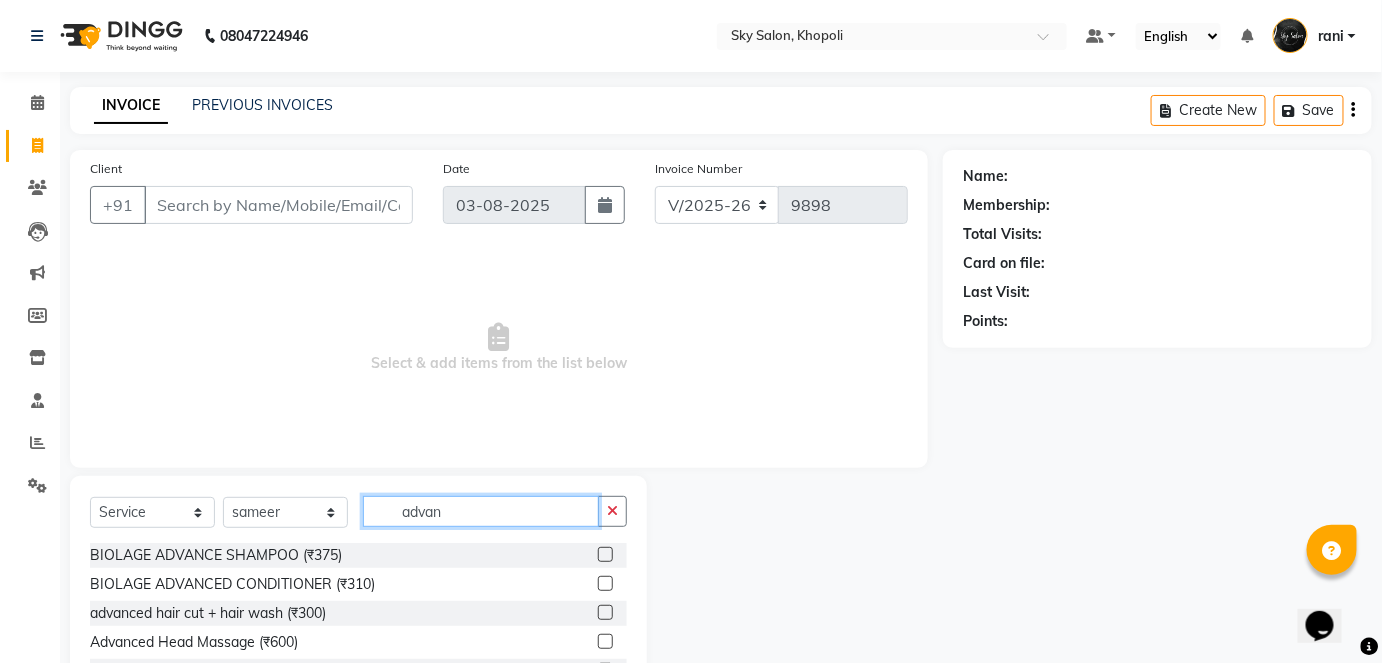 scroll, scrollTop: 82, scrollLeft: 0, axis: vertical 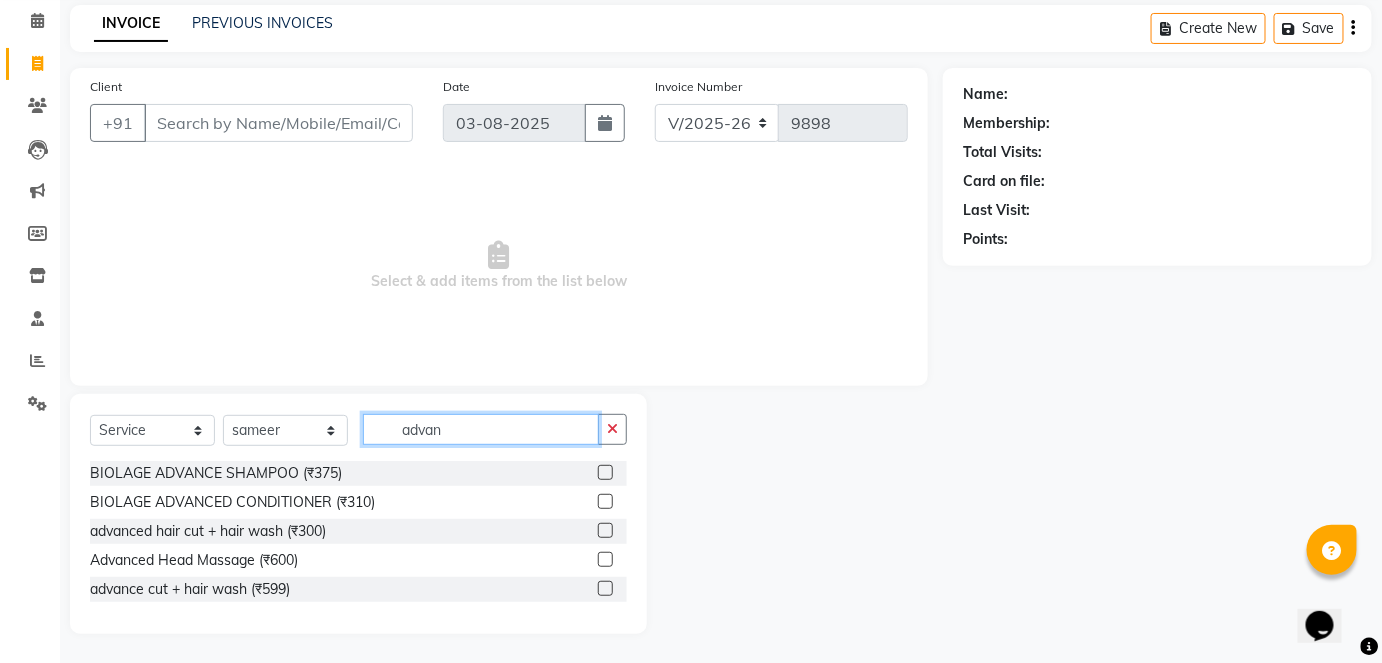 type on "advan" 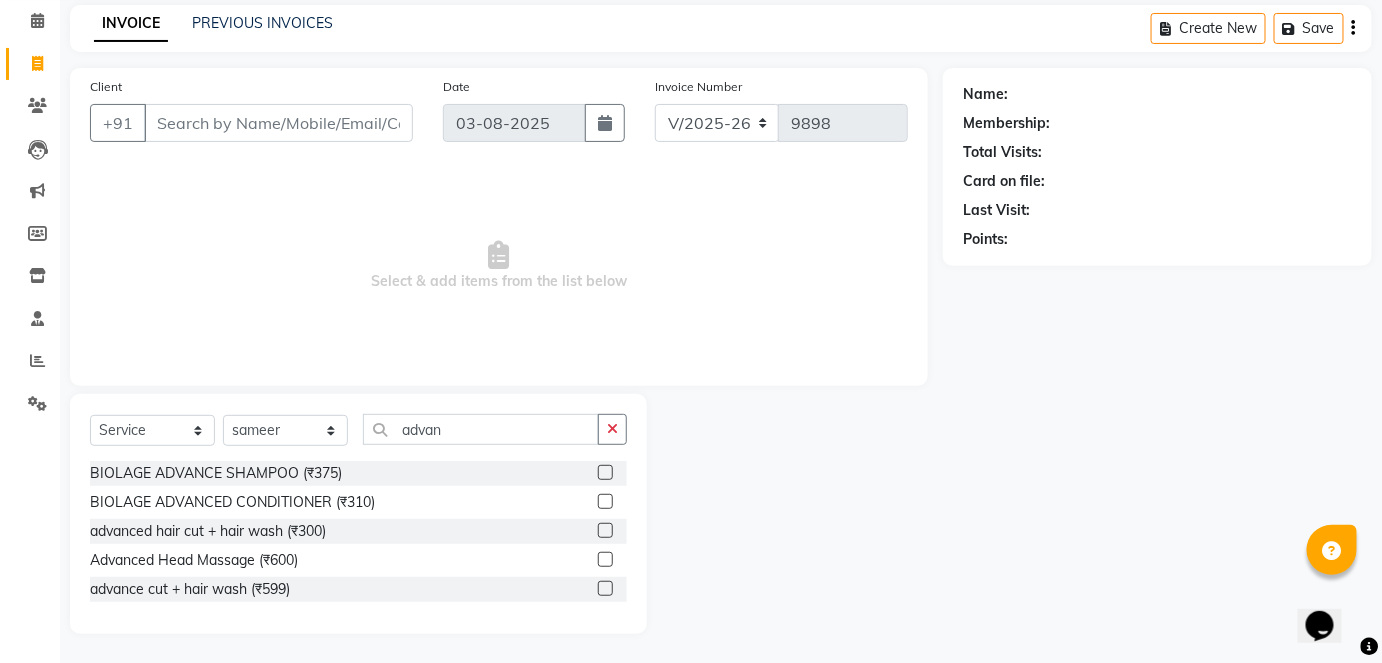 click 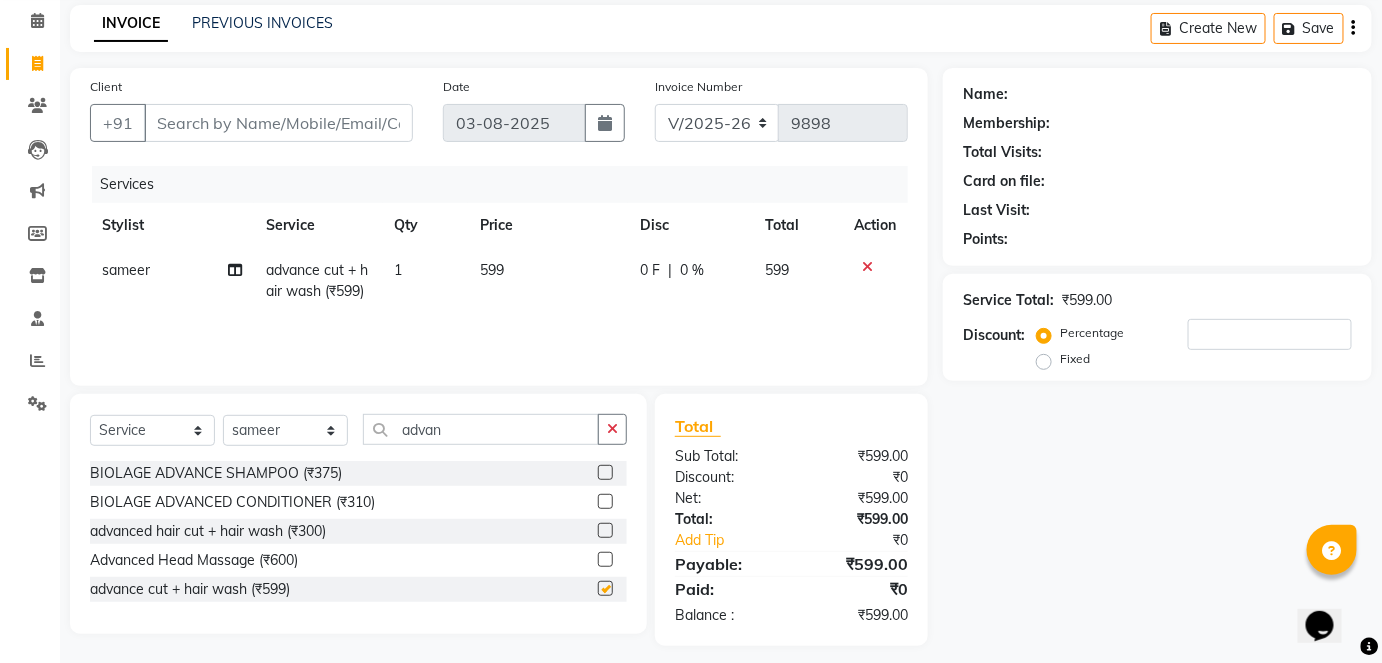 checkbox on "false" 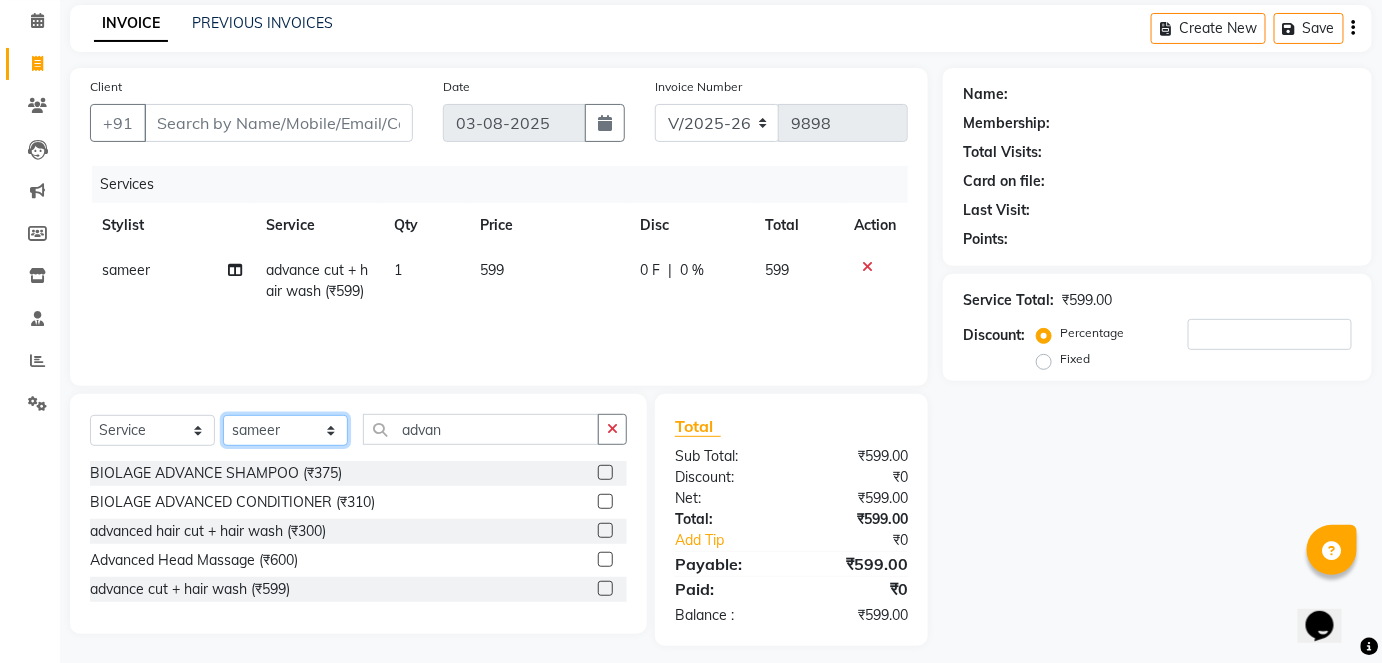 click on "Select Stylist afreen akshata aman saha ameer Anagha anisa arbaj bharti Bunny Danish Darshana 1 devyani dilshad gaurav Gulshan gurmeet javed jishan krishna mayuri gaikwad muskan rani rinku rocky Ronak sachin sahil sam sameer sameer 2 sandhya shabnam shakti sunny sweety vivek" 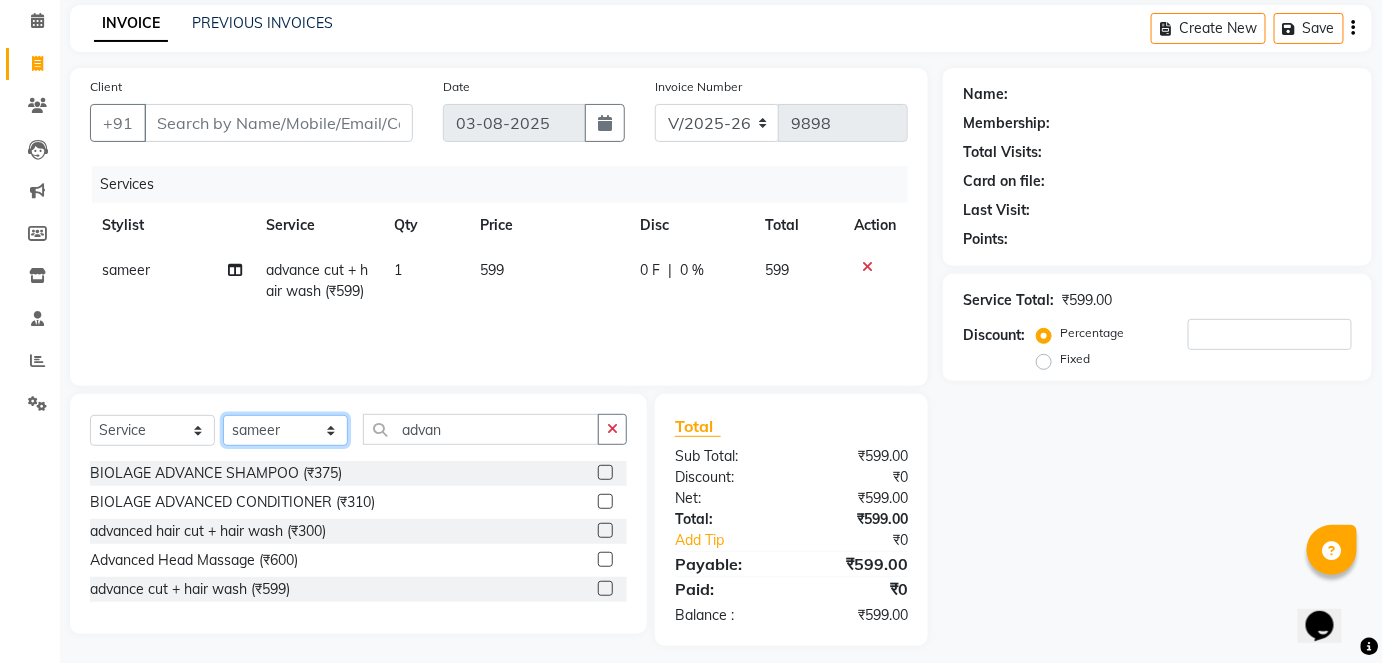 select on "43486" 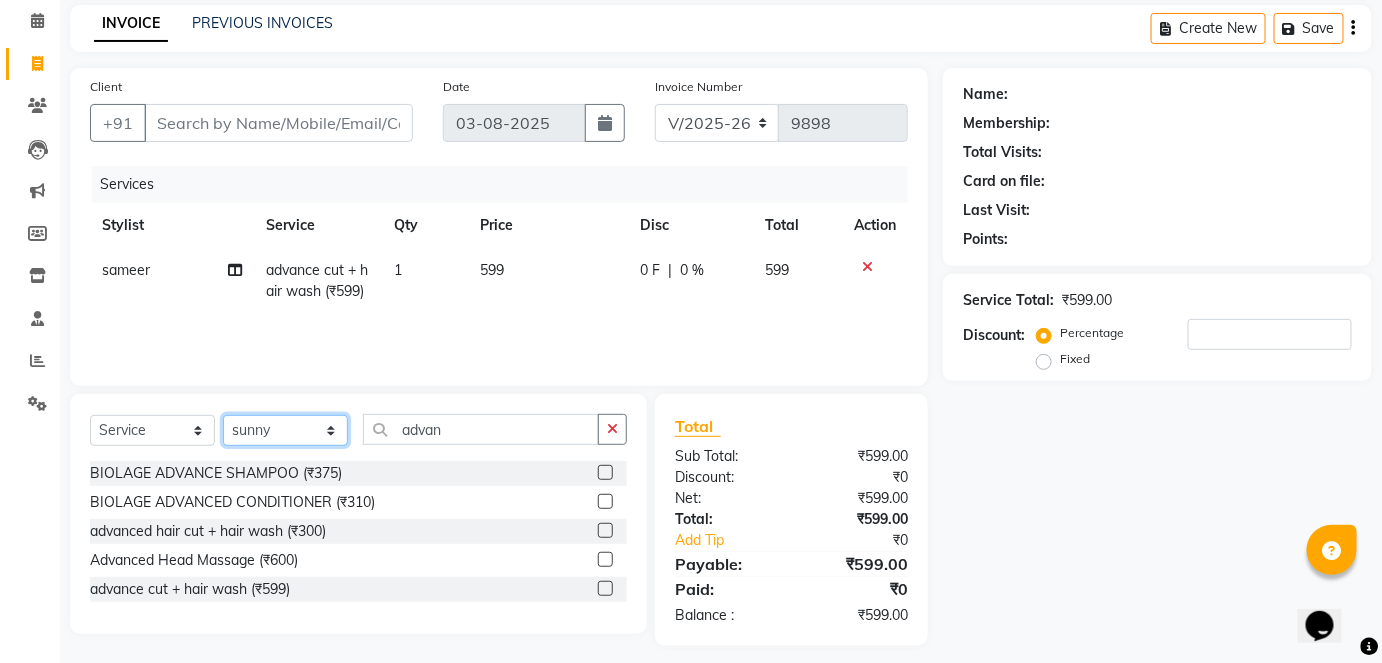 click on "Select Stylist afreen akshata aman saha ameer Anagha anisa arbaj bharti Bunny Danish Darshana 1 devyani dilshad gaurav Gulshan gurmeet javed jishan krishna mayuri gaikwad muskan rani rinku rocky Ronak sachin sahil sam sameer sameer 2 sandhya shabnam shakti sunny sweety vivek" 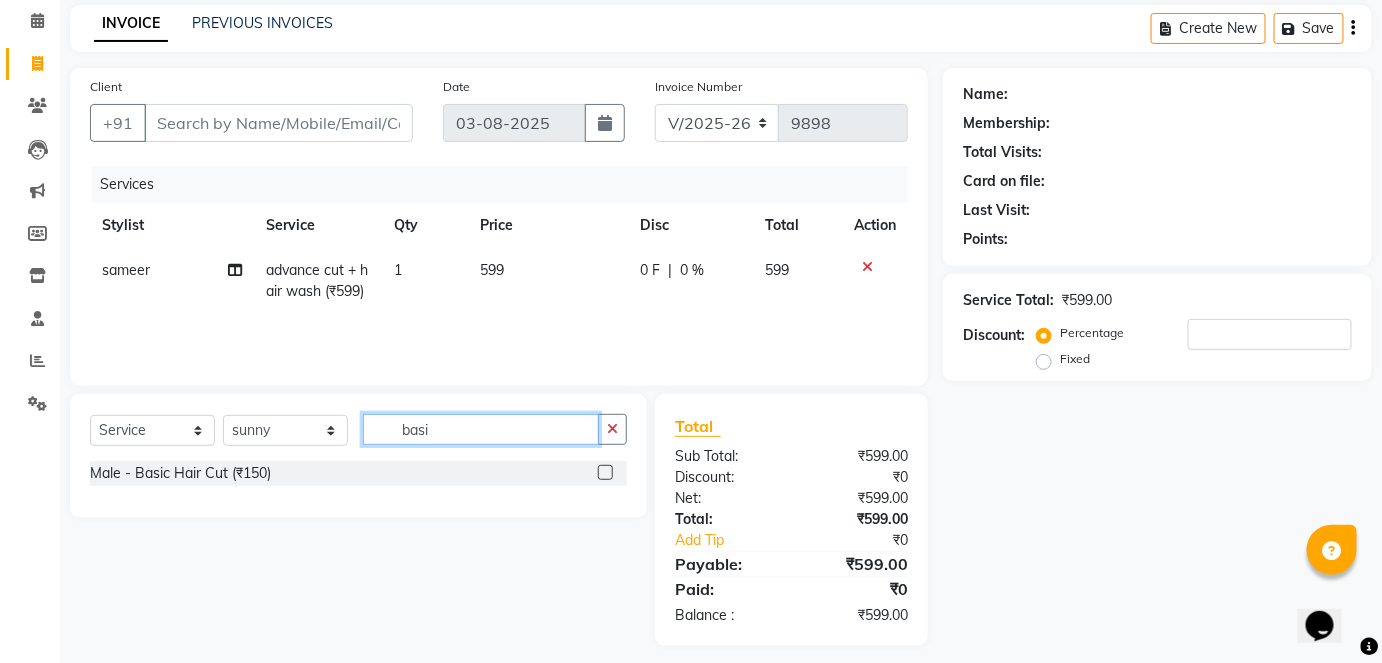 type on "basi" 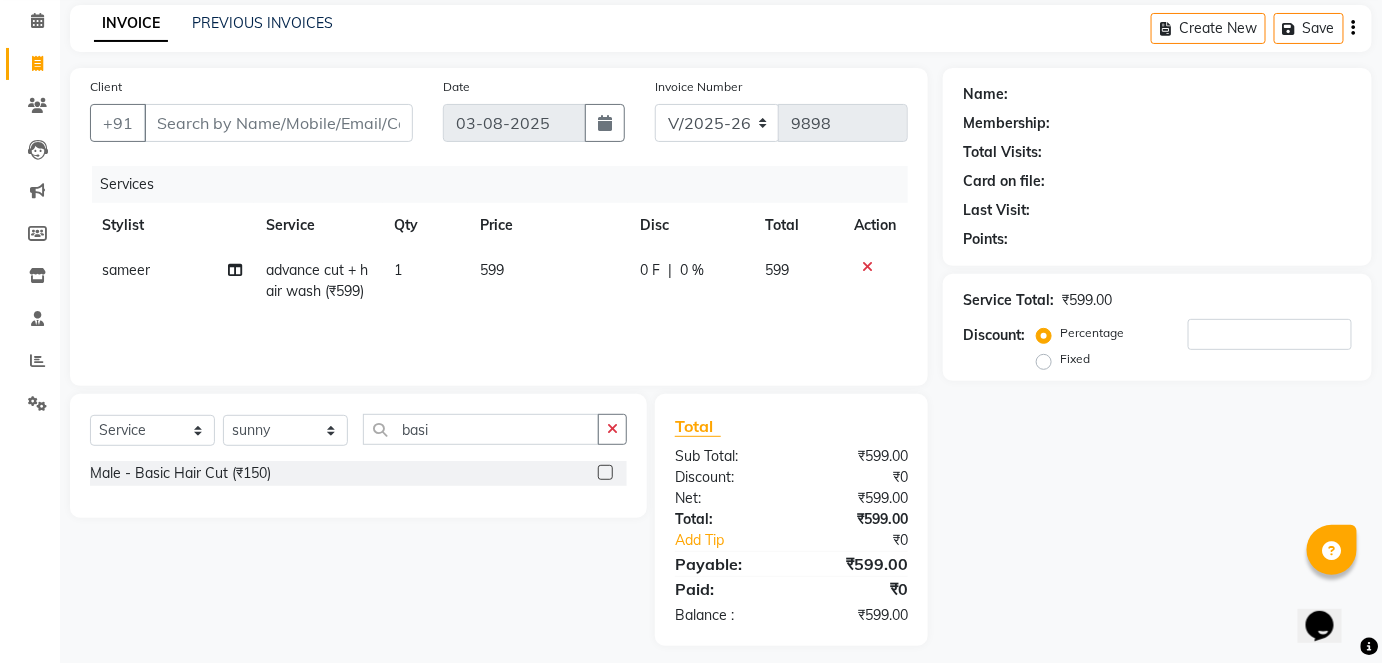 click 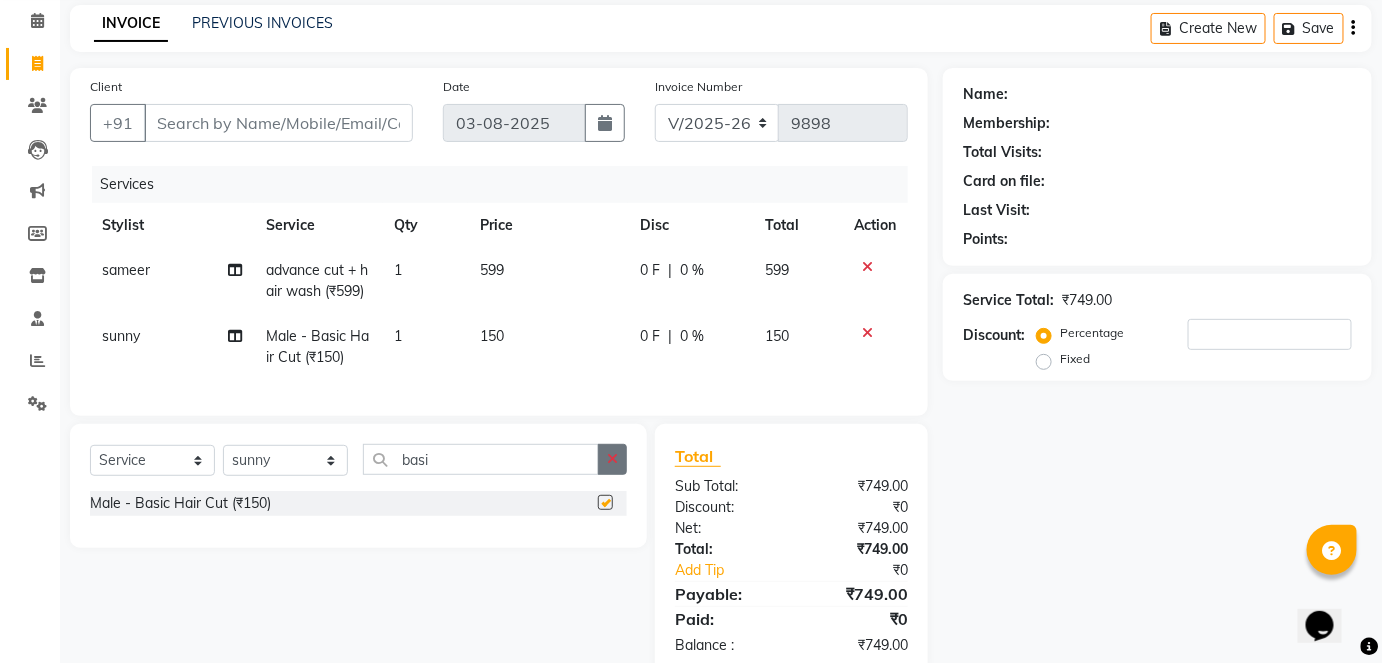 checkbox on "false" 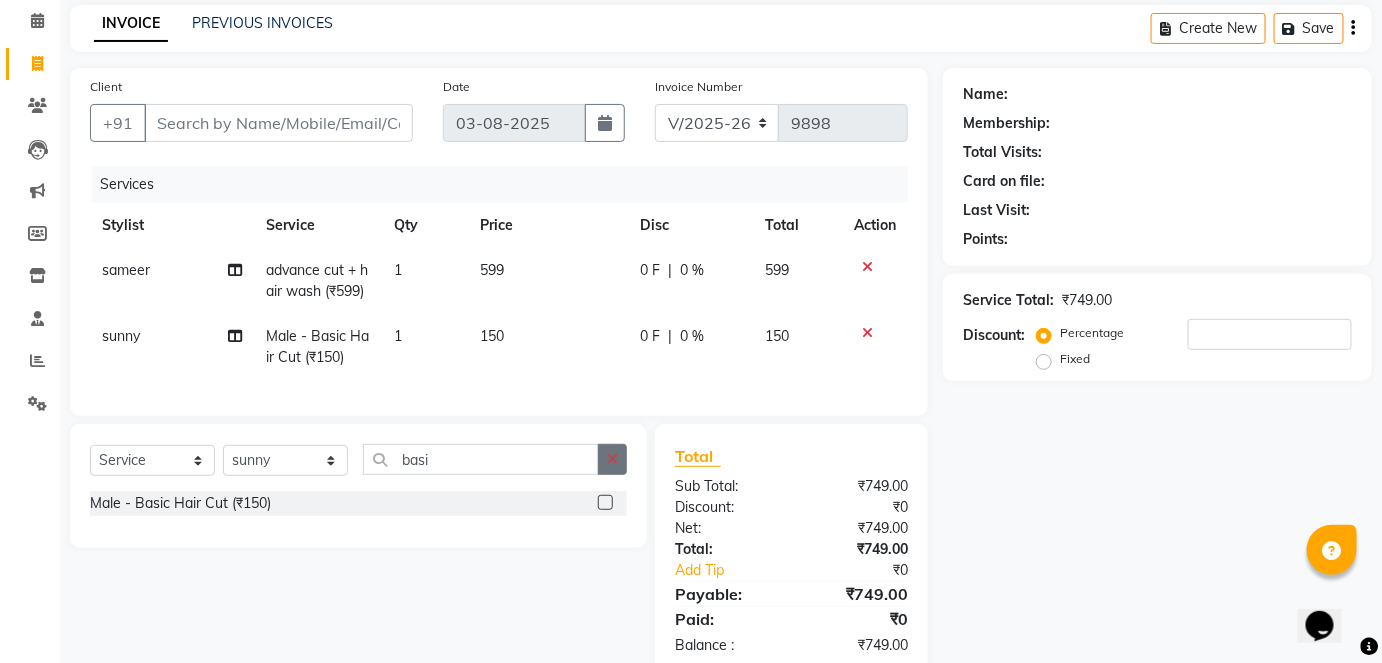 click 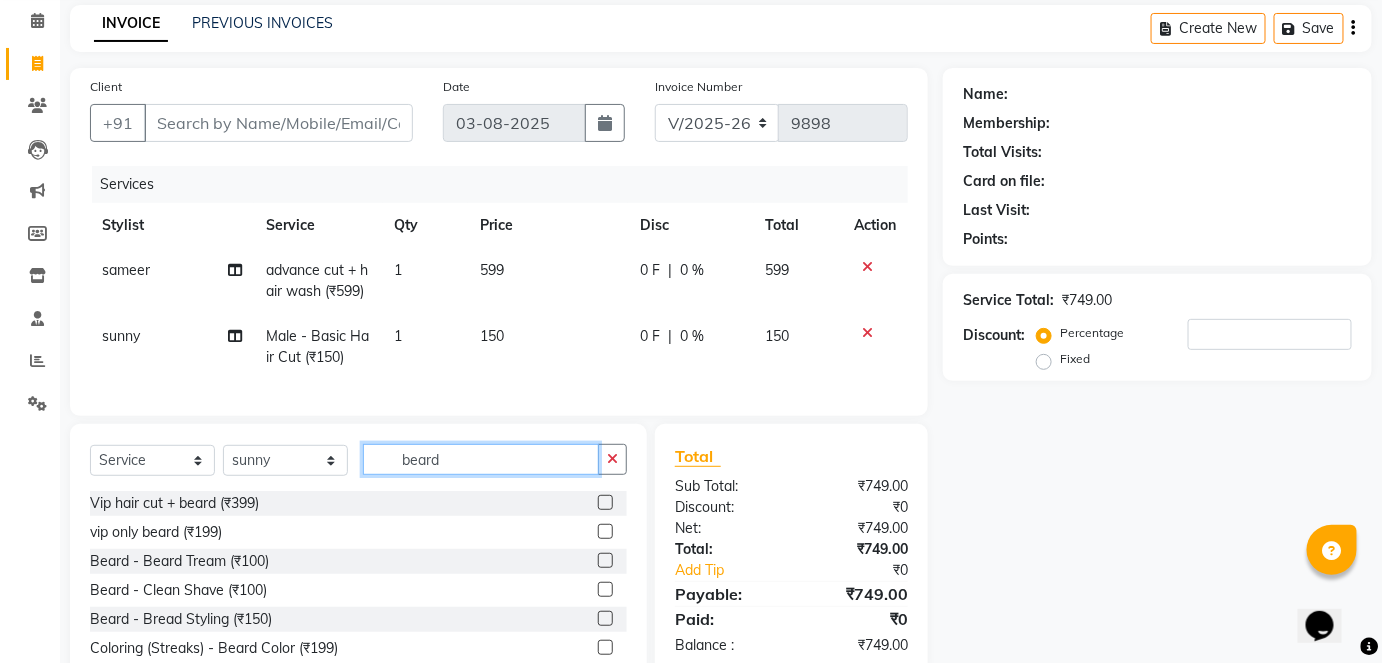 type on "beard" 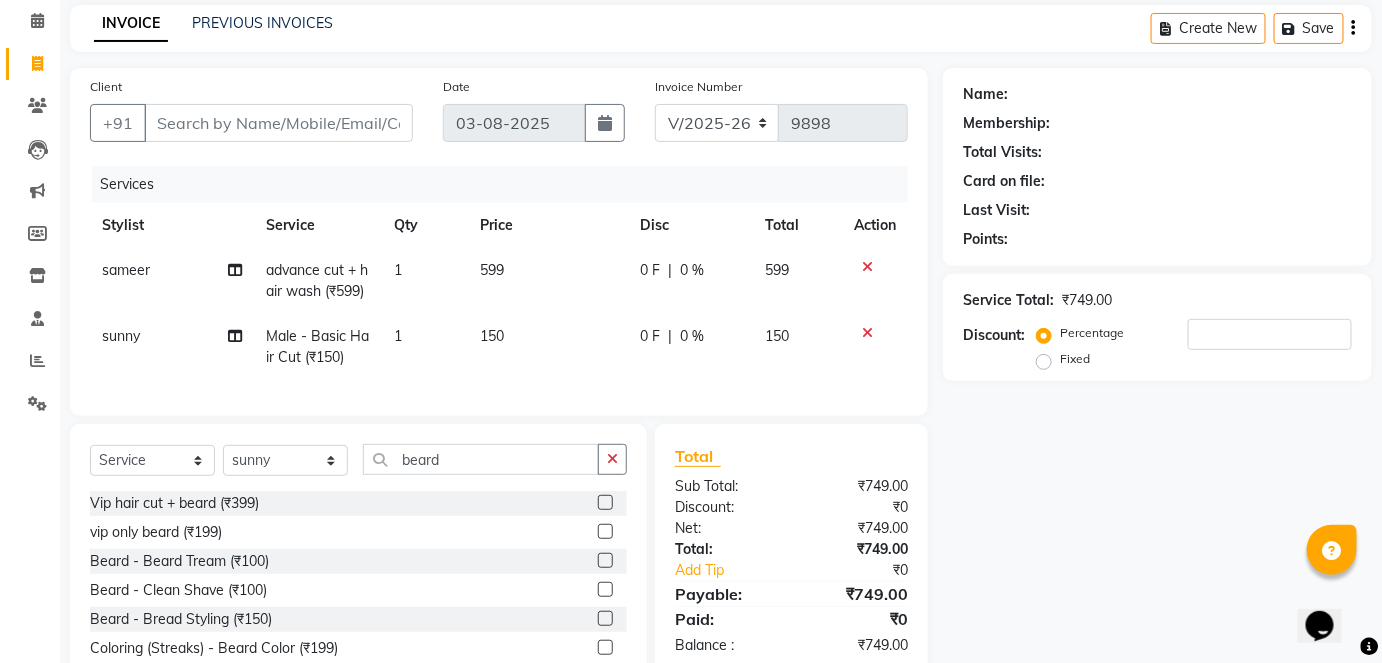 click 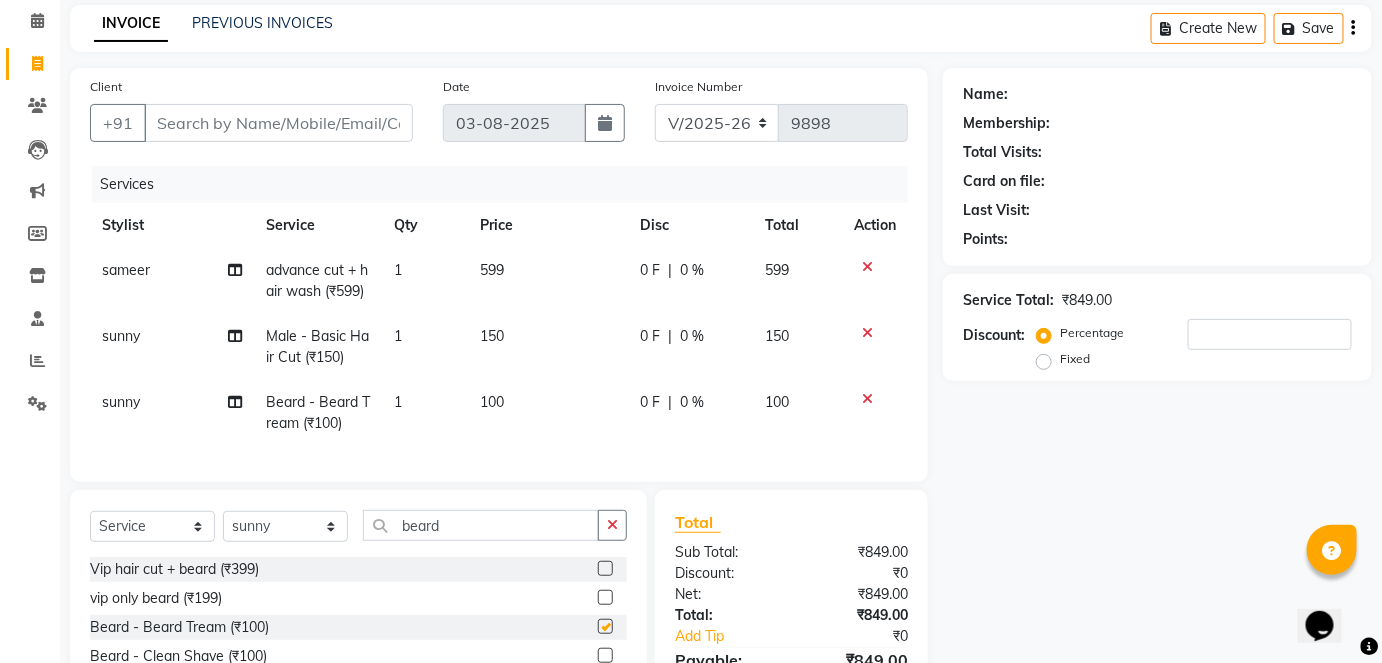 checkbox on "false" 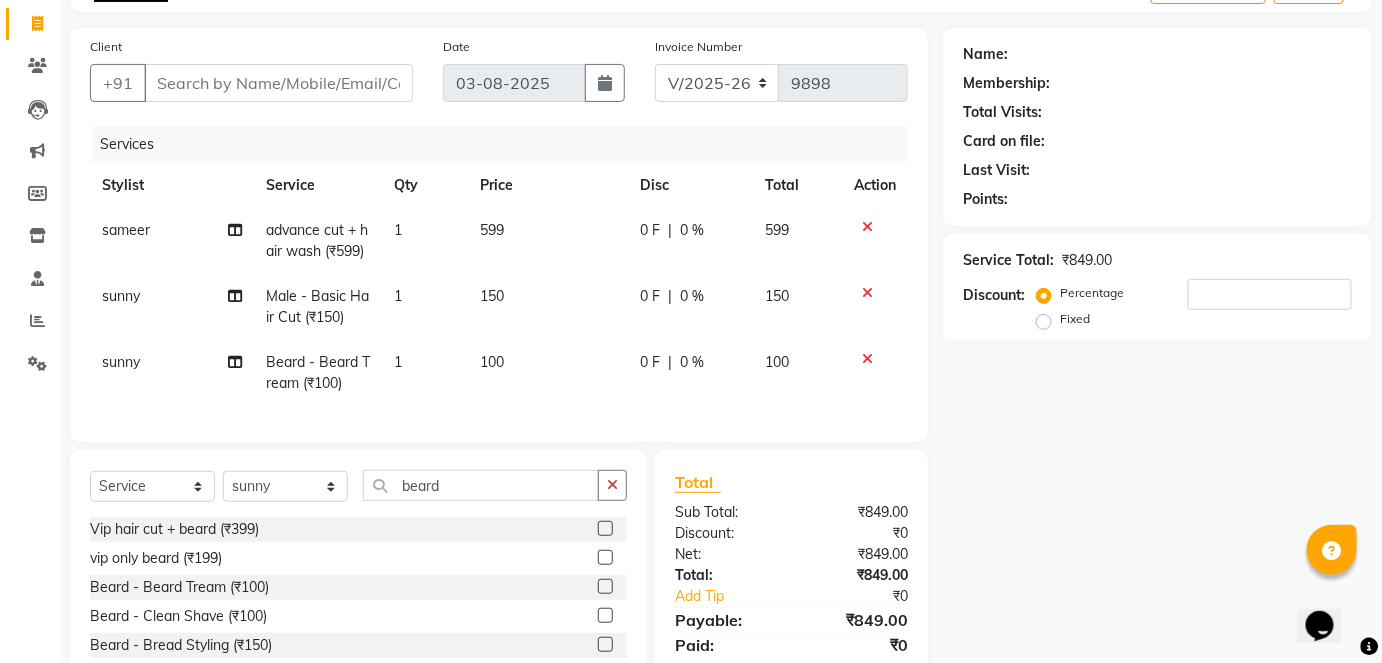 scroll, scrollTop: 124, scrollLeft: 0, axis: vertical 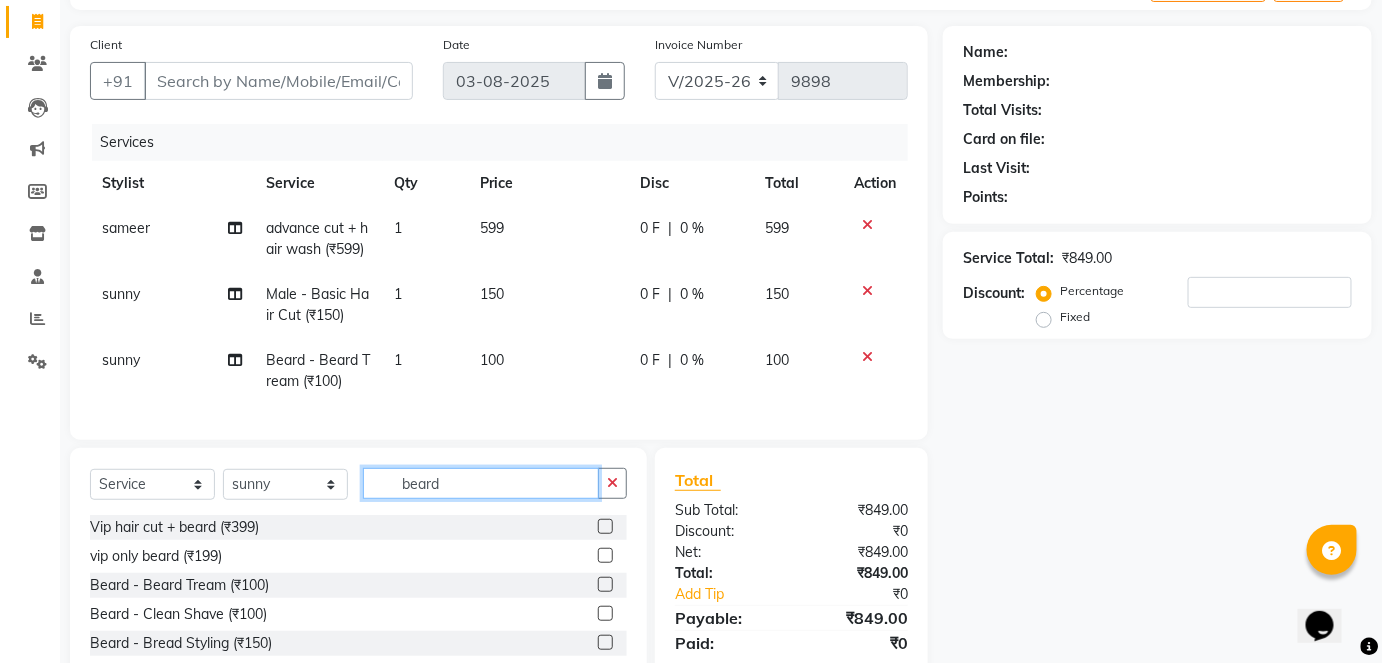 click on "beard" 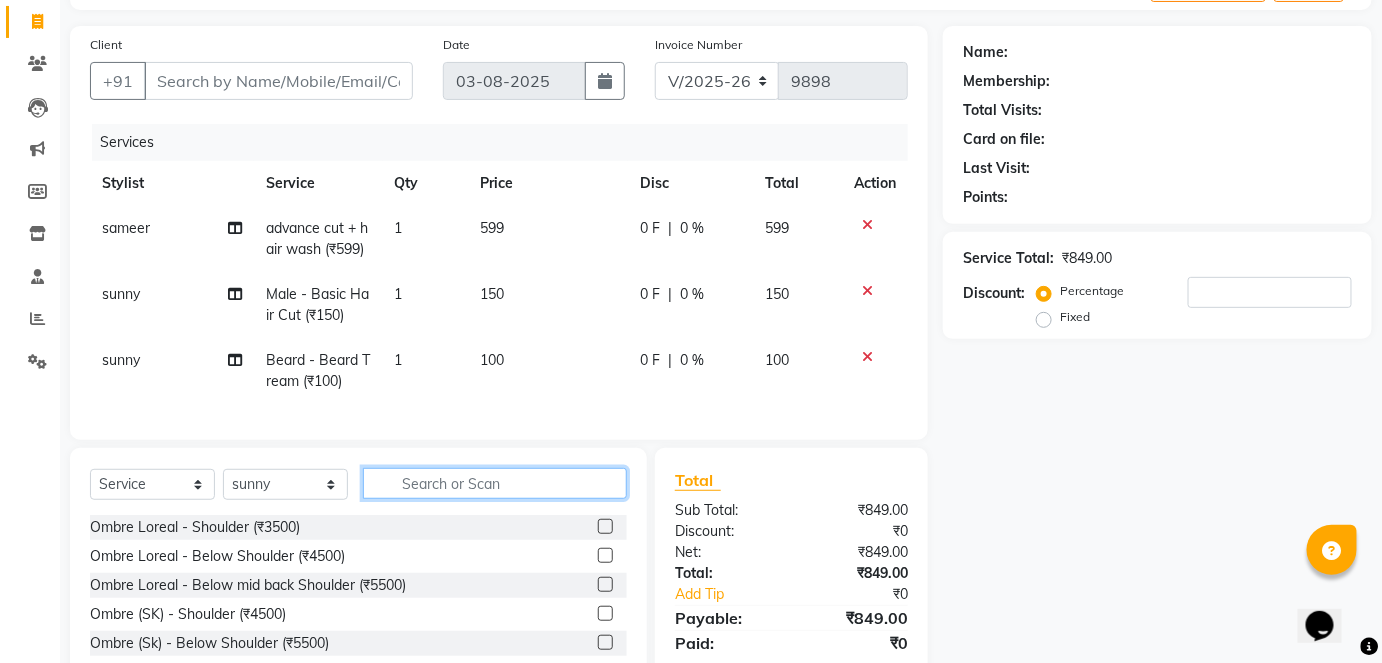 click 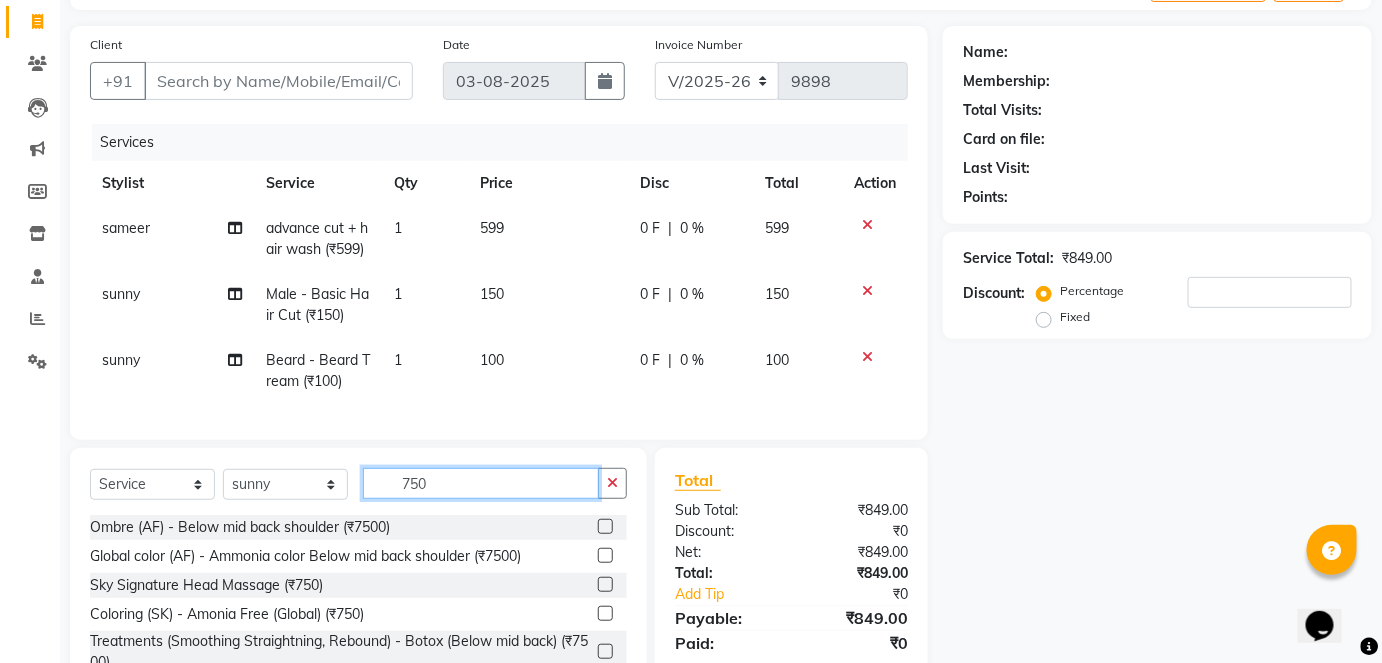 scroll, scrollTop: 247, scrollLeft: 0, axis: vertical 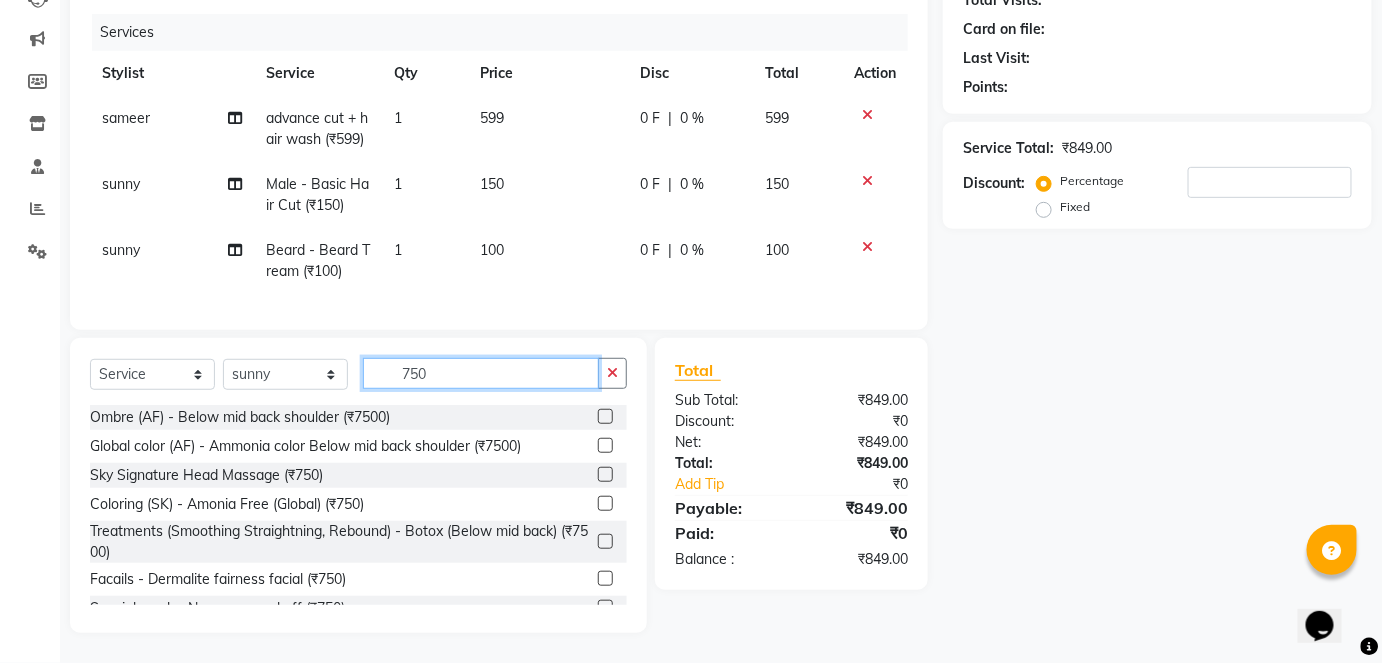type on "750" 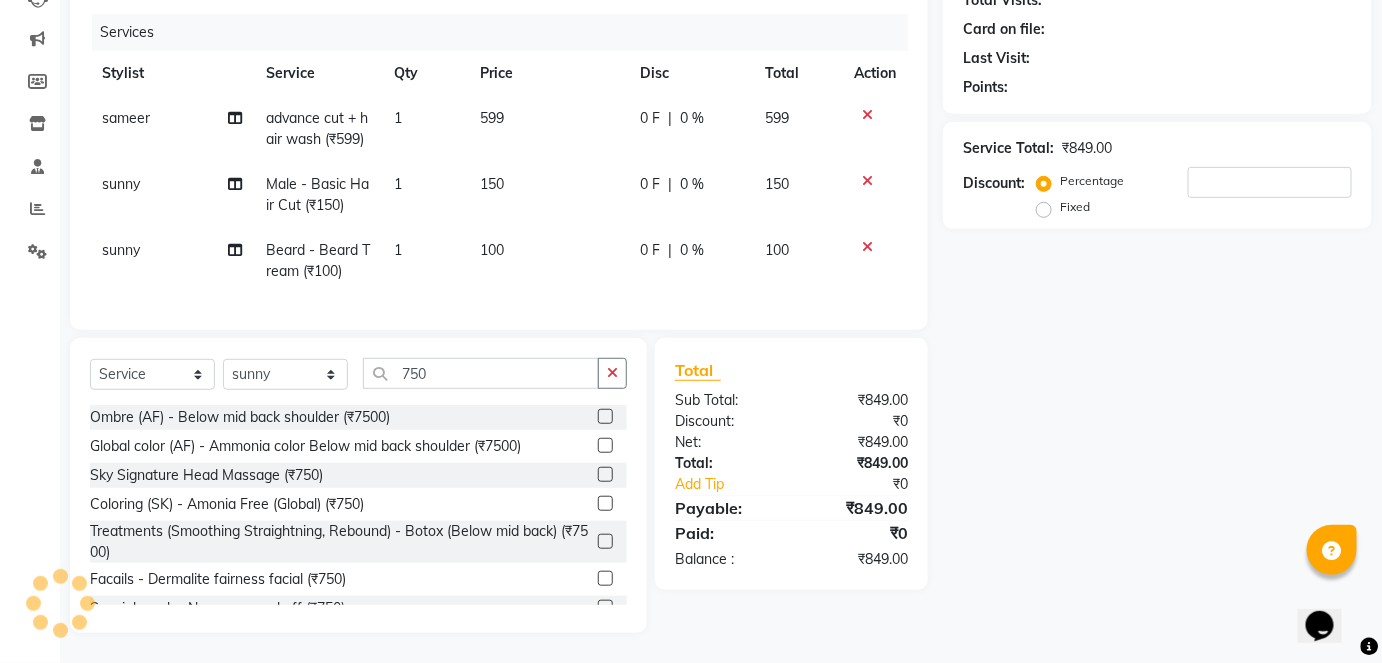 click 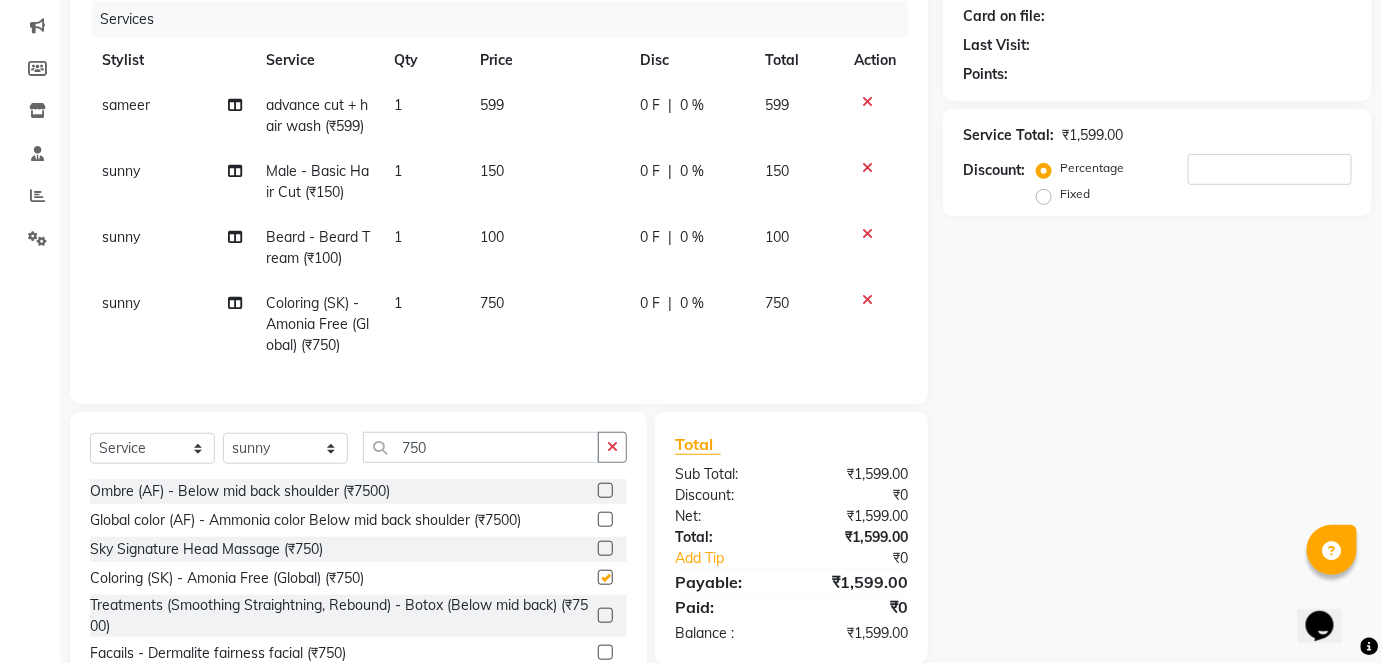 checkbox on "false" 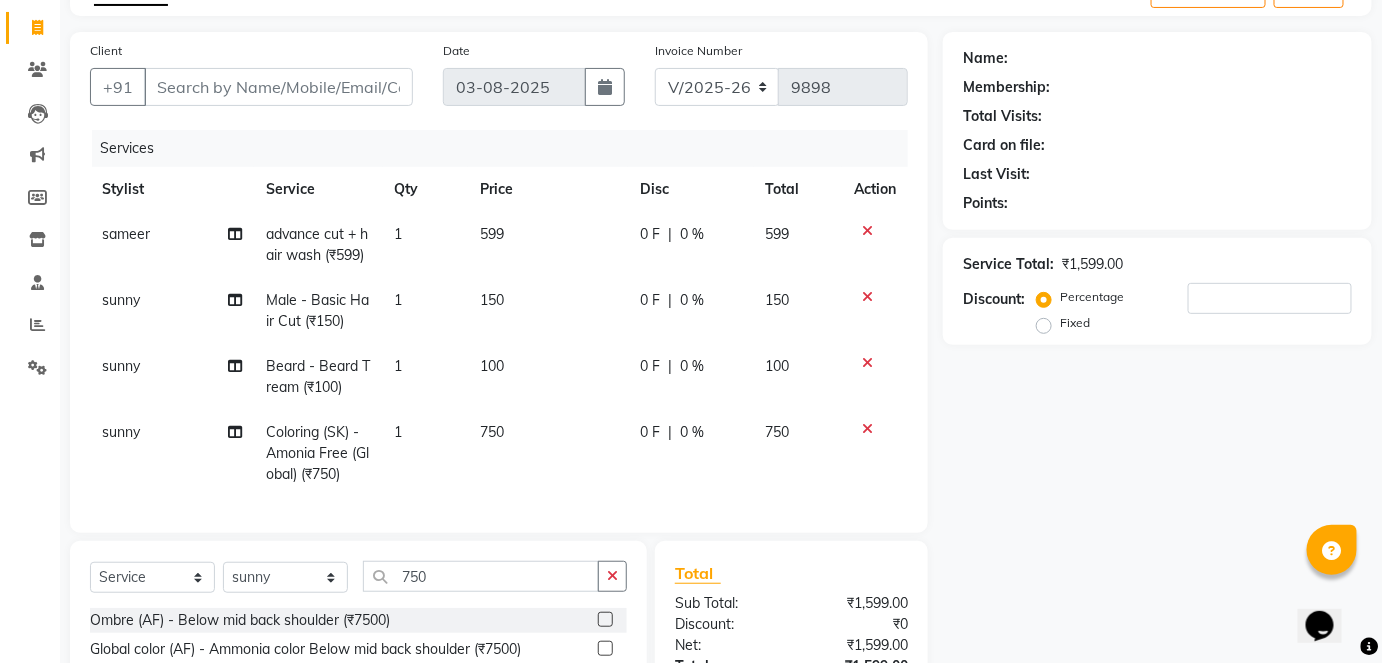 scroll, scrollTop: 116, scrollLeft: 0, axis: vertical 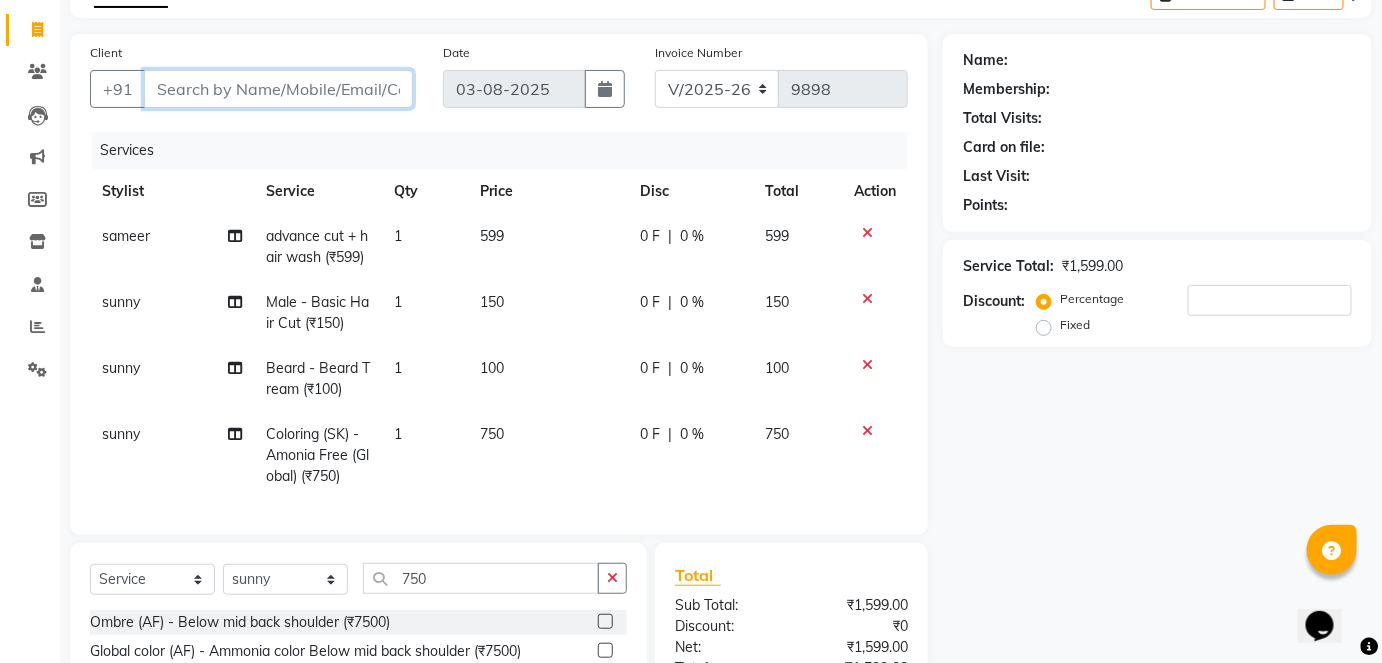 click on "Client" at bounding box center (278, 89) 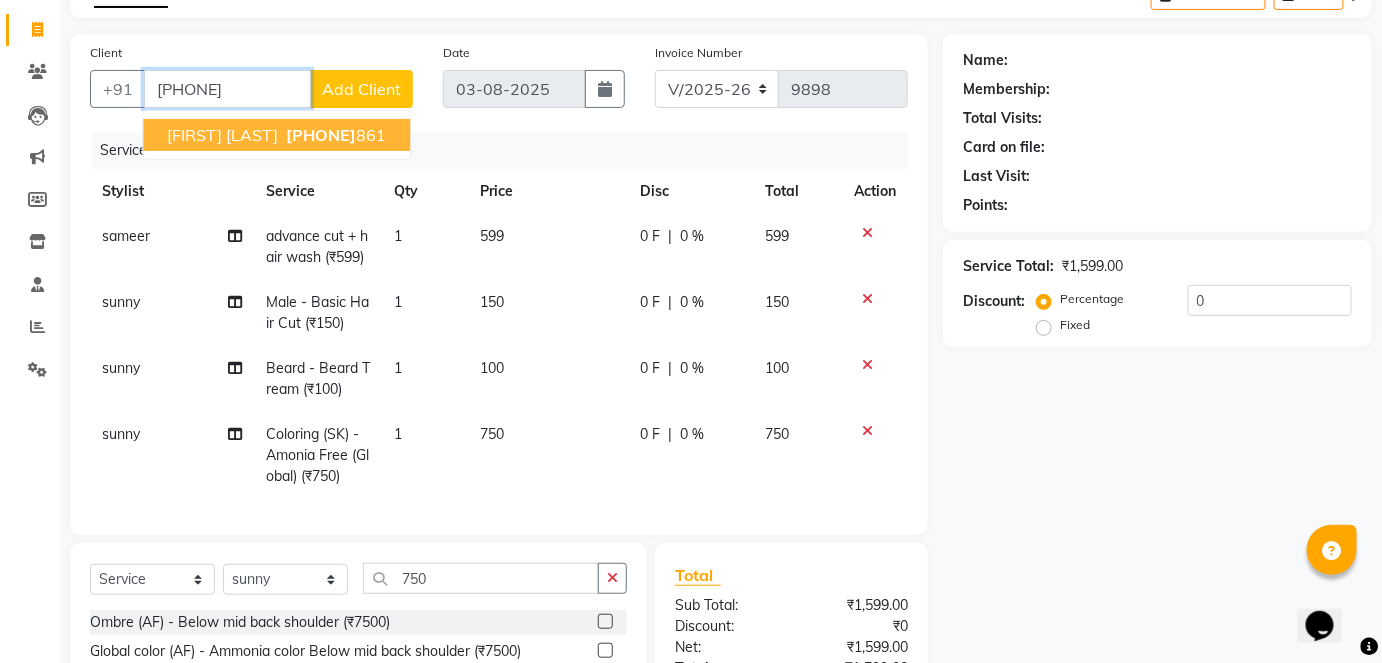 click on "[PHONE]" at bounding box center (321, 135) 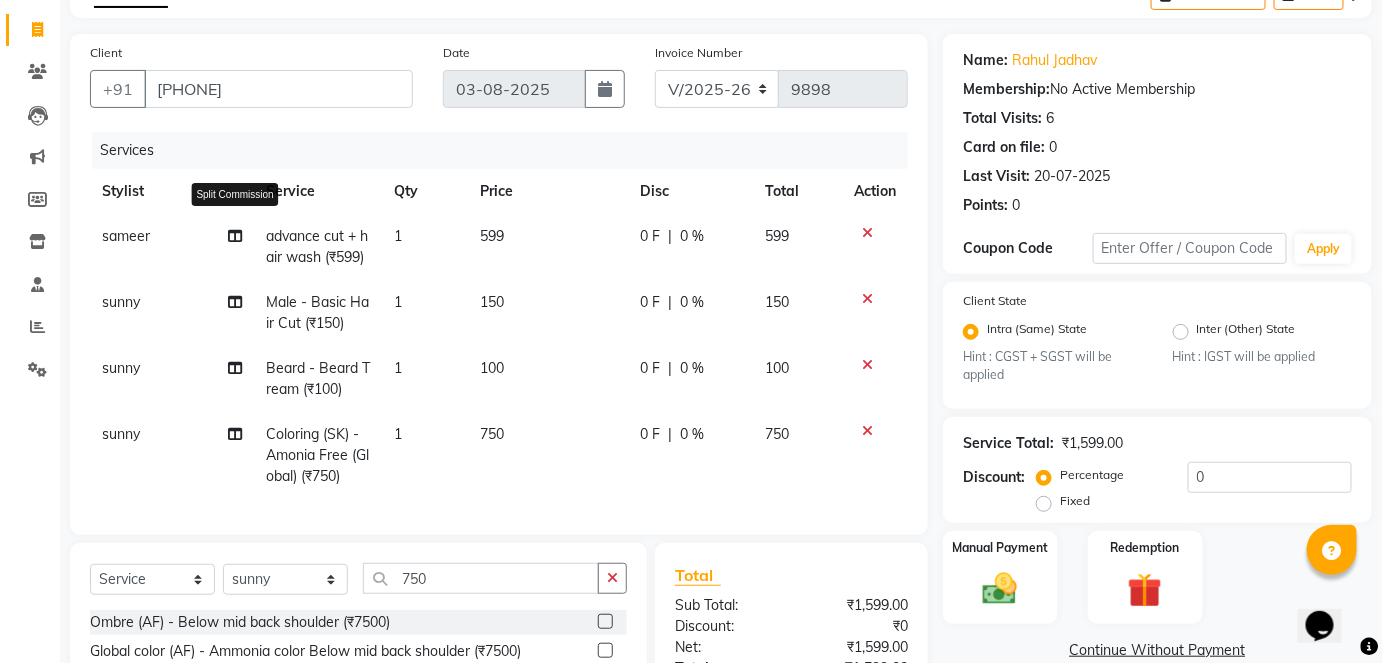 click 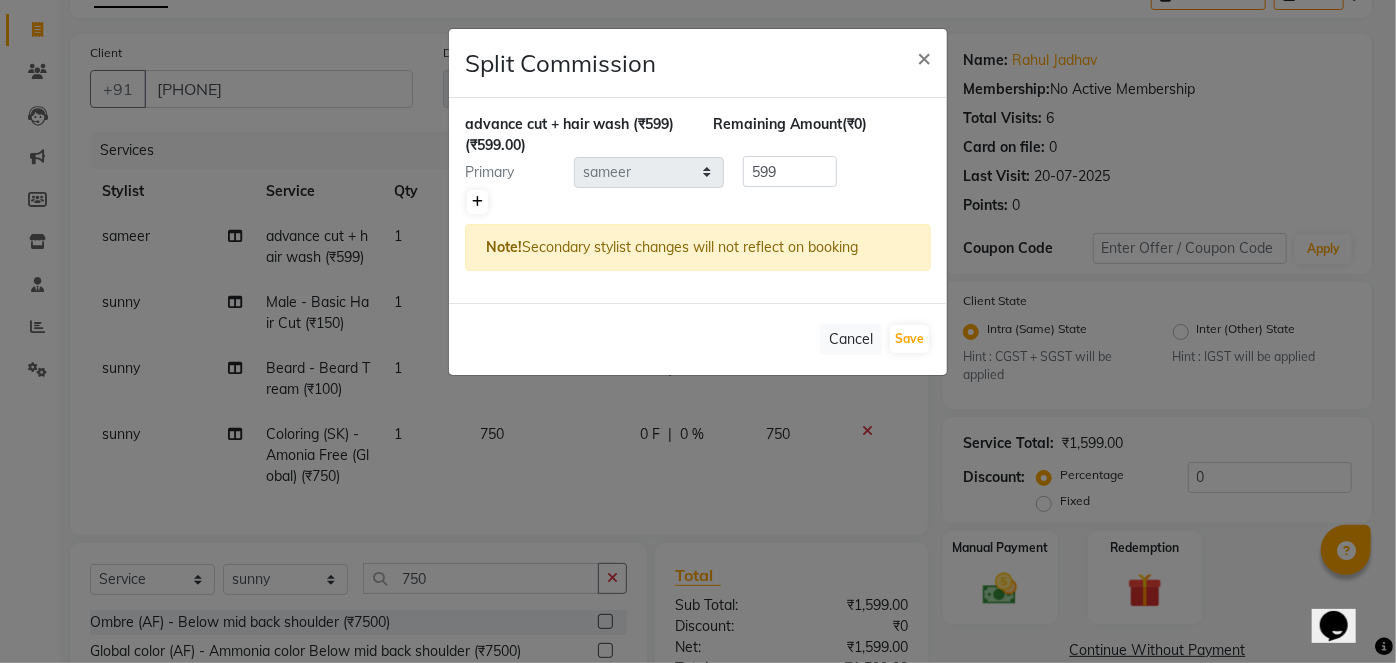 click 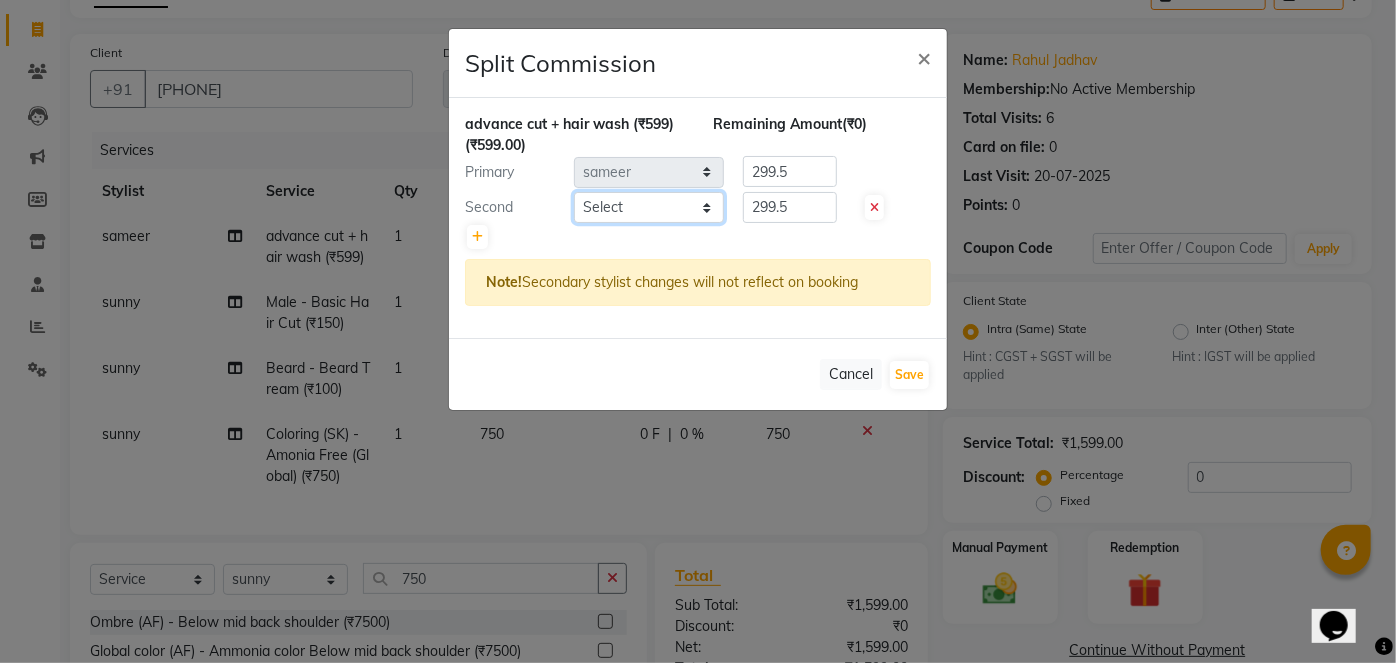 click on "Select  afreen   akshata   aman saha   ameer   Anagha   anisa   arbaj   bharti   Bunny   Danish   Darshana 1   devyani   dilshad   gaurav   Gulshan   gurmeet   javed   jishan   krishna   mayuri gaikwad   muskan   rani   rinku   rocky   Ronak   sachin   sahil   sam   sameer   sameer 2   sandhya   shabnam   shakti   sunny   sweety   vivek" 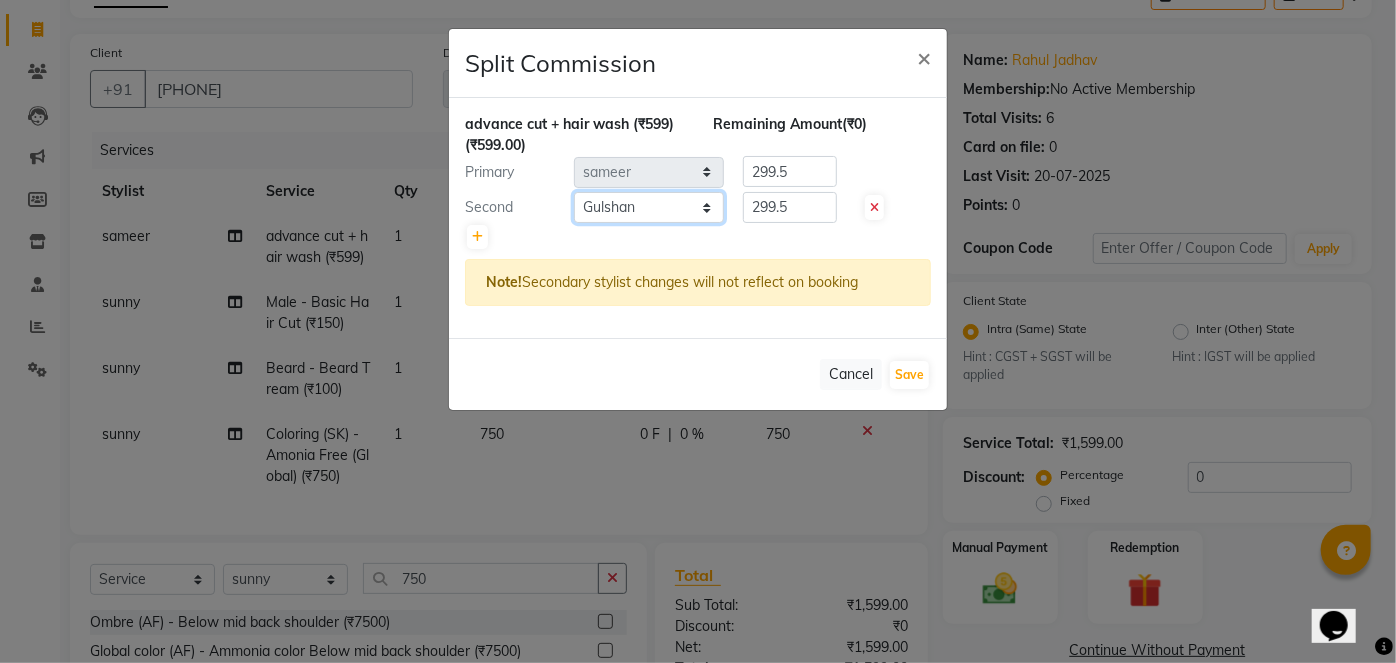 click on "Select  afreen   akshata   aman saha   ameer   Anagha   anisa   arbaj   bharti   Bunny   Danish   Darshana 1   devyani   dilshad   gaurav   Gulshan   gurmeet   javed   jishan   krishna   mayuri gaikwad   muskan   rani   rinku   rocky   Ronak   sachin   sahil   sam   sameer   sameer 2   sandhya   shabnam   shakti   sunny   sweety   vivek" 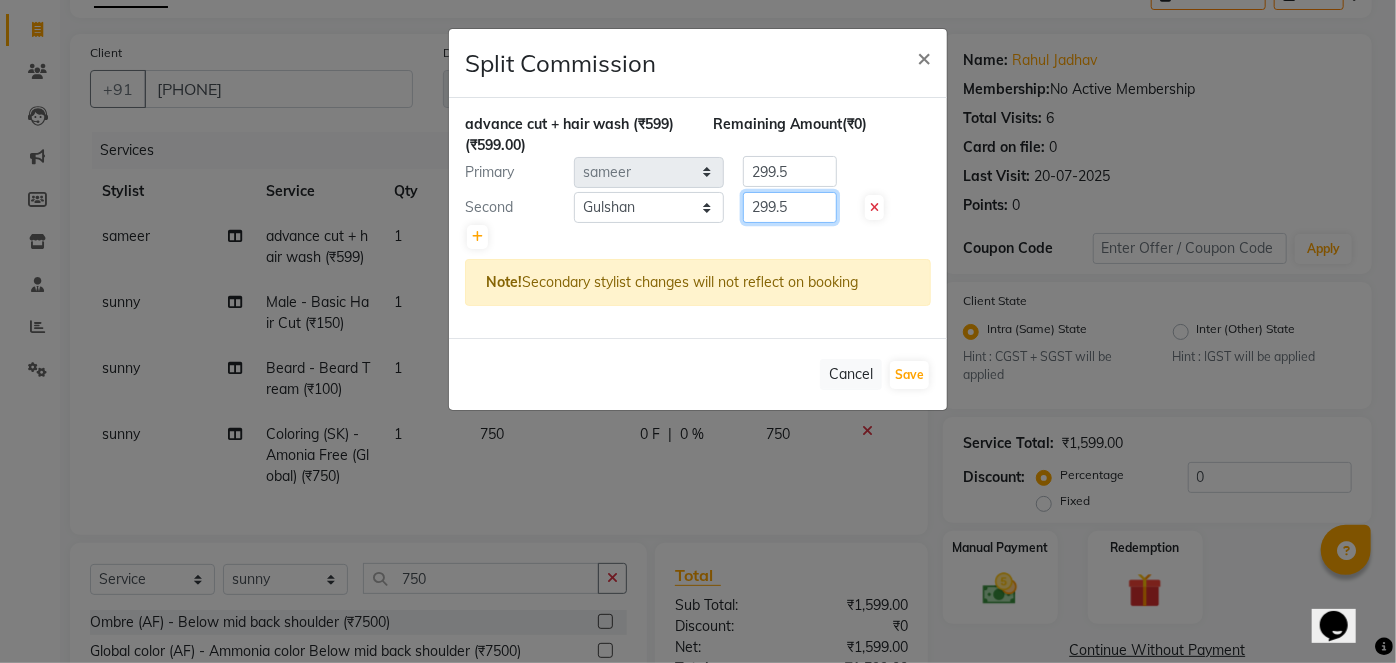 click on "299.5" 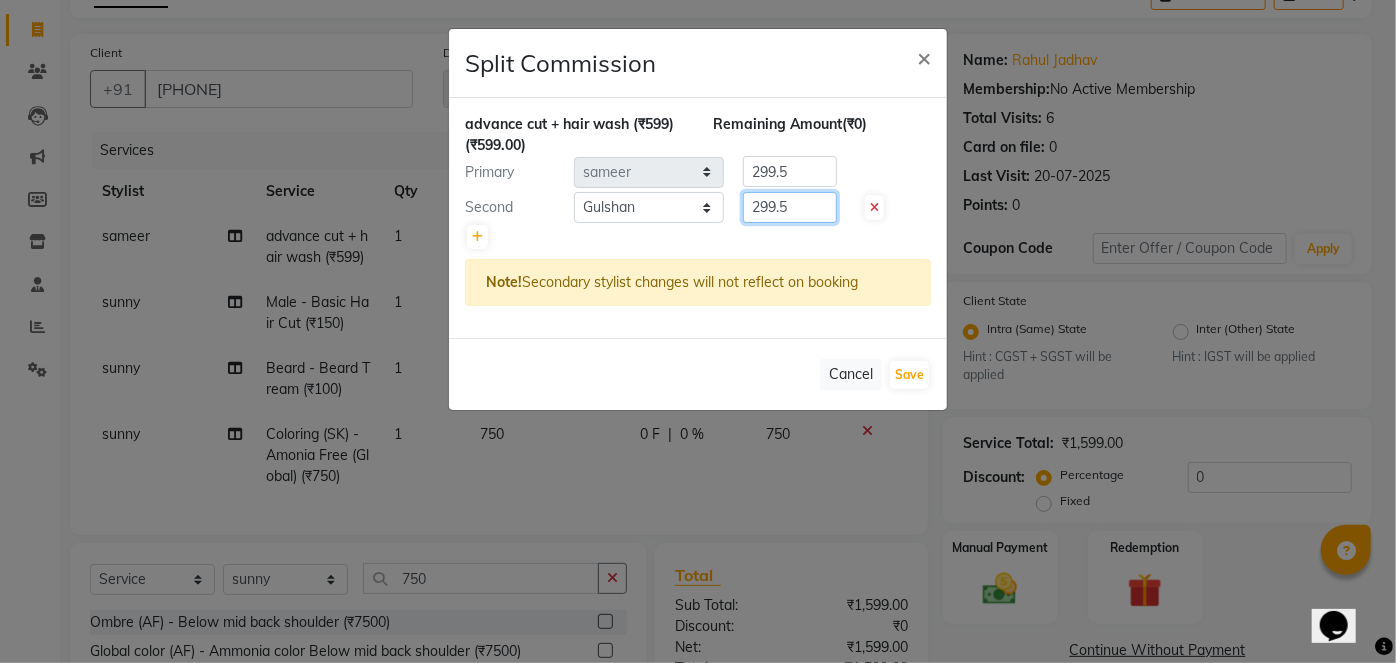 click on "299.5" 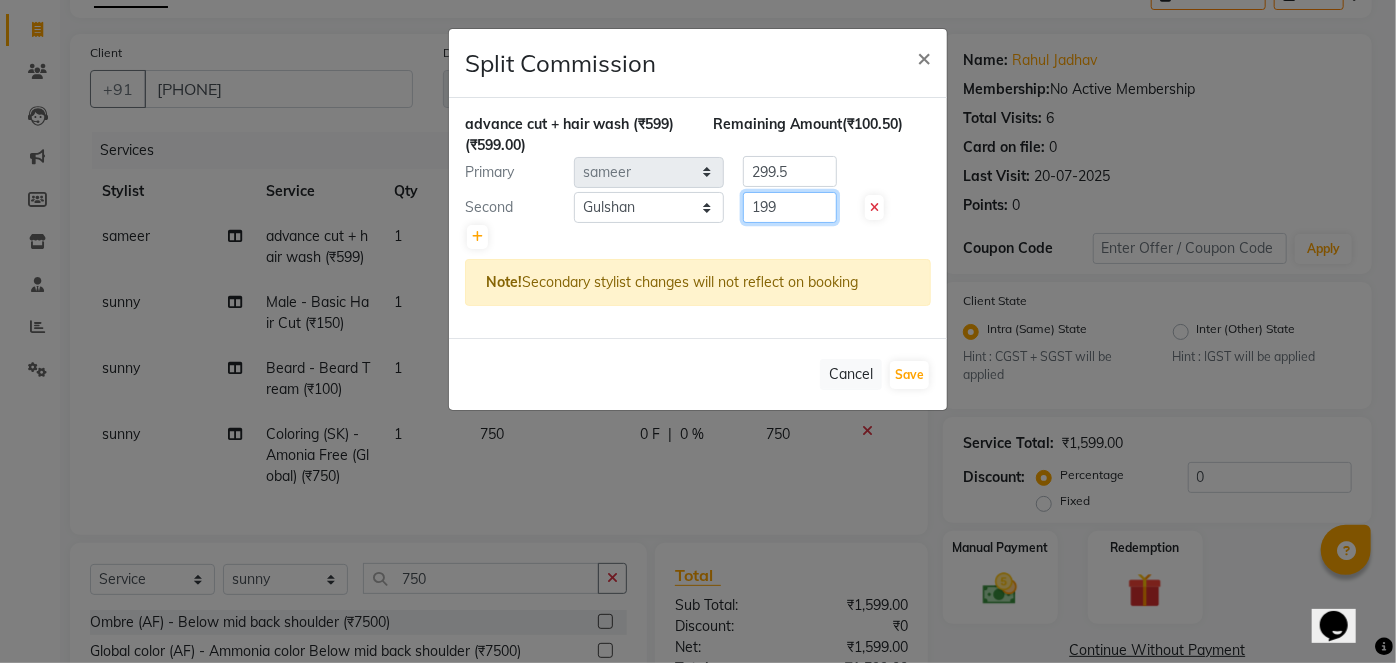 type on "199" 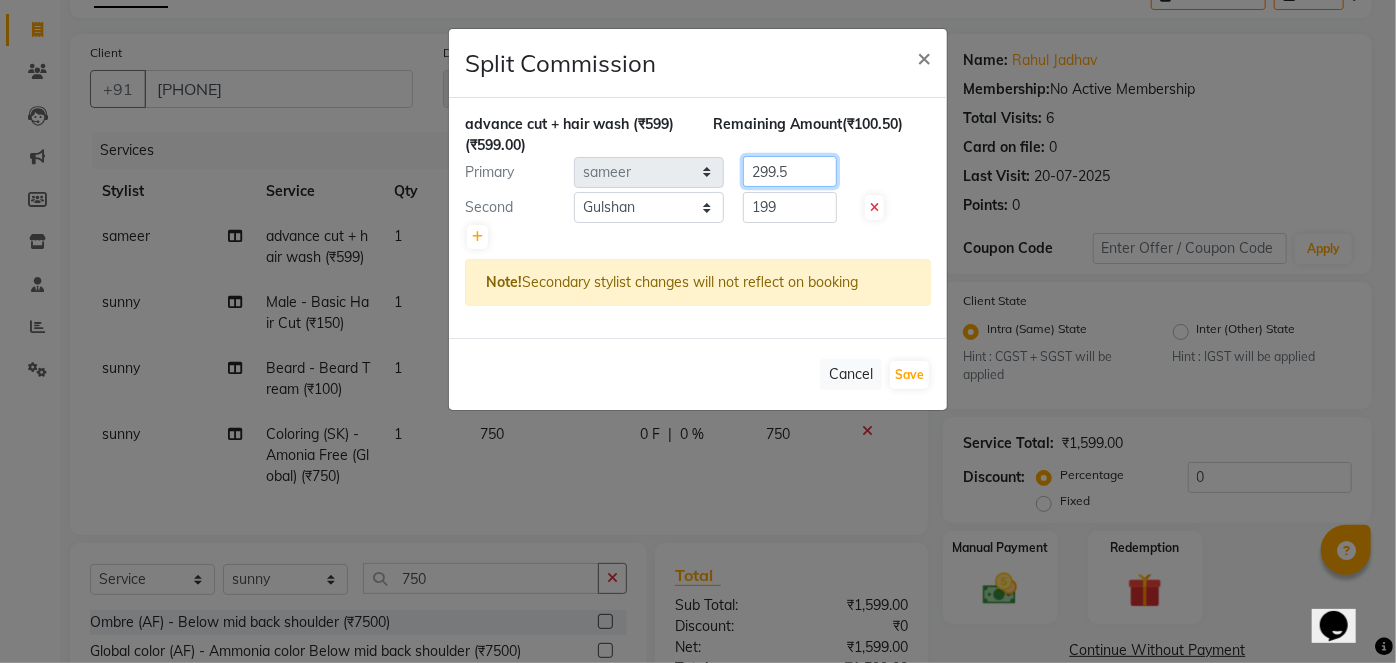 click on "299.5" 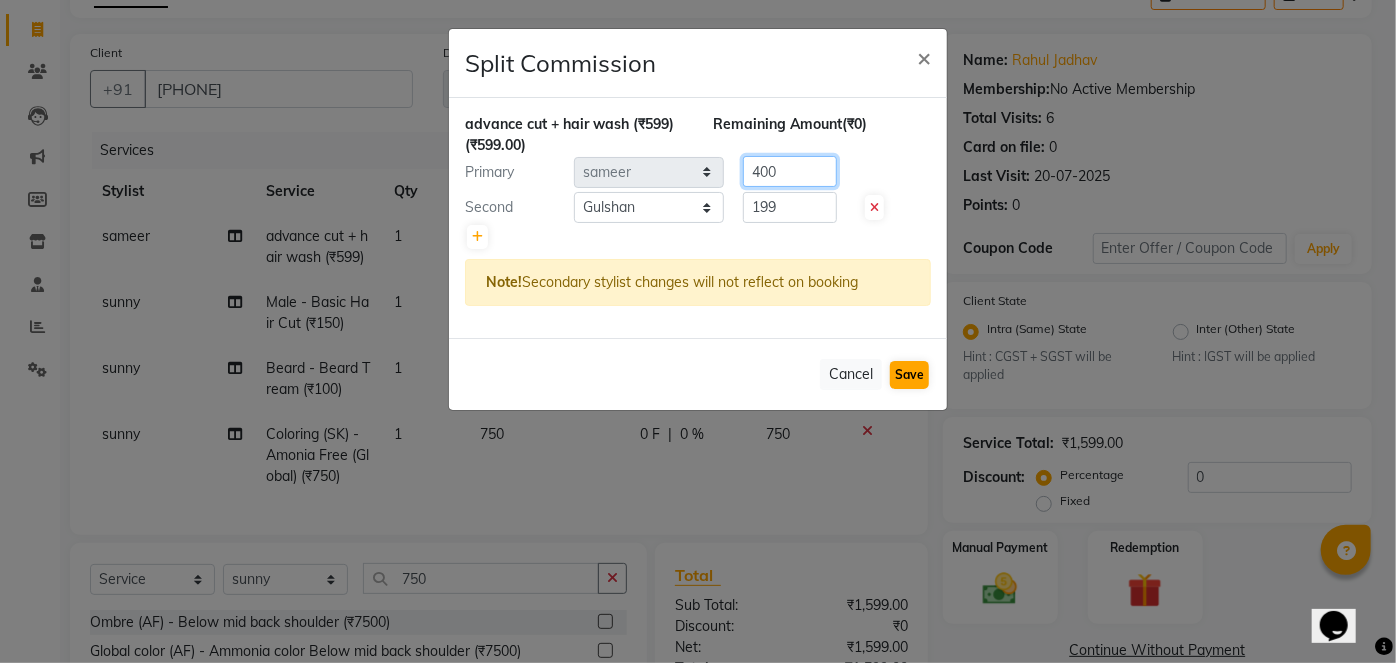 type on "400" 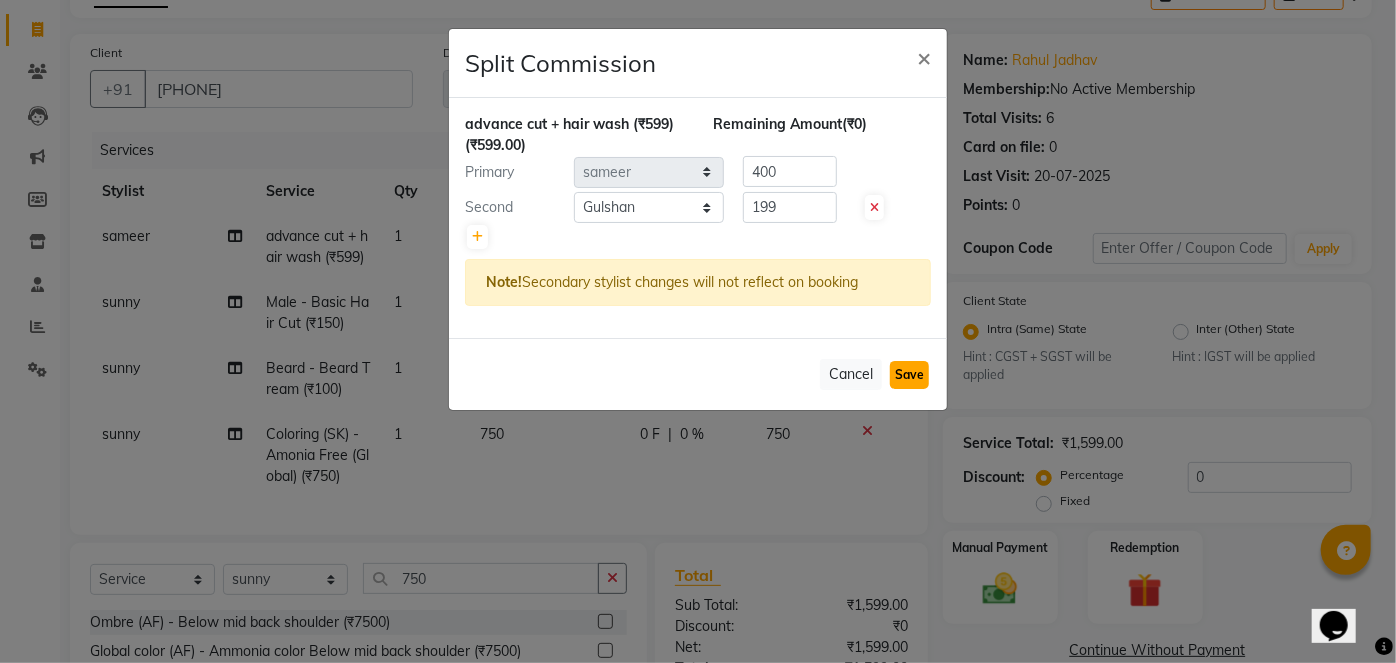 click on "Save" 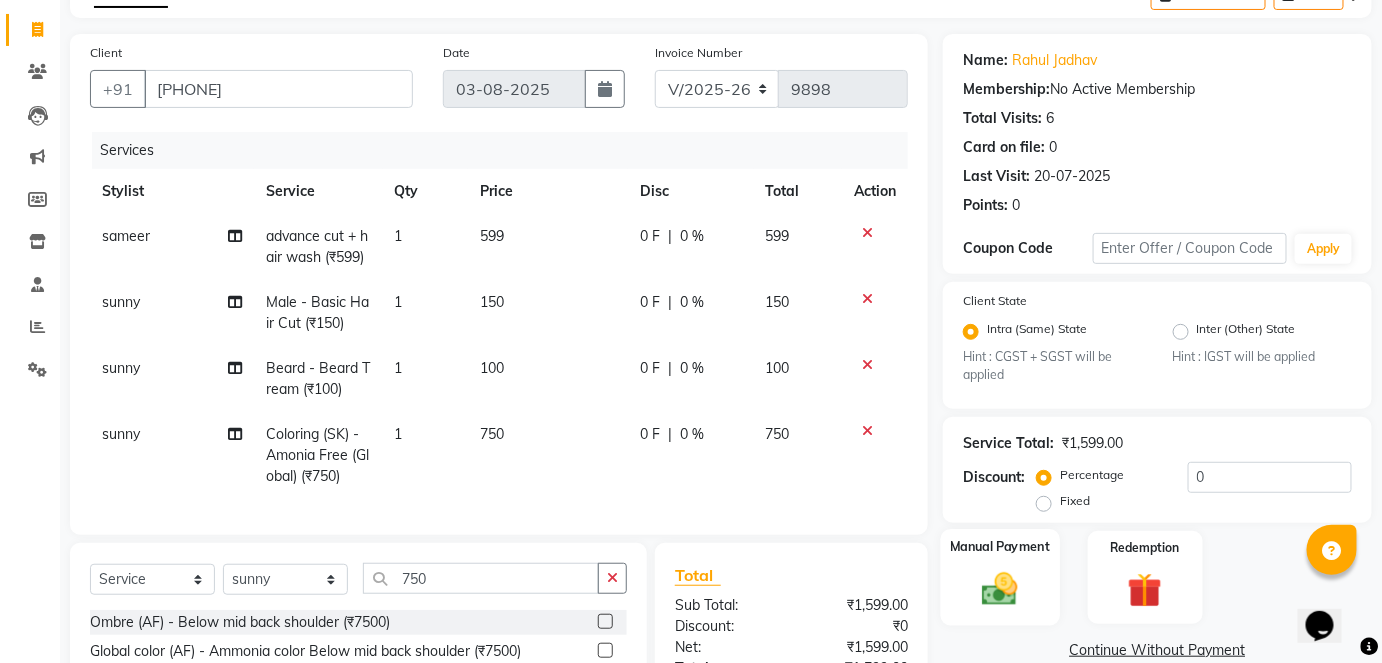 click 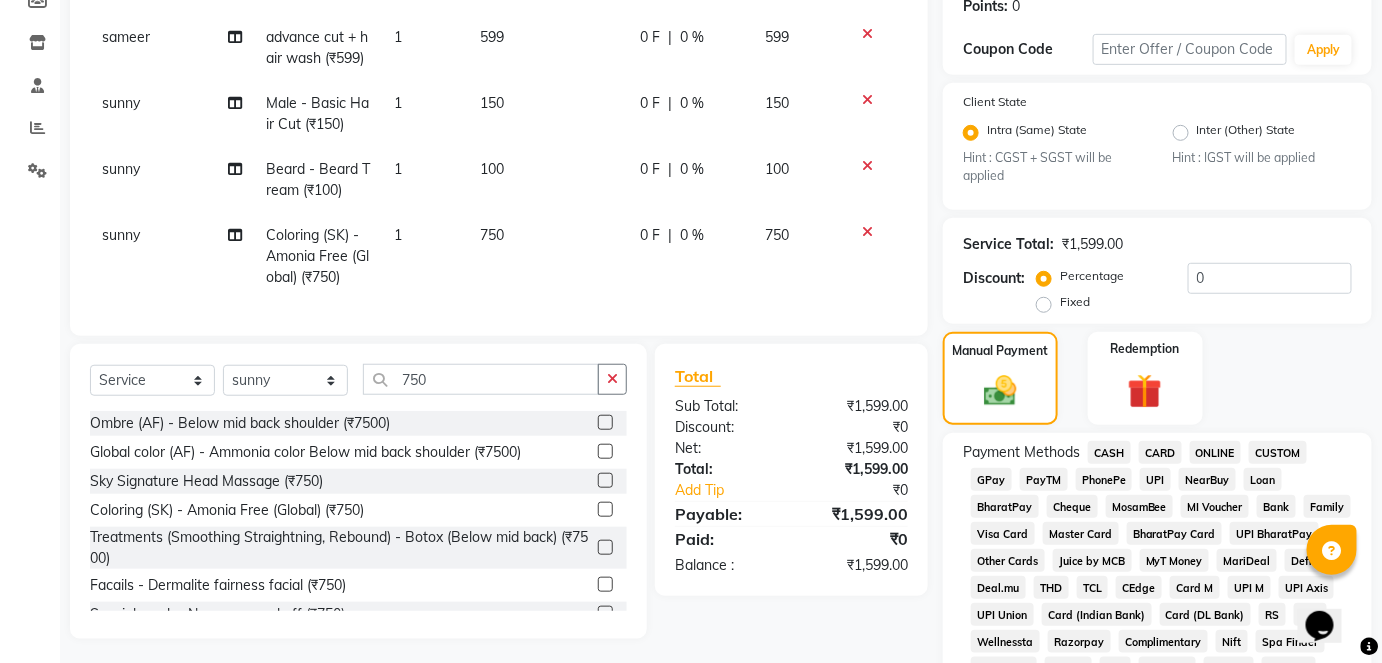scroll, scrollTop: 316, scrollLeft: 0, axis: vertical 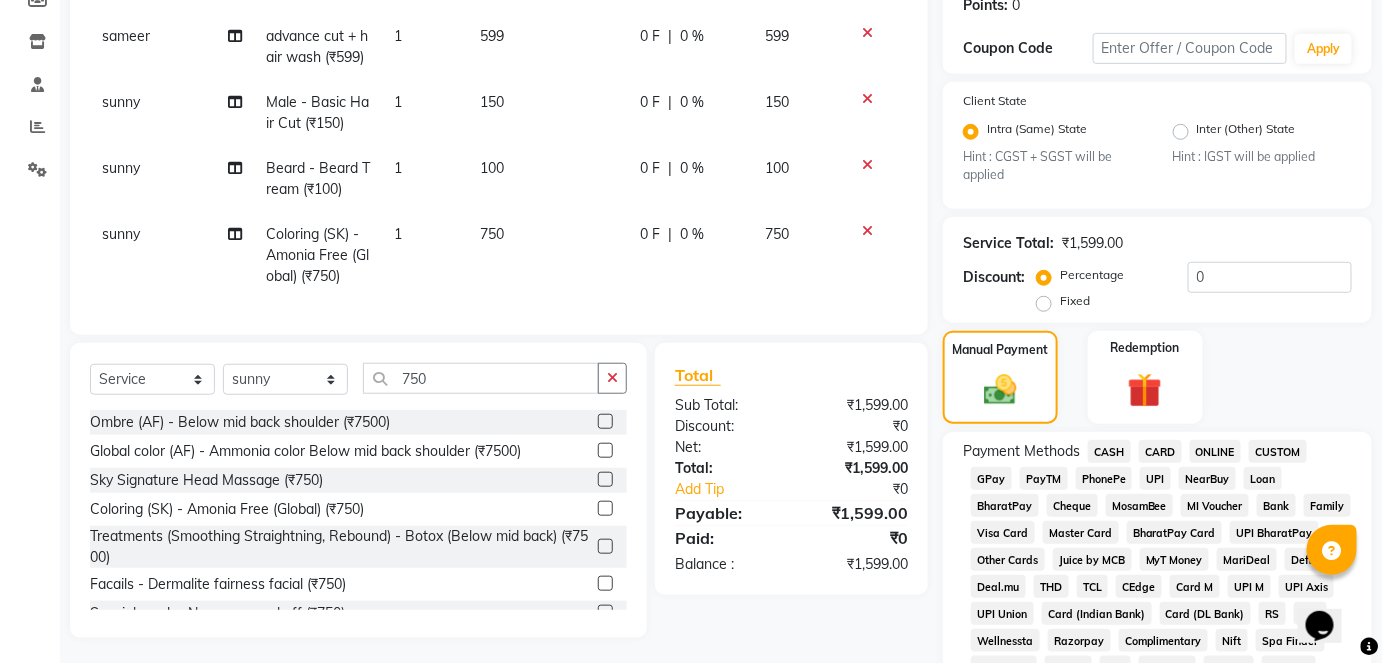 click on "GPay" 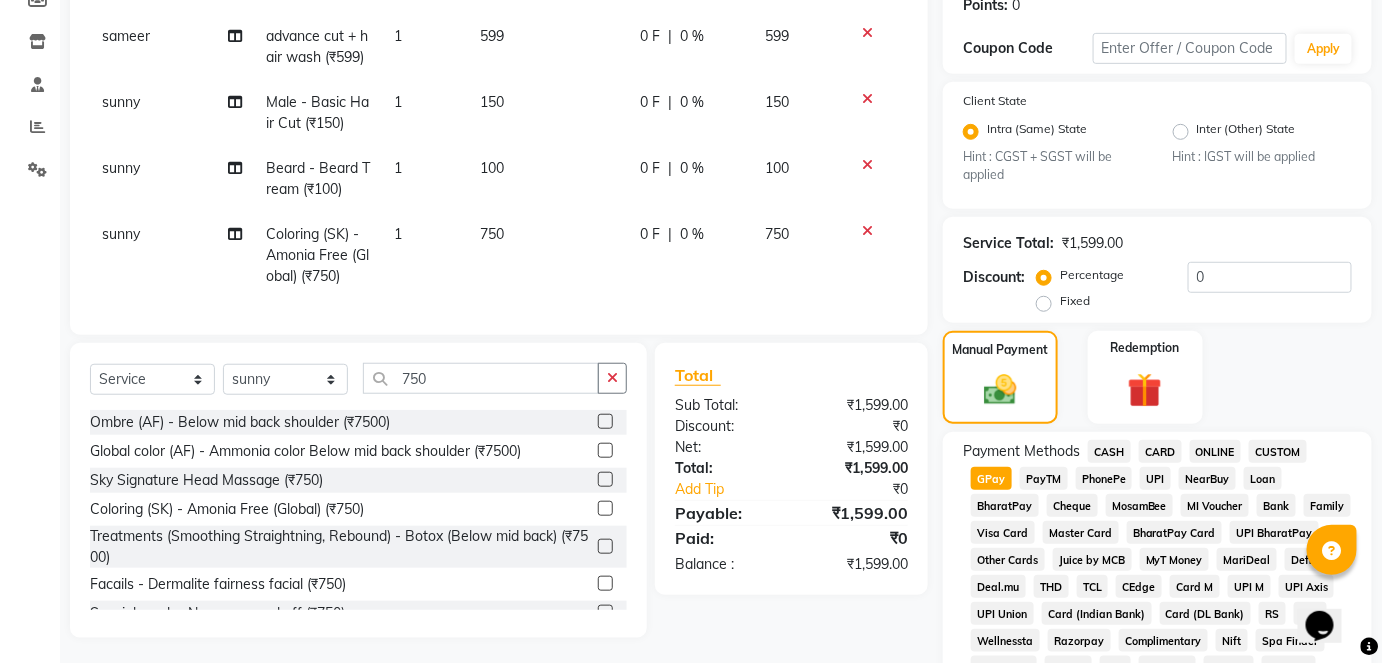 click on "GPay" 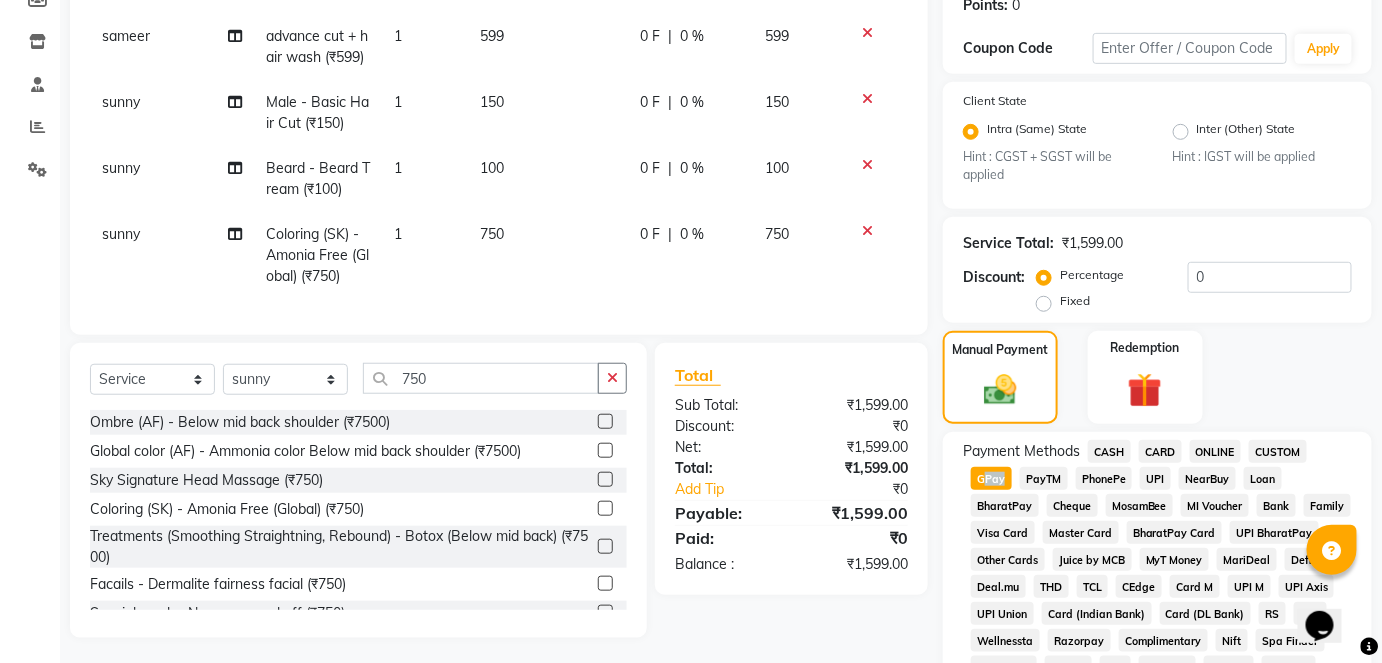 click on "GPay" 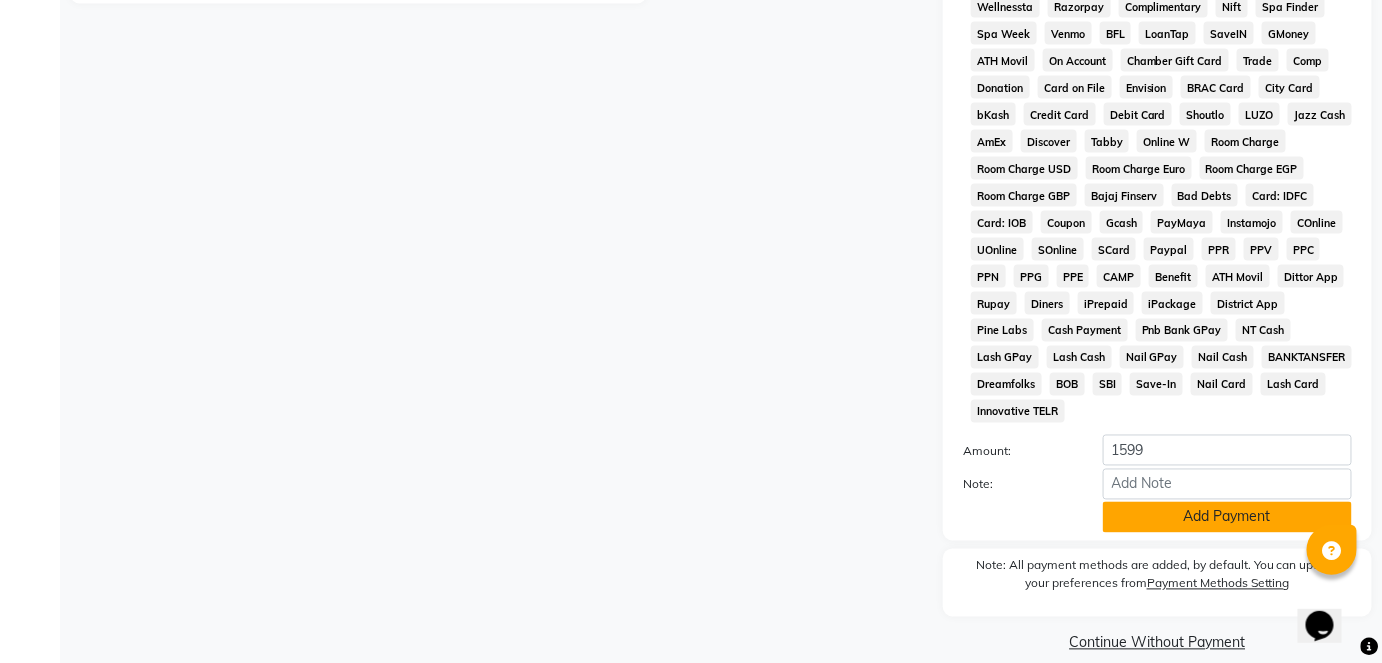 click on "Add Payment" 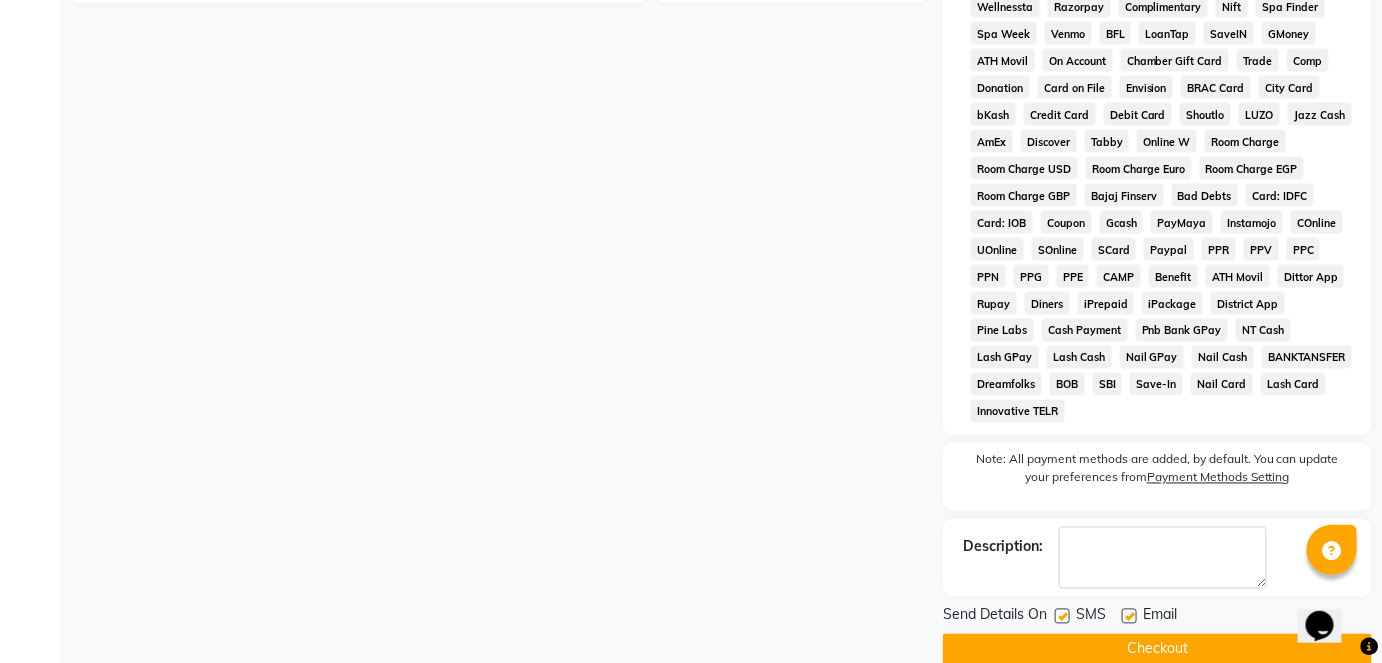 click 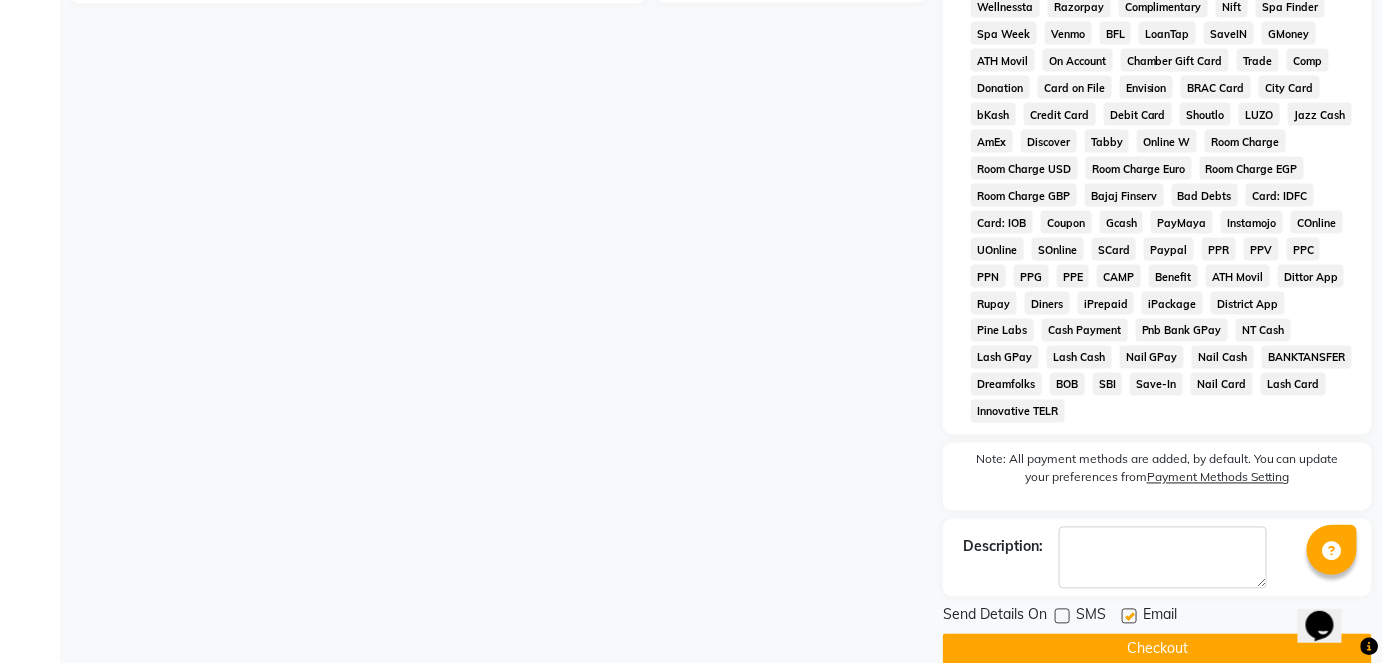click on "Checkout" 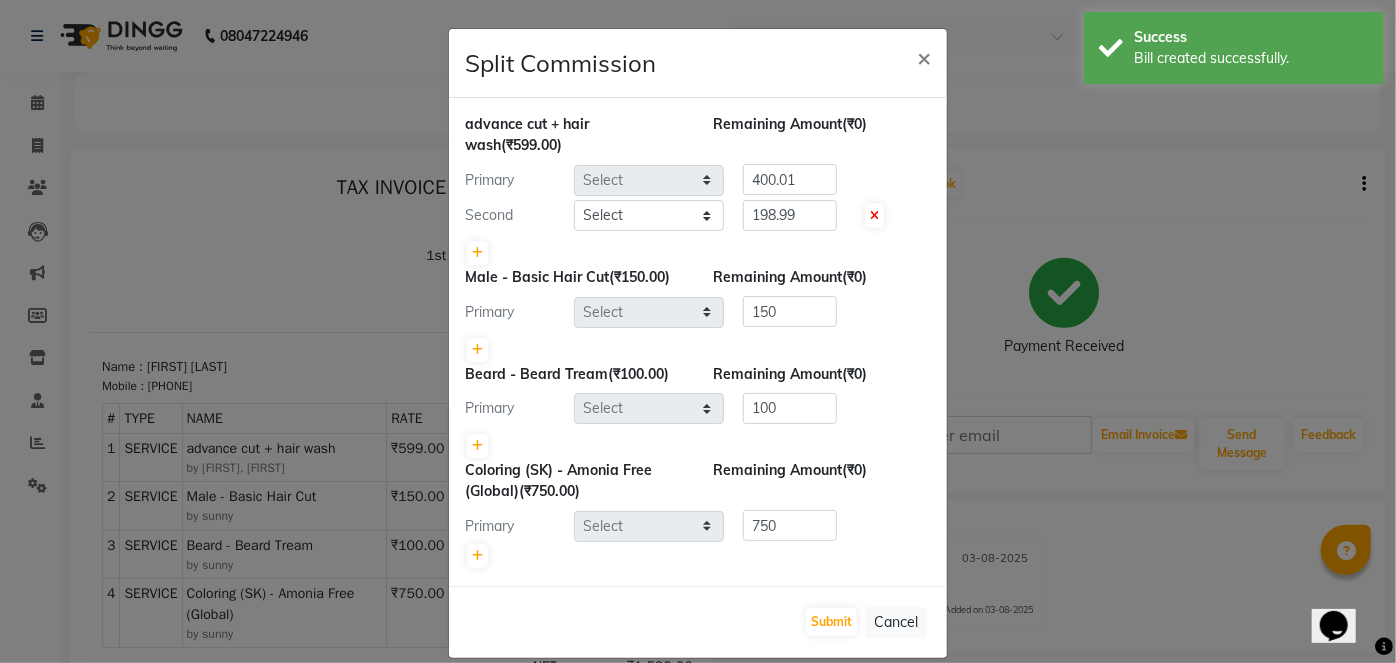 scroll, scrollTop: 0, scrollLeft: 0, axis: both 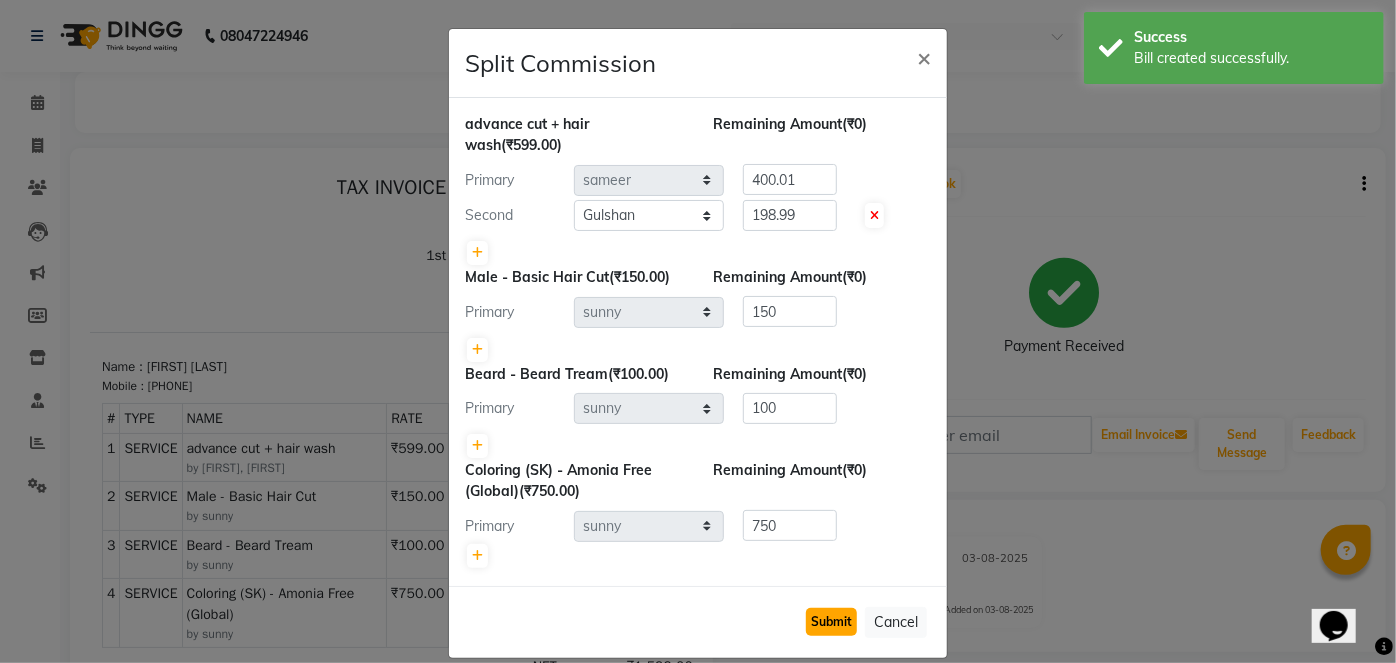 click on "Submit" 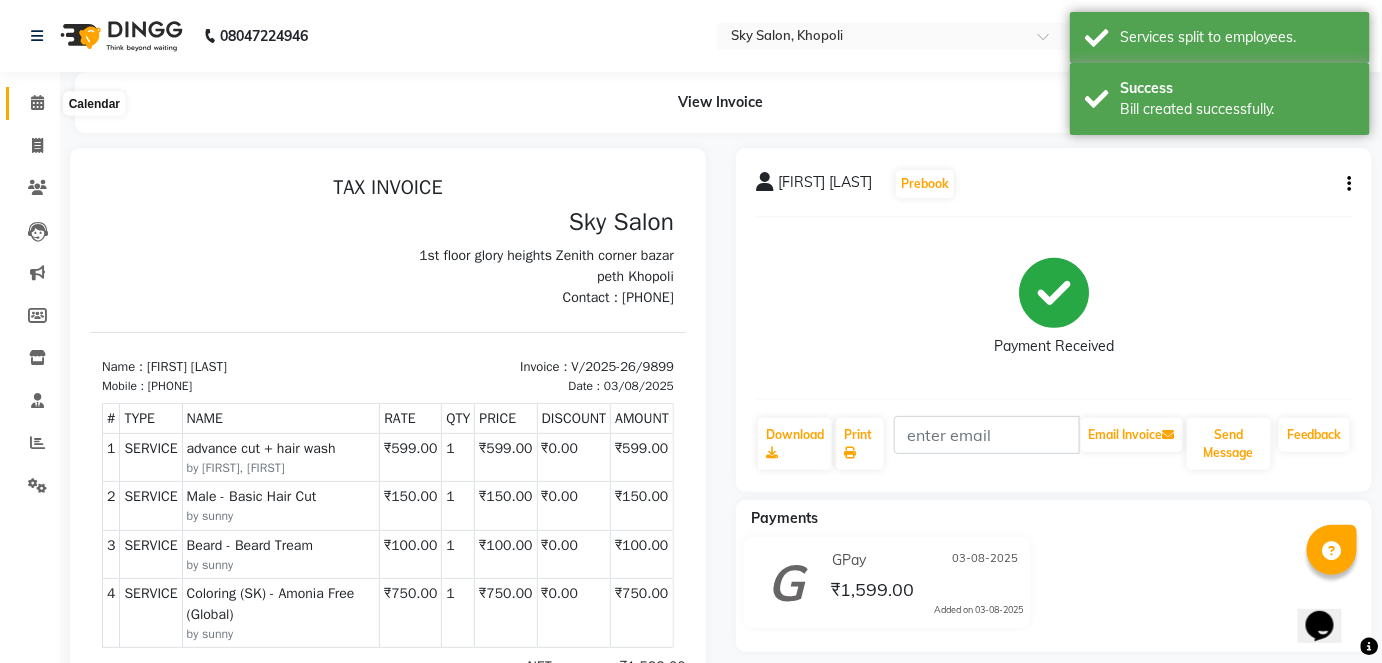 click 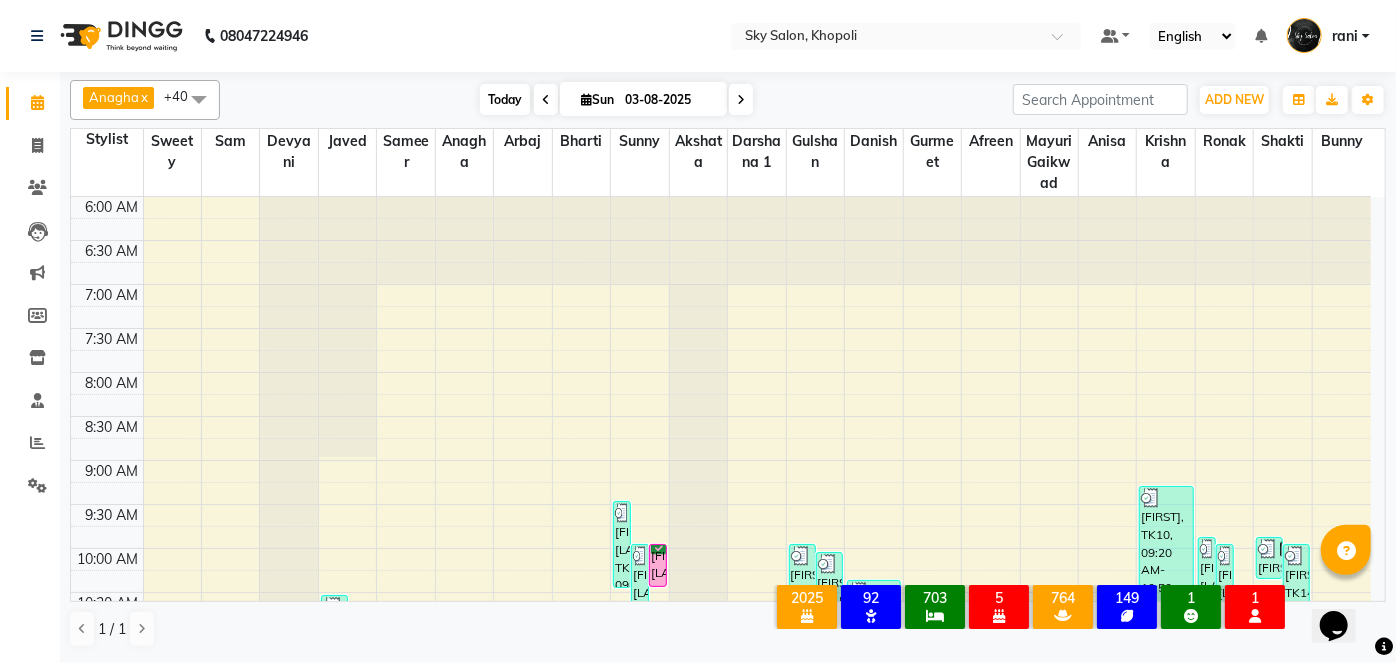 click on "Today" at bounding box center [505, 99] 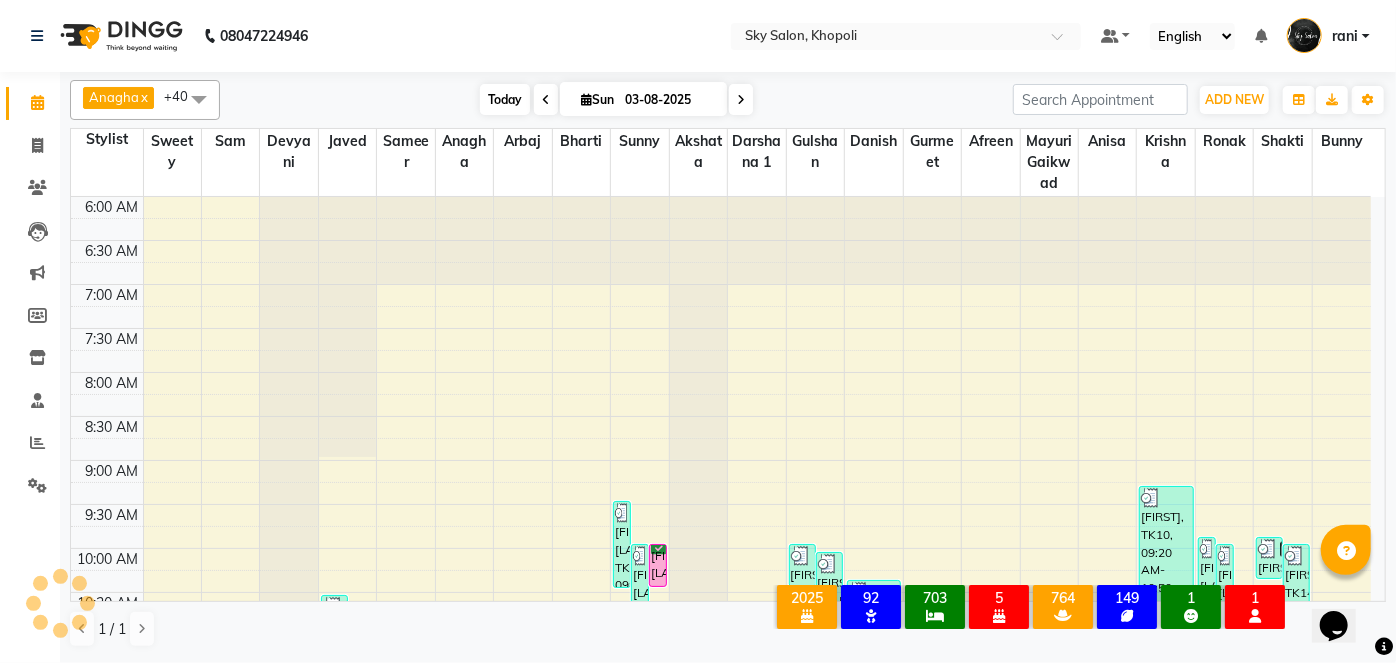 click on "Today" at bounding box center (505, 99) 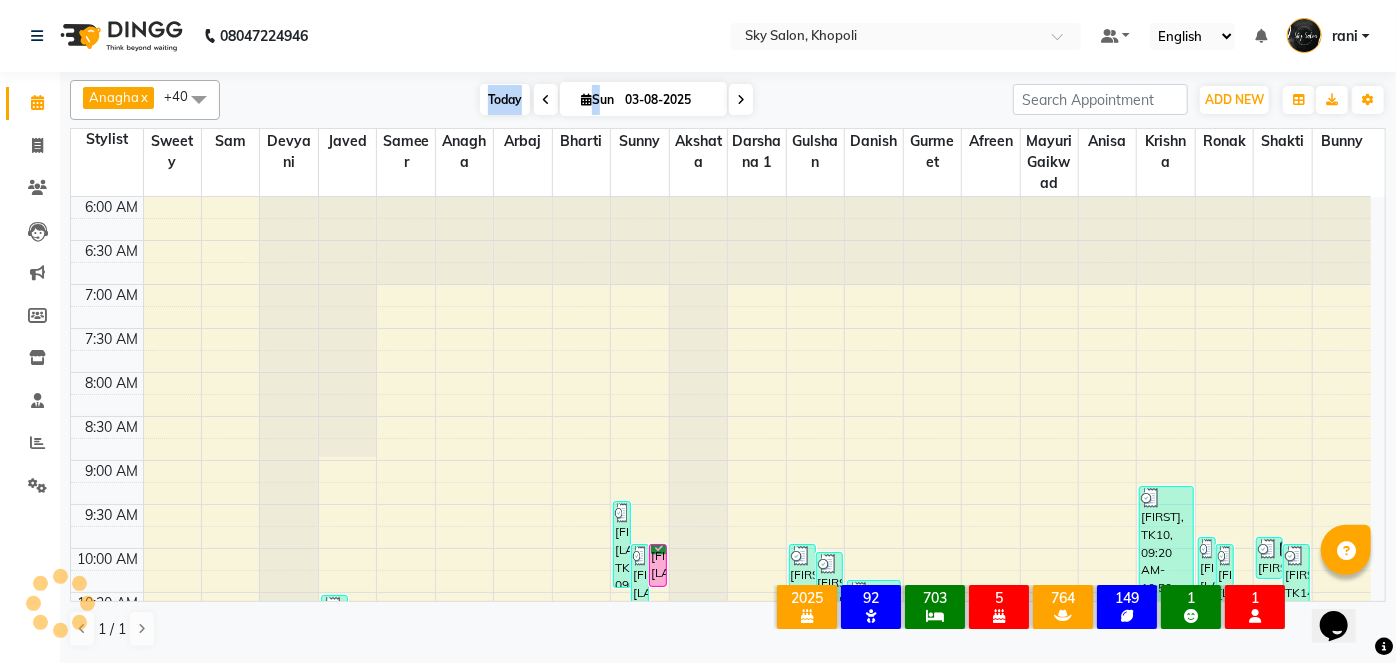 click on "Today" at bounding box center [505, 99] 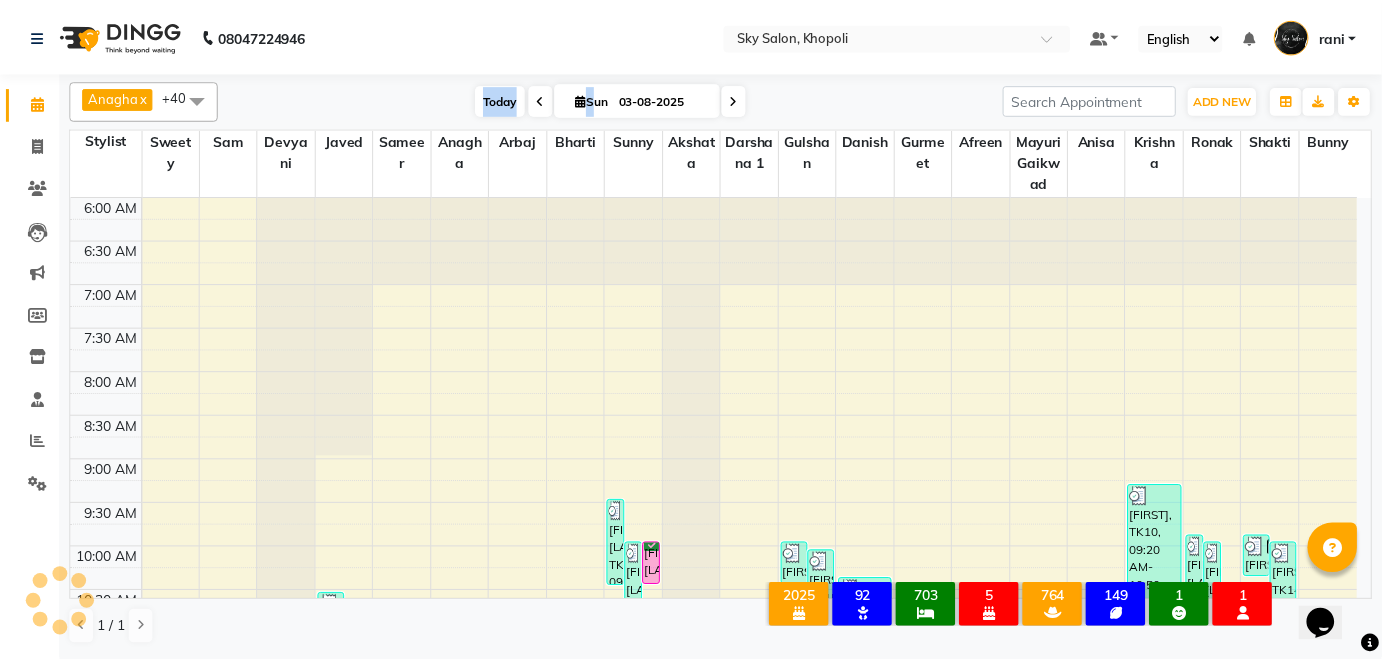 scroll, scrollTop: 869, scrollLeft: 0, axis: vertical 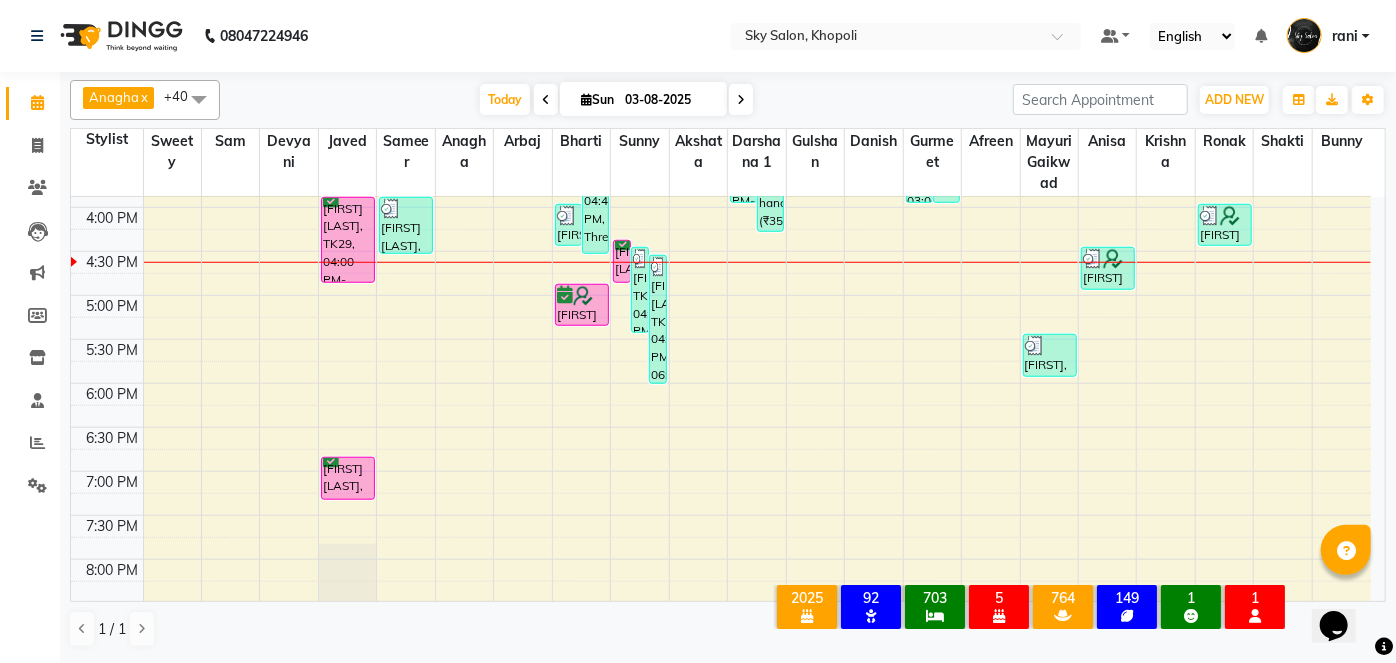 click on "Anagha  x anisa  x arbaj  x bharti  x Darshana 1  x devyani  x Gulshan  x gurmeet  x rocky  x sam  x shabnam  x sunny  x sweety  x mayuri gaikwad  x krishna  x Ronak  x shakti  x samar  x sameer  x javed  x akshata  x anisa  x arbaj  x bharti  x Bunny  x Darshana 1  x devyani  x gurmeet  x Gulshan  x javed  x krishna  x mayuri gaikwad  x Ronak  x sam  x sameer  x shakti  x sunny  x sweety  x Danish  x afreen  x Anagha  x +40 Select All afreen akshata aman saha ameer Anagha anisa arbaj bharti Bunny Danish Darshana 1 devyani dilshad gaurav Gulshan gurmeet javed jishan krishna mayuri gaikwad muskan rani rinku rocky Ronak sachin sahil sam sameer sameer 2 sandhya shabnam shakti sunny sweety vivek Today  Sun 03-08-2025 Toggle Dropdown Add Appointment Add Invoice Add Attendance Add Client Add Transaction Toggle Dropdown Add Appointment Add Invoice Add Attendance Add Client ADD NEW Toggle Dropdown Add Appointment Add Invoice Add Attendance Add Client Add Transaction Anagha  x" 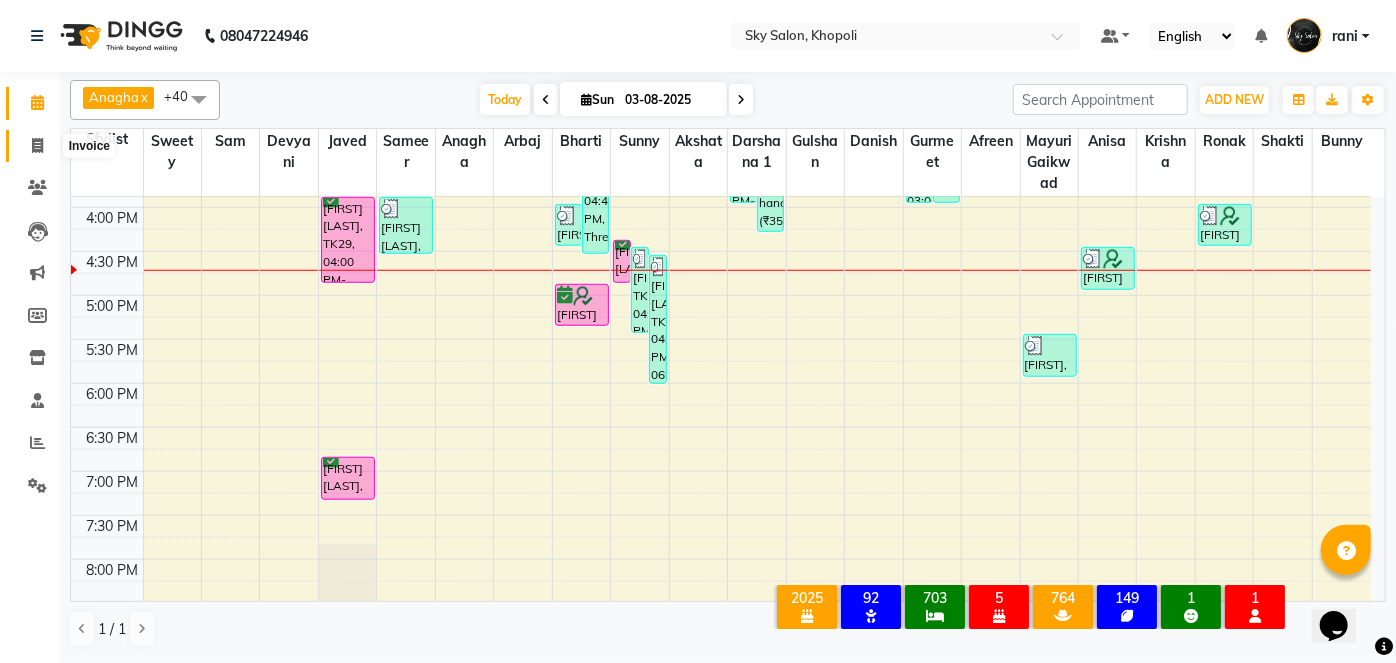 click 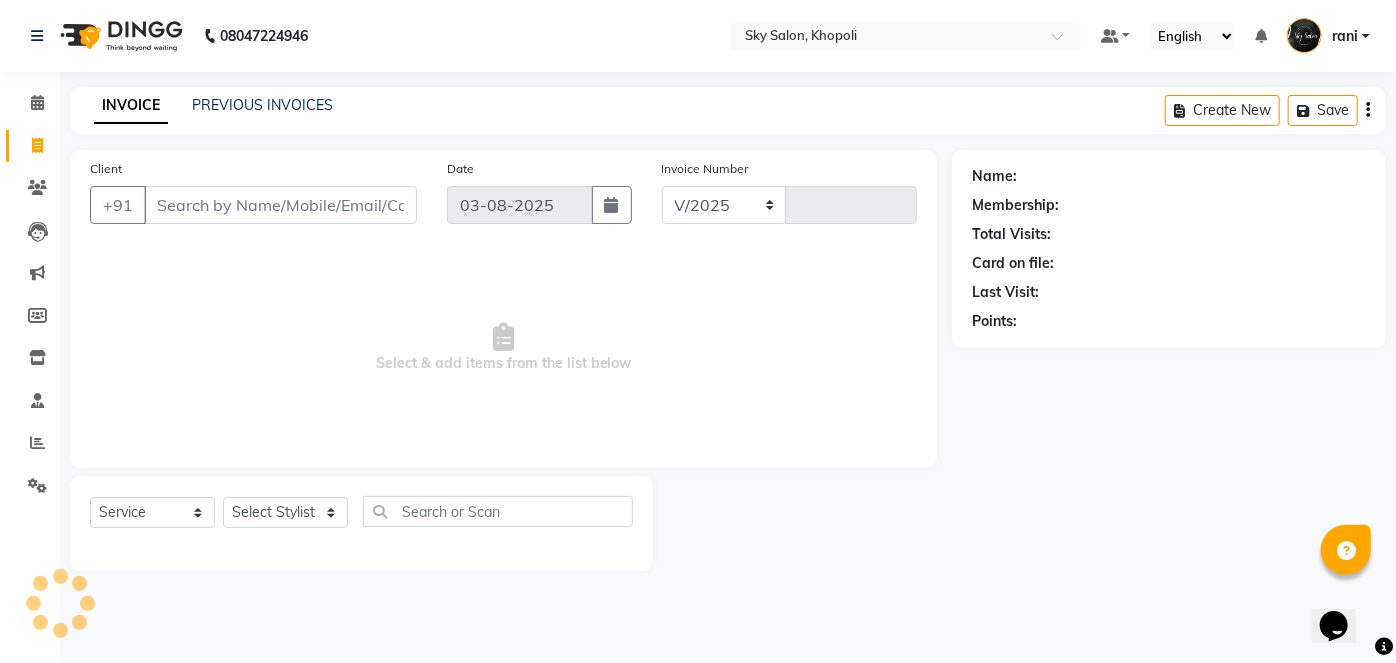 select on "3537" 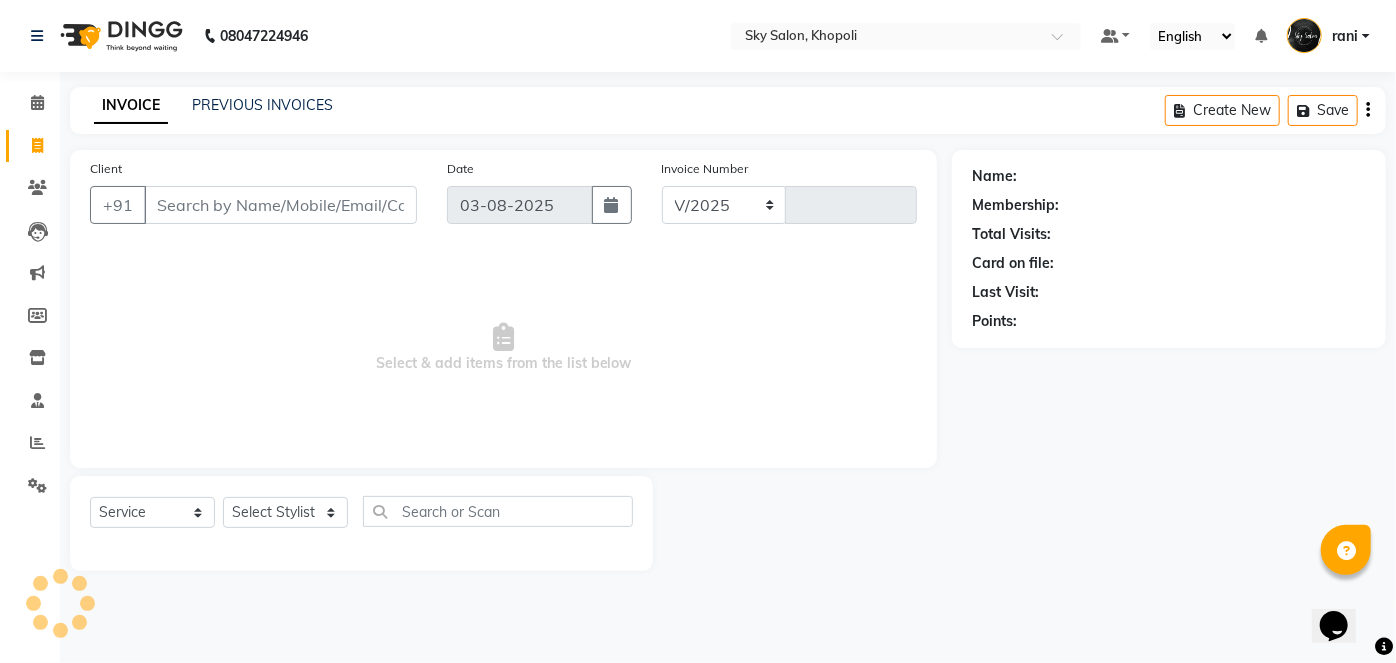 type on "9902" 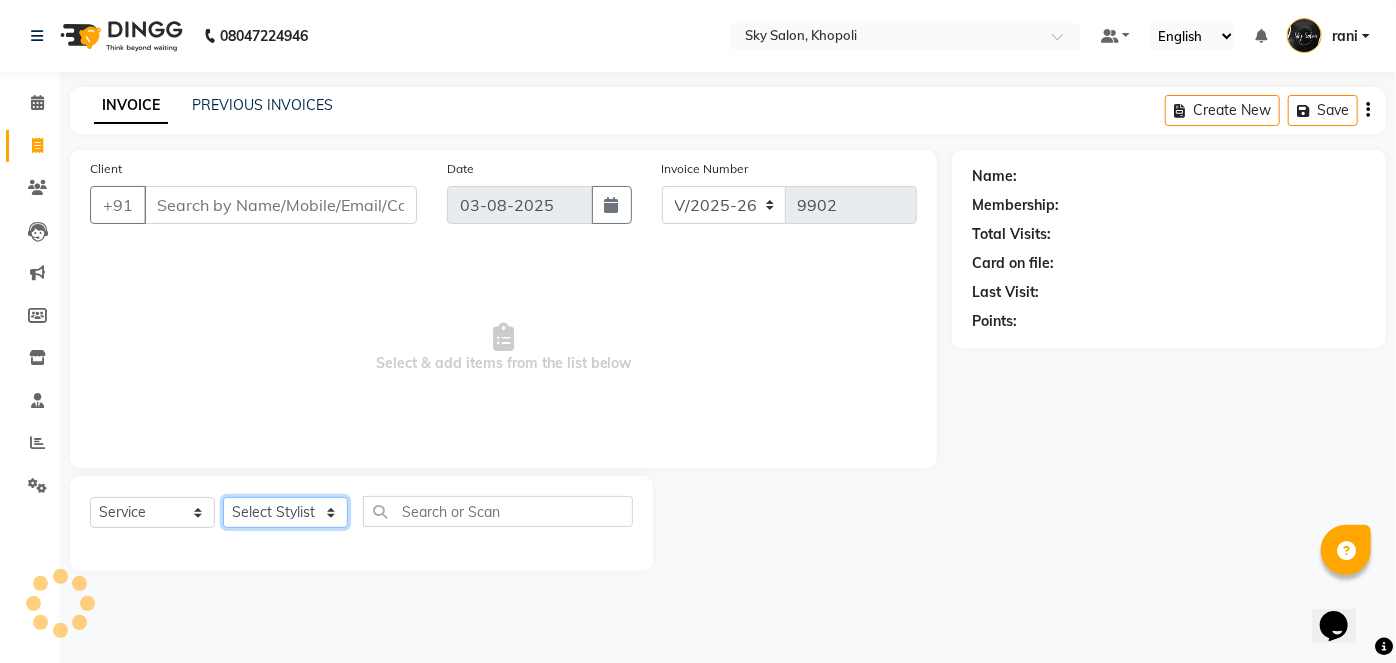 click on "Select Stylist" 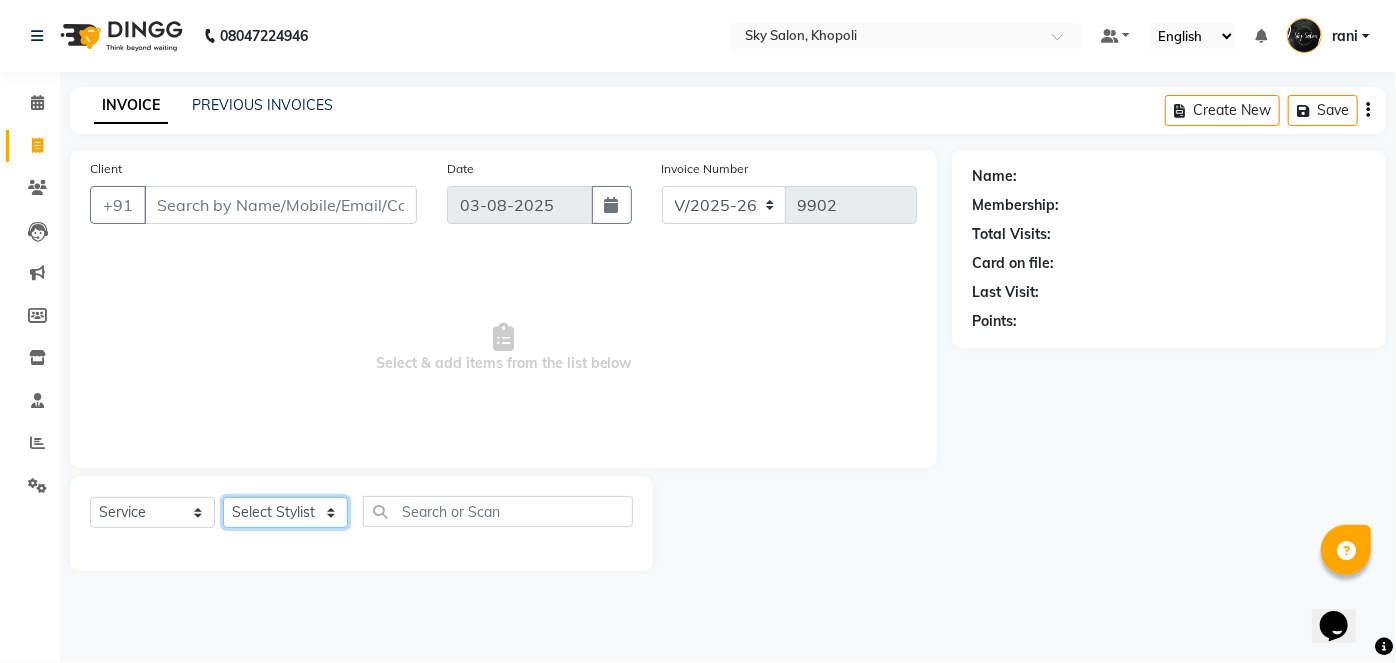 select on "57500" 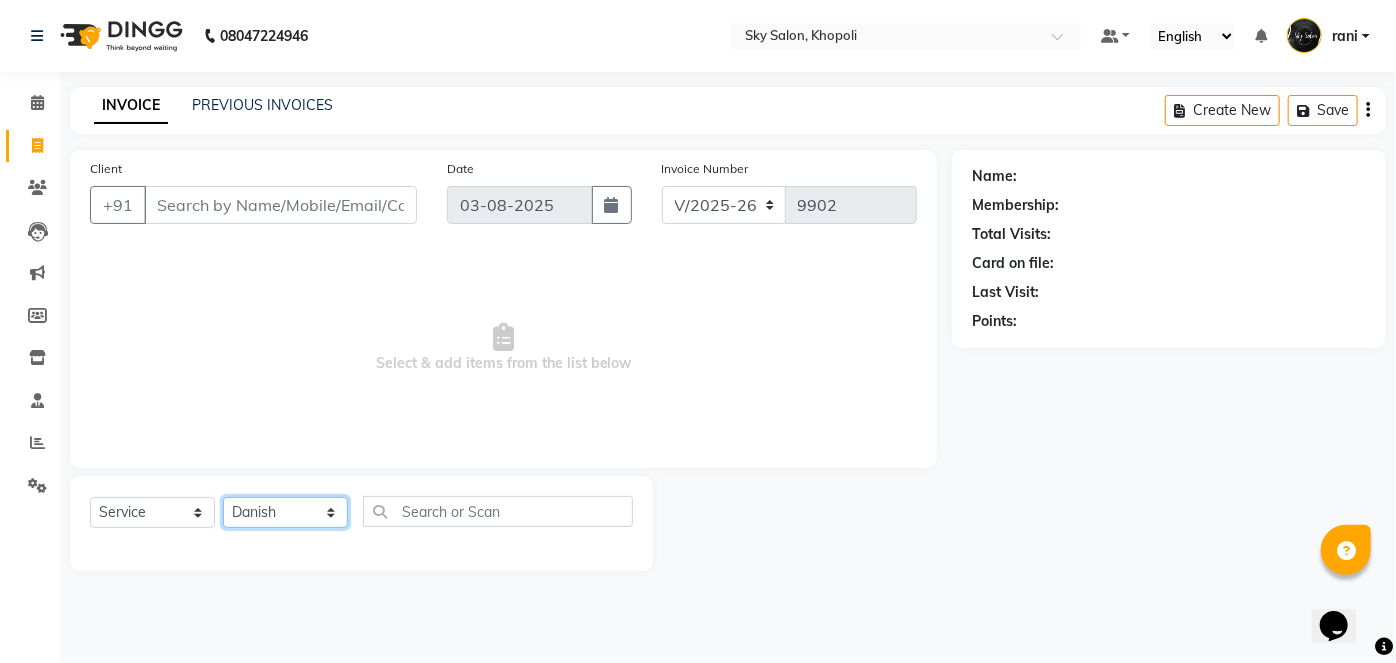click on "Select Stylist afreen akshata aman saha ameer Anagha anisa arbaj bharti Bunny Danish Darshana 1 devyani dilshad gaurav Gulshan gurmeet javed jishan krishna mayuri gaikwad muskan rani rinku rocky Ronak sachin sahil sam sameer sameer 2 sandhya shabnam shakti sunny sweety vivek" 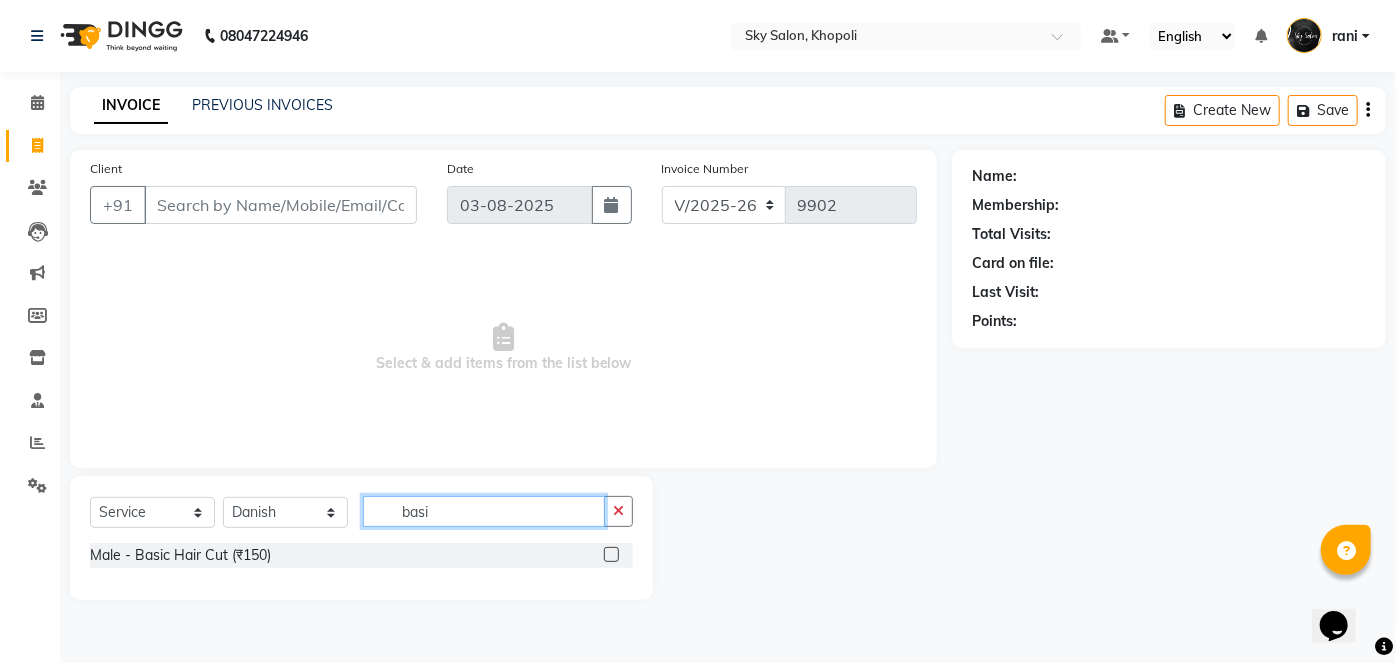 type on "basi" 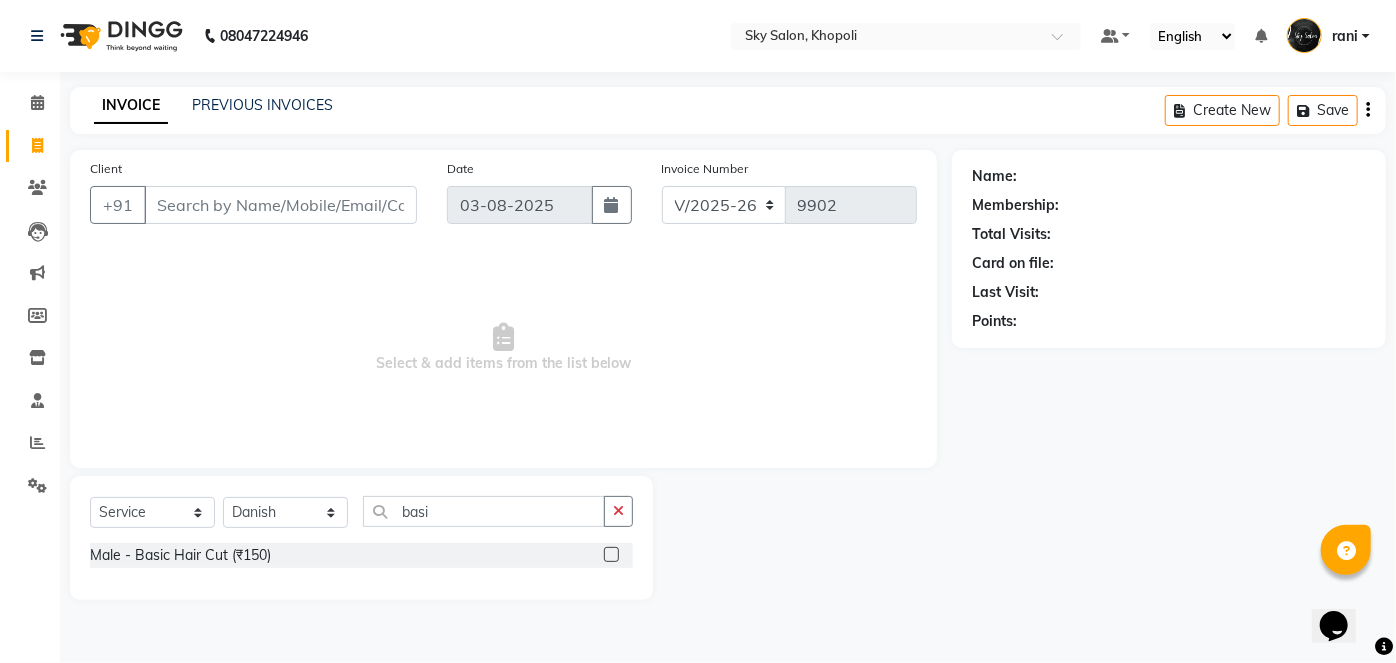 click 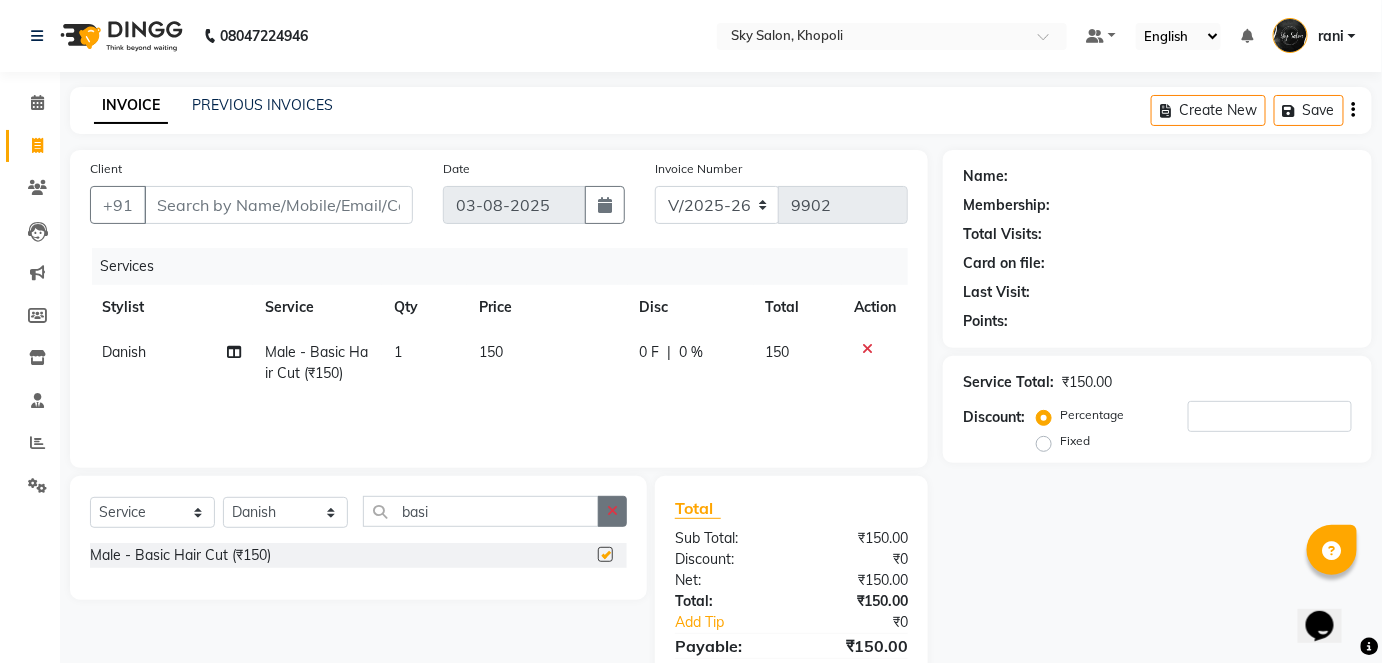 checkbox on "false" 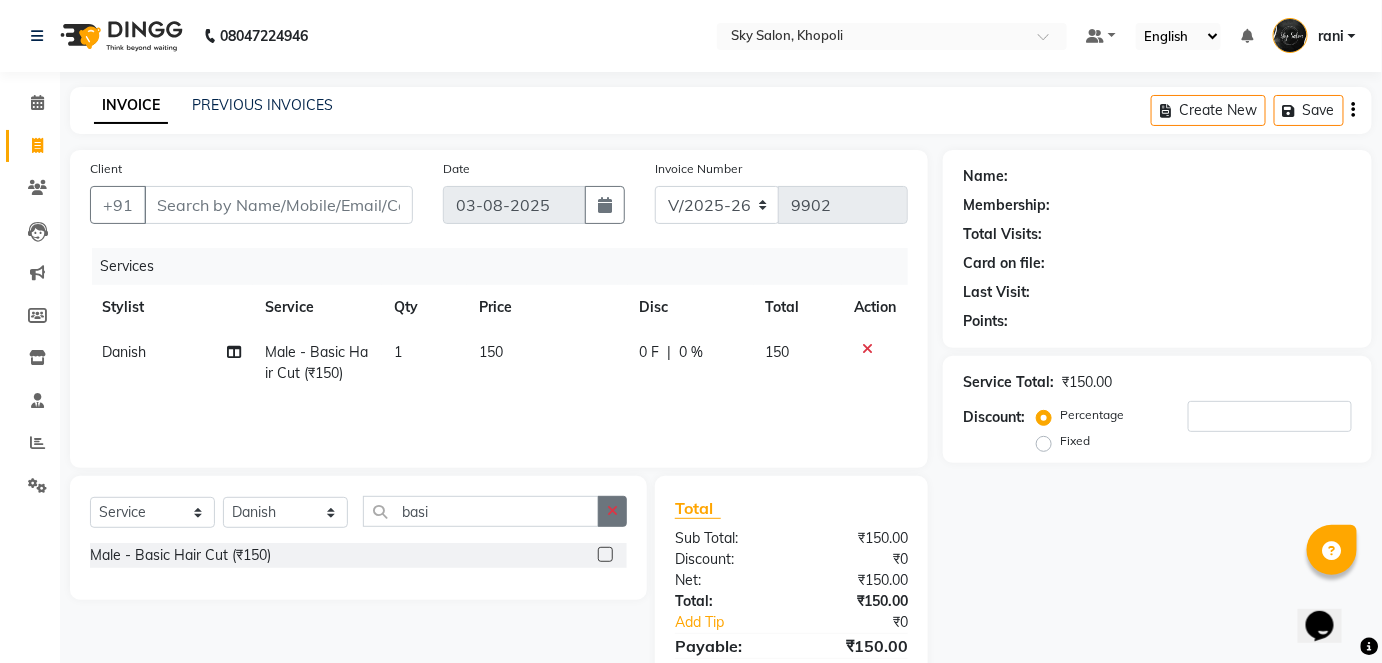 click 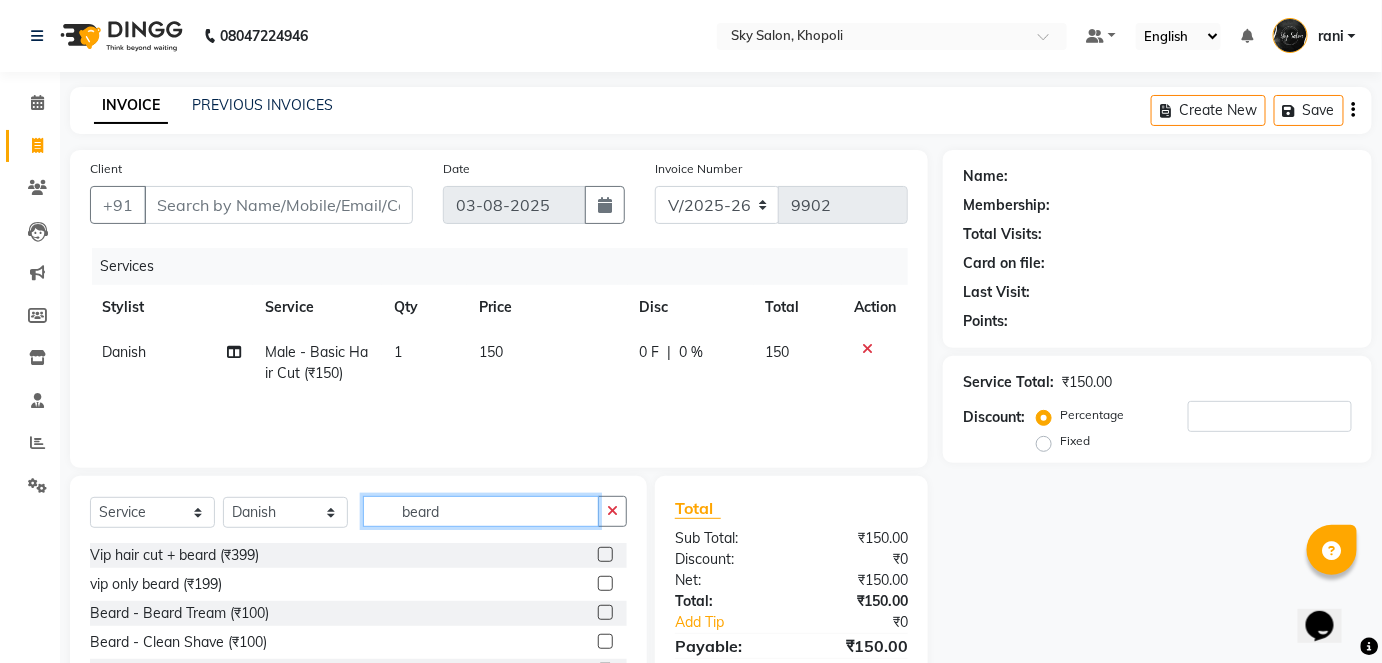 type on "beard" 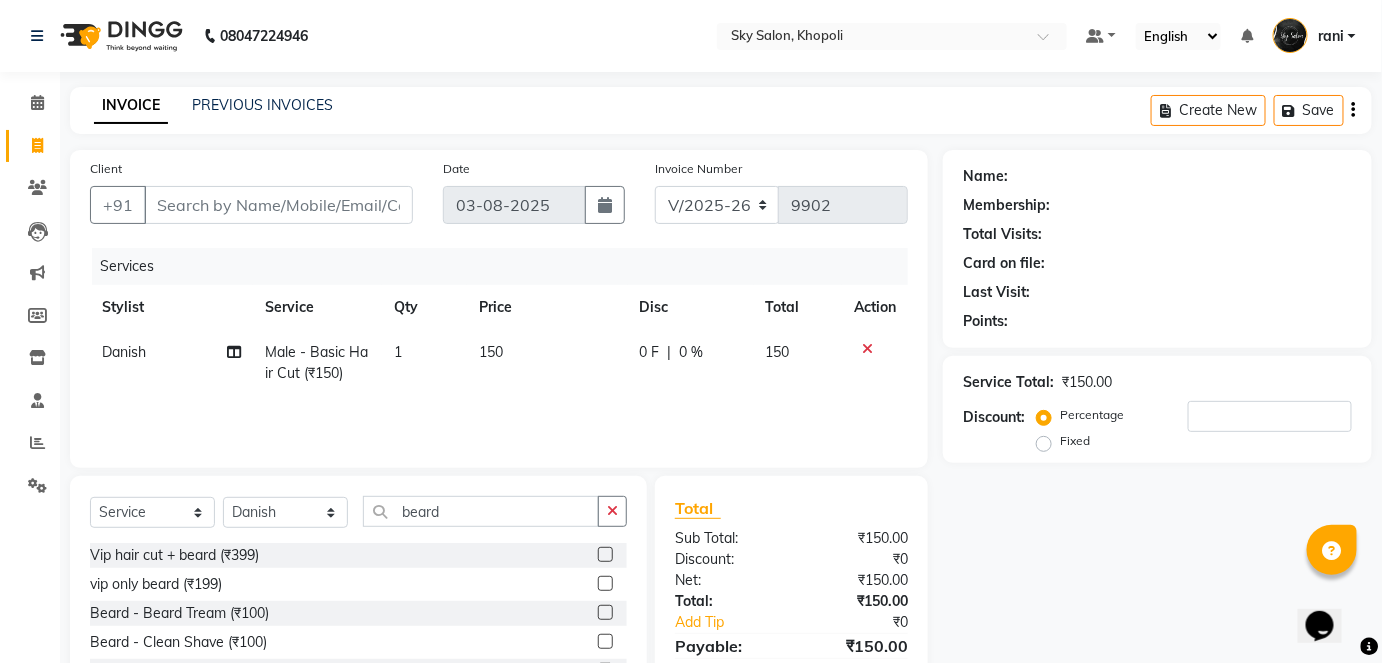 click 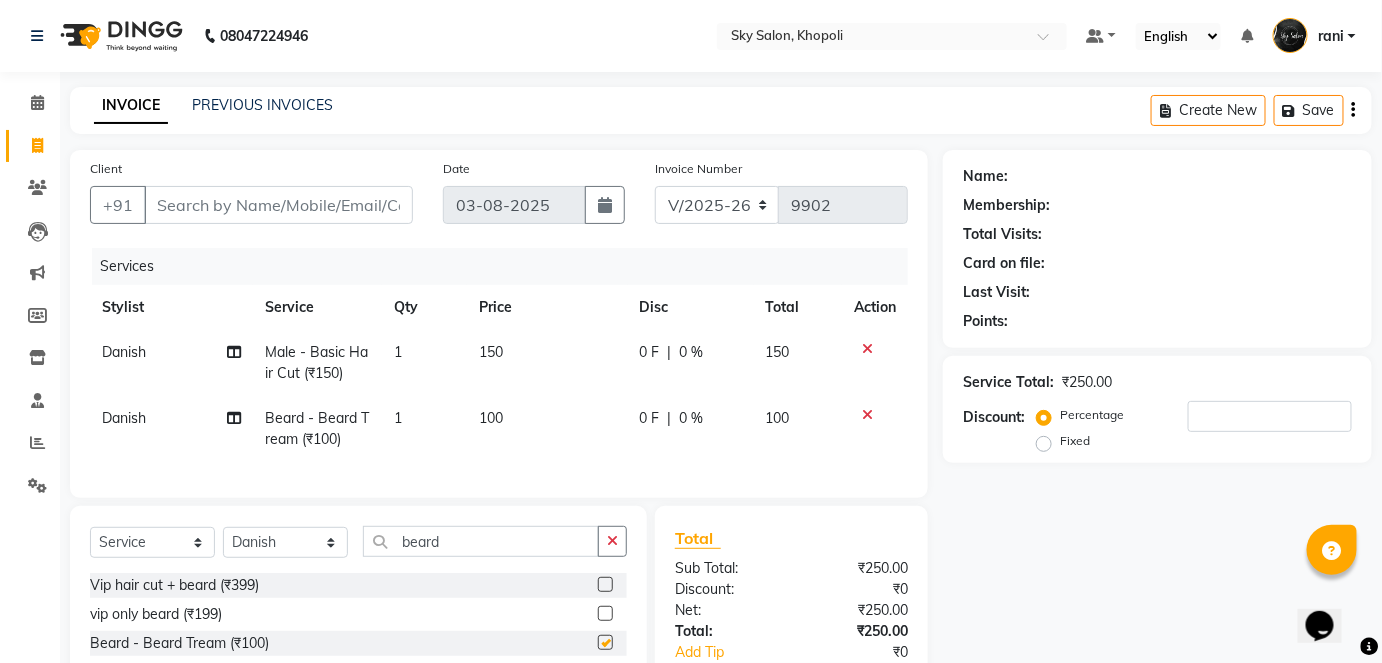 checkbox on "false" 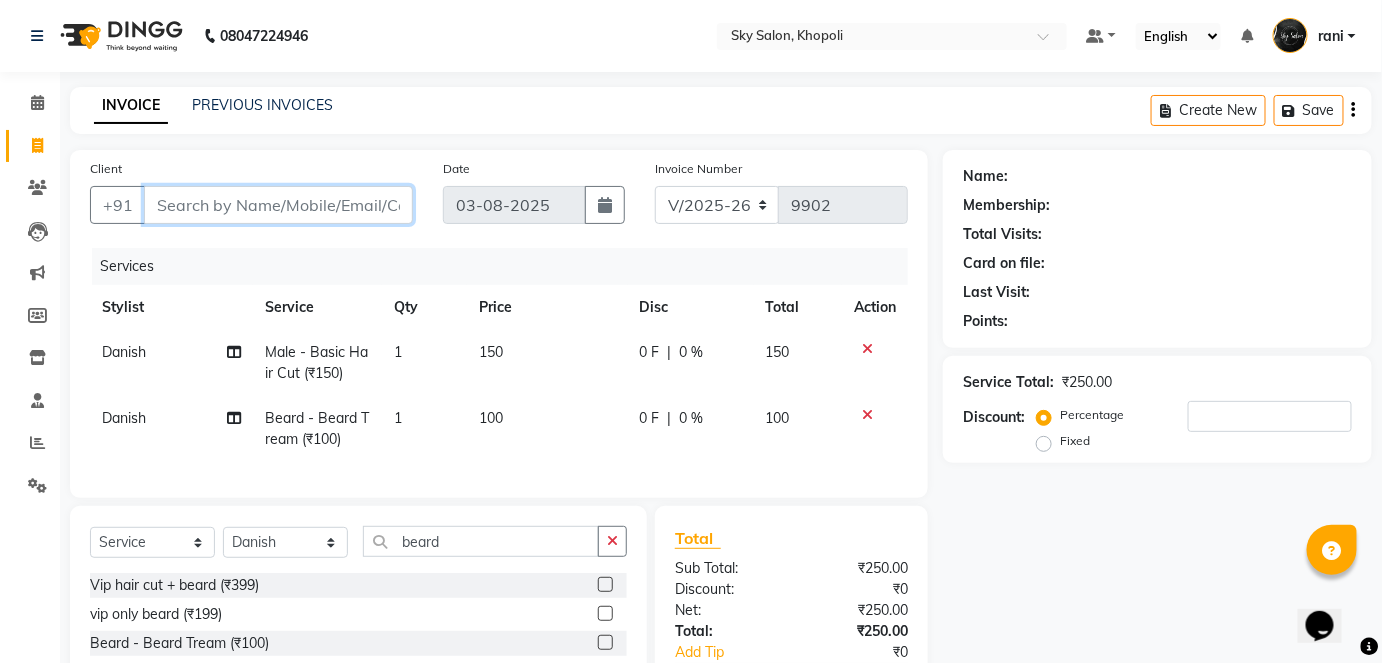 click on "Client" at bounding box center [278, 205] 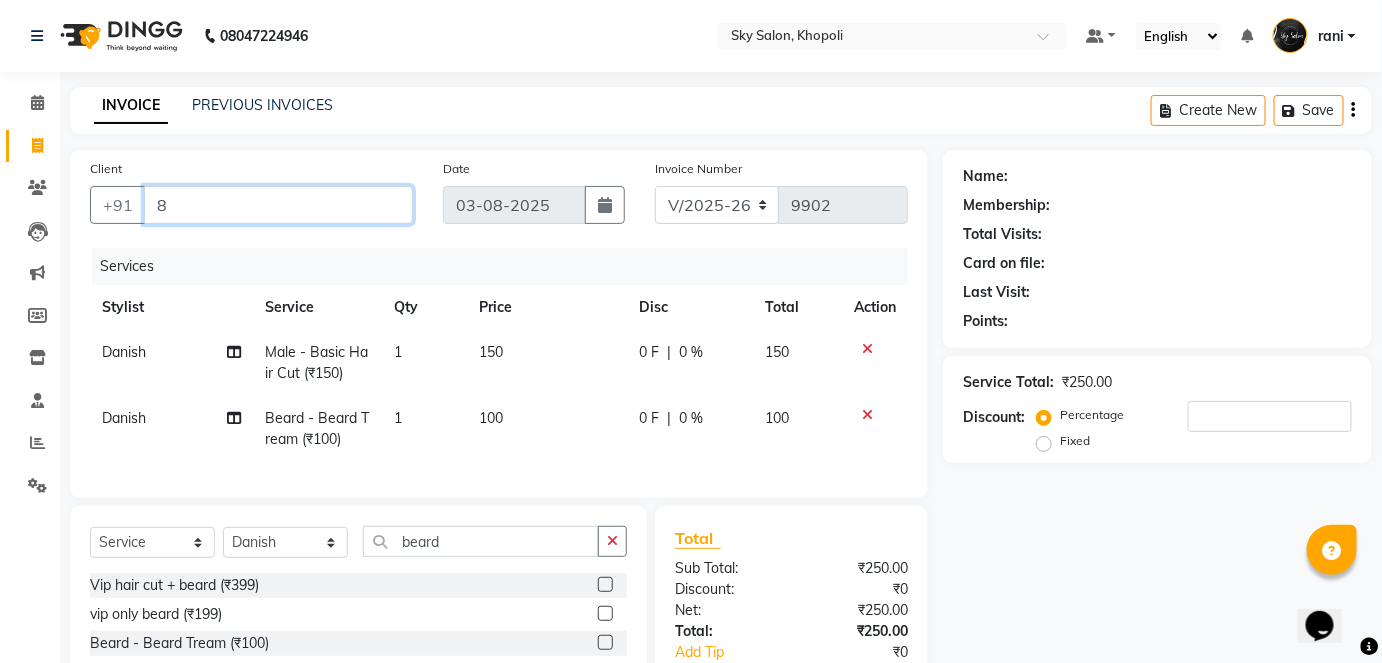 type on "0" 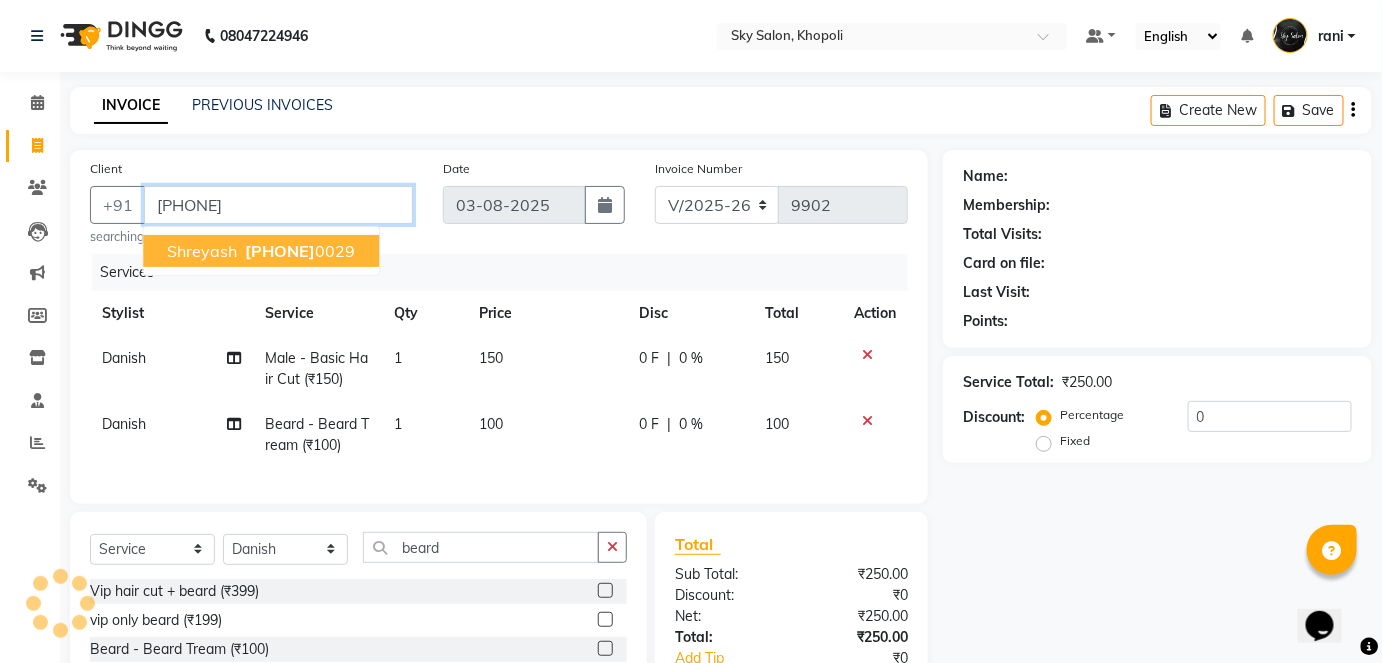 click on "[PHONE]" at bounding box center (280, 251) 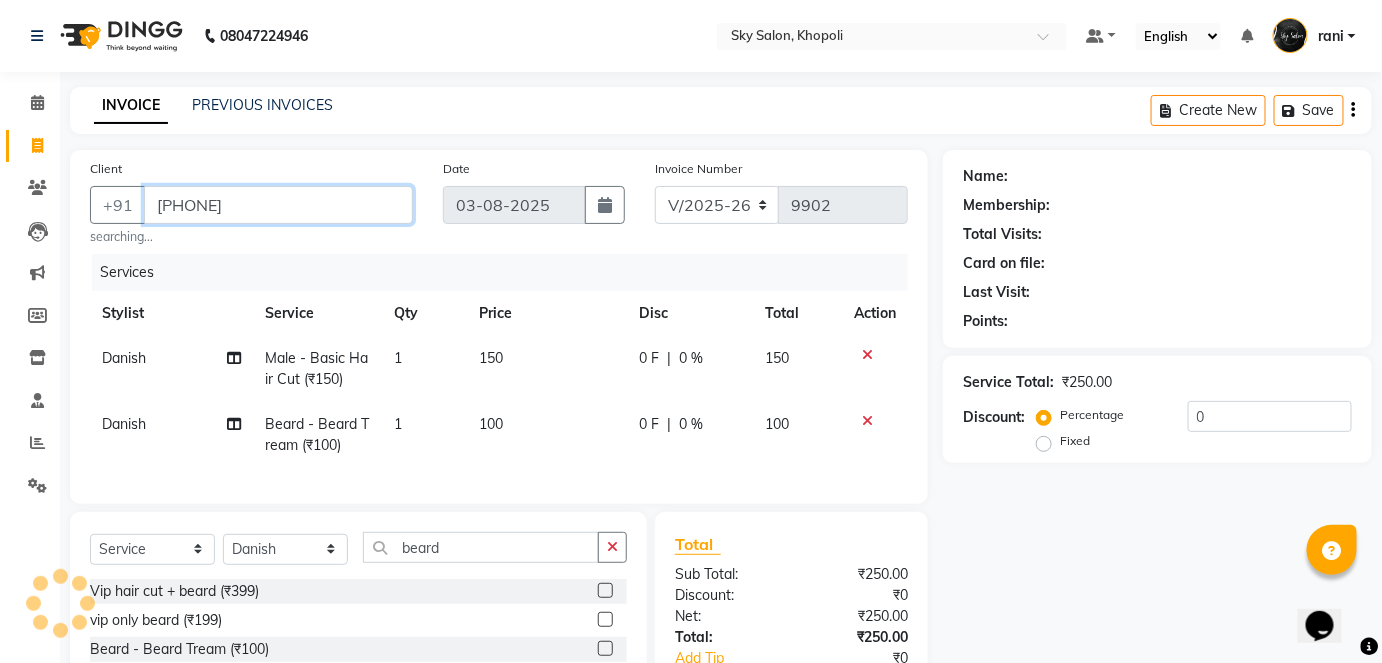 type on "[PHONE]" 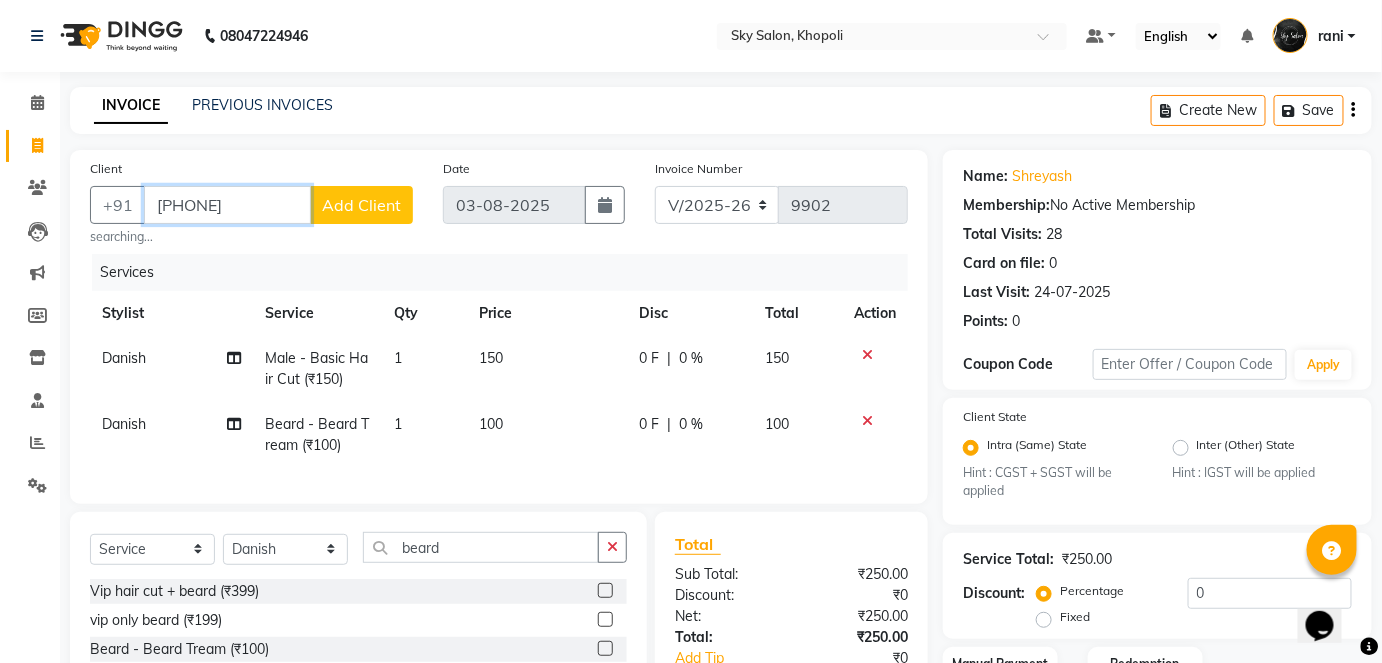 click on "[PHONE]" at bounding box center [227, 205] 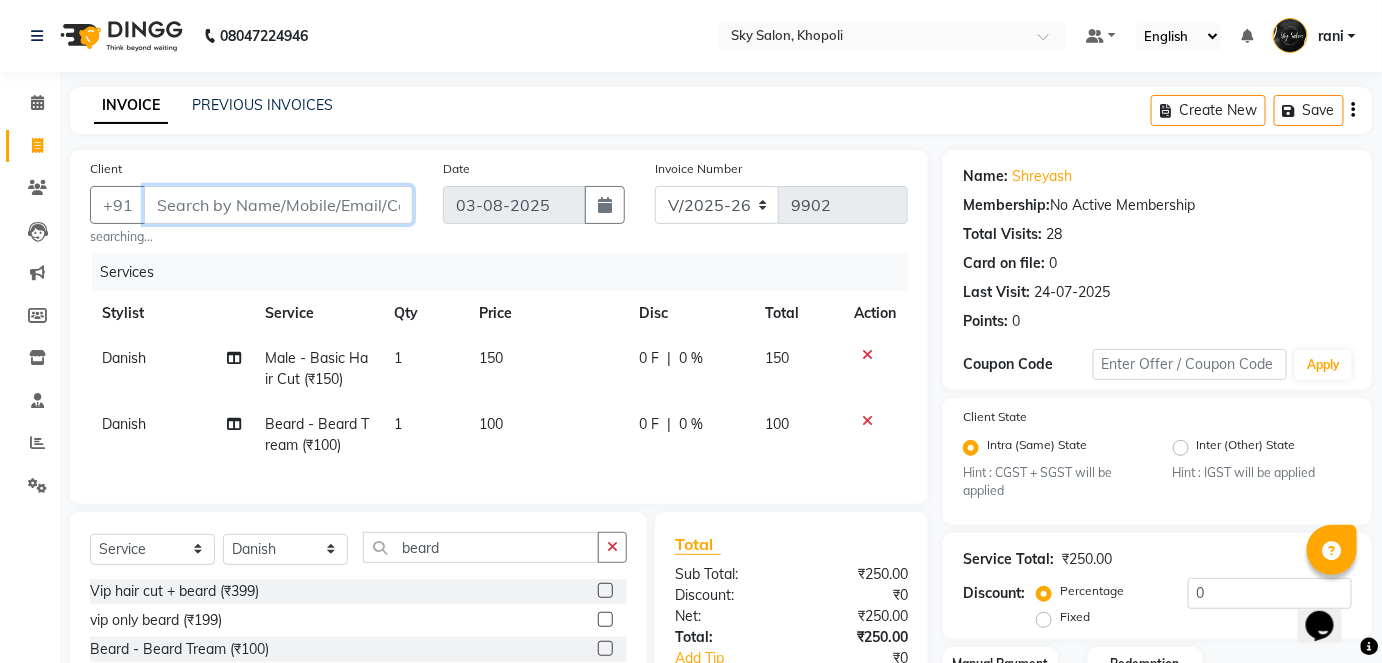 paste on "[PHONE]" 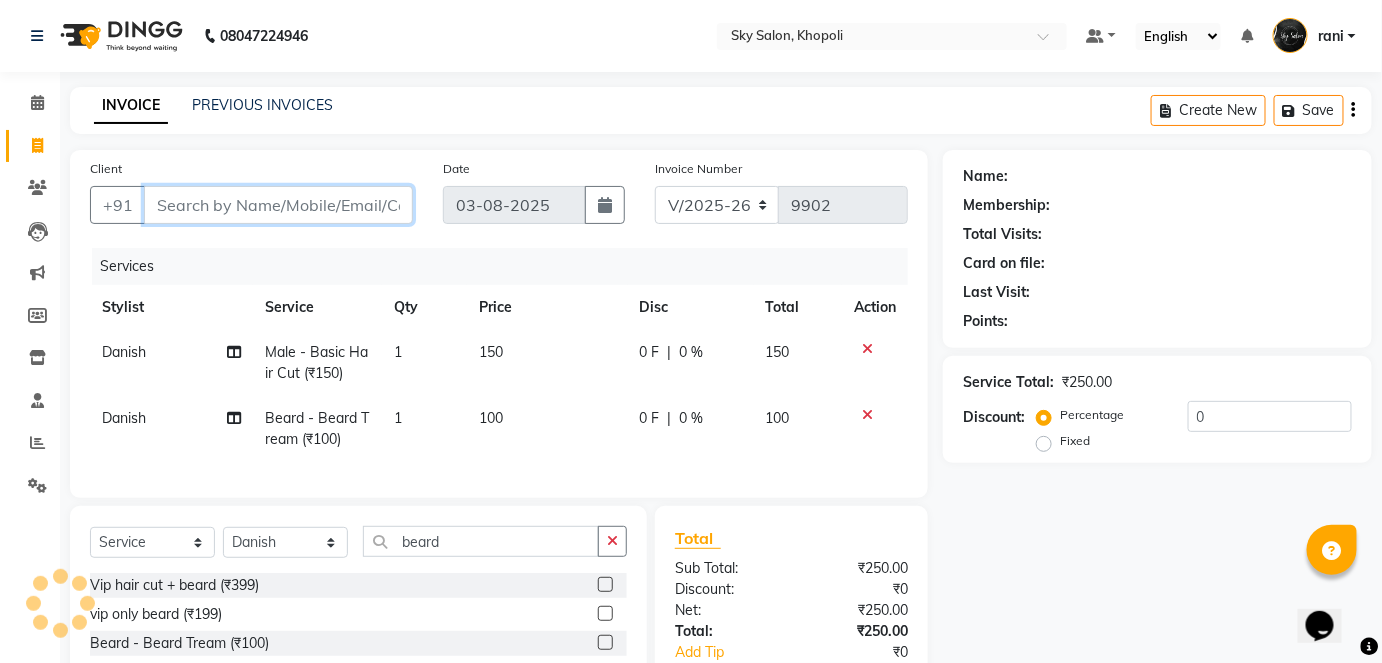 type on "[PHONE]" 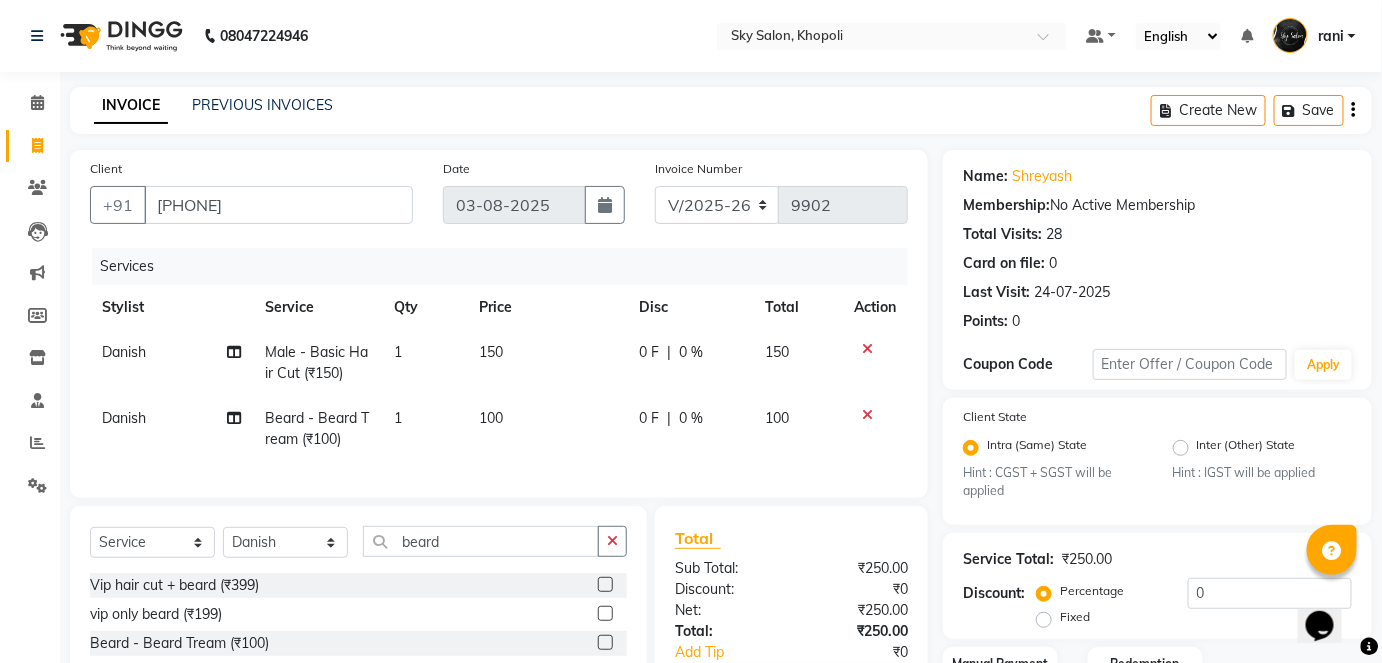 scroll, scrollTop: 181, scrollLeft: 0, axis: vertical 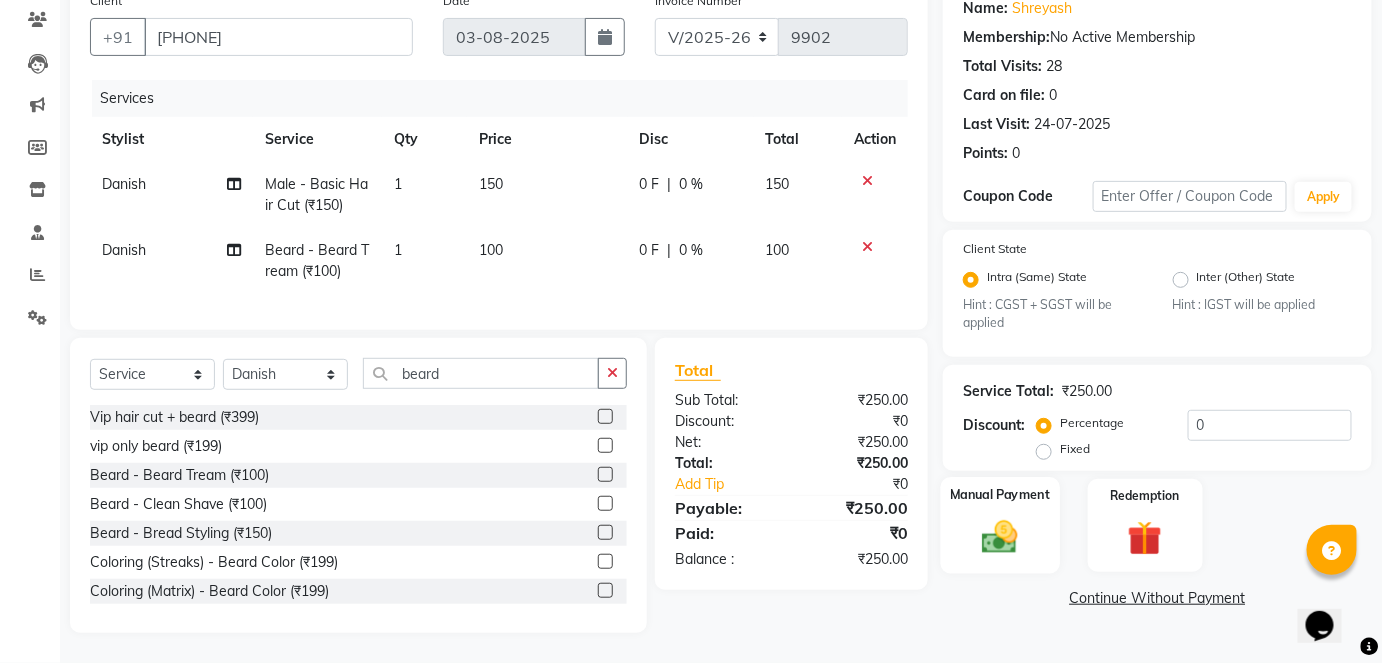 click on "Manual Payment" 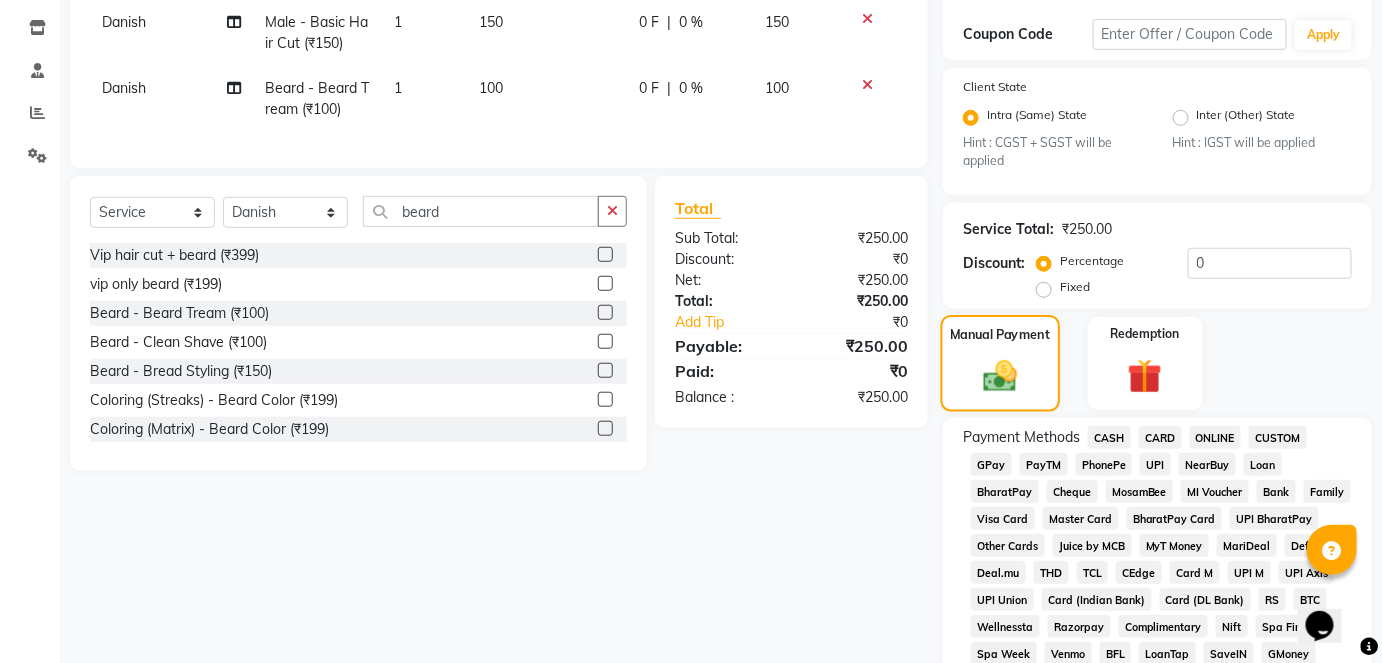 scroll, scrollTop: 330, scrollLeft: 0, axis: vertical 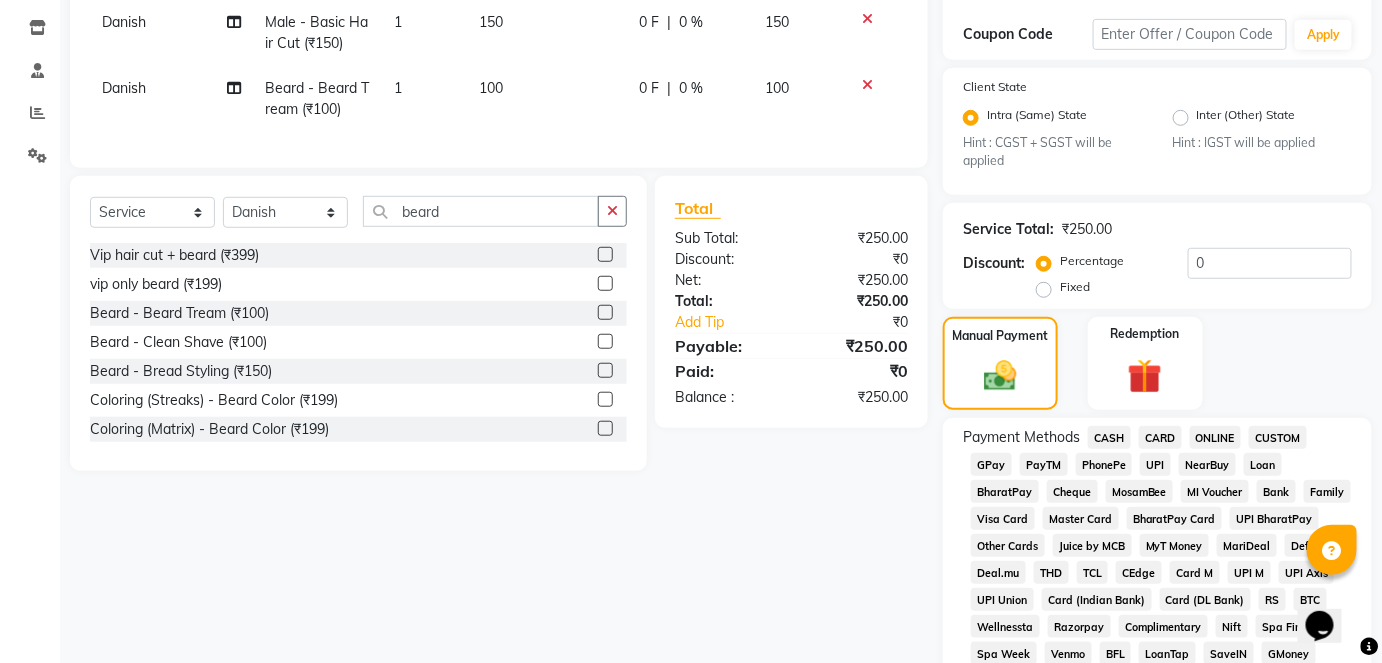 click on "CASH" 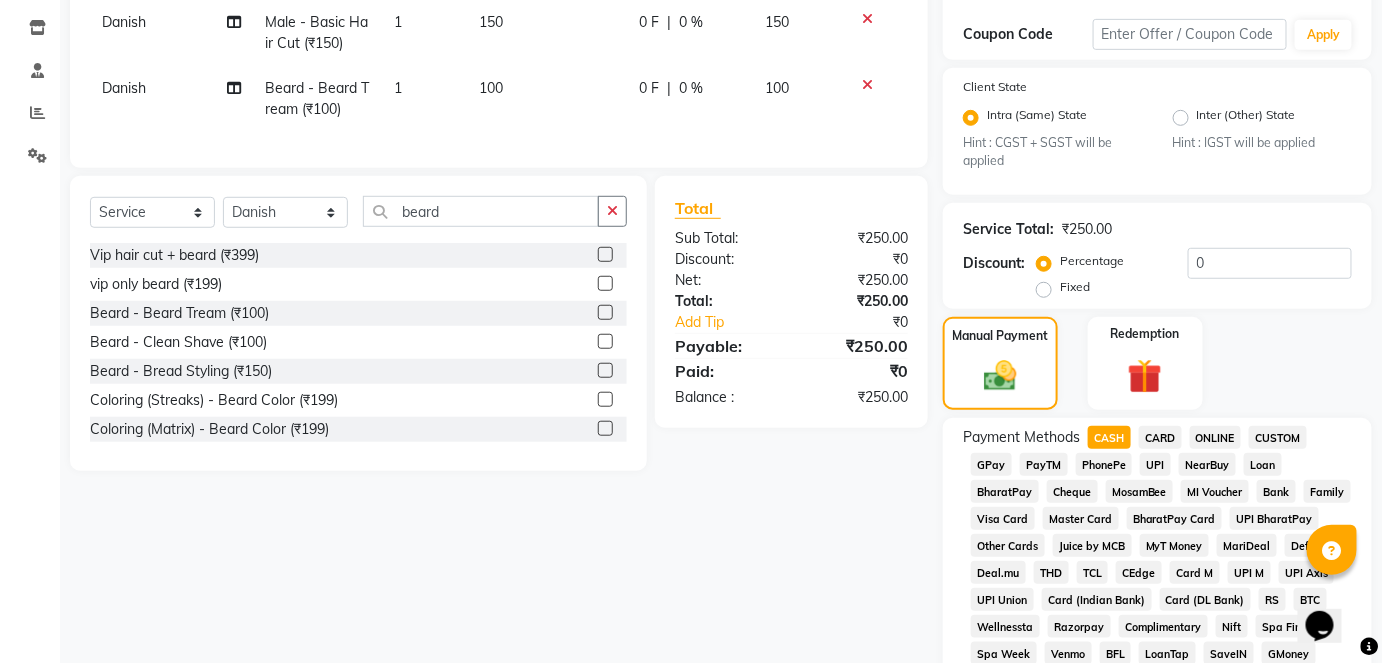 click on "CASH" 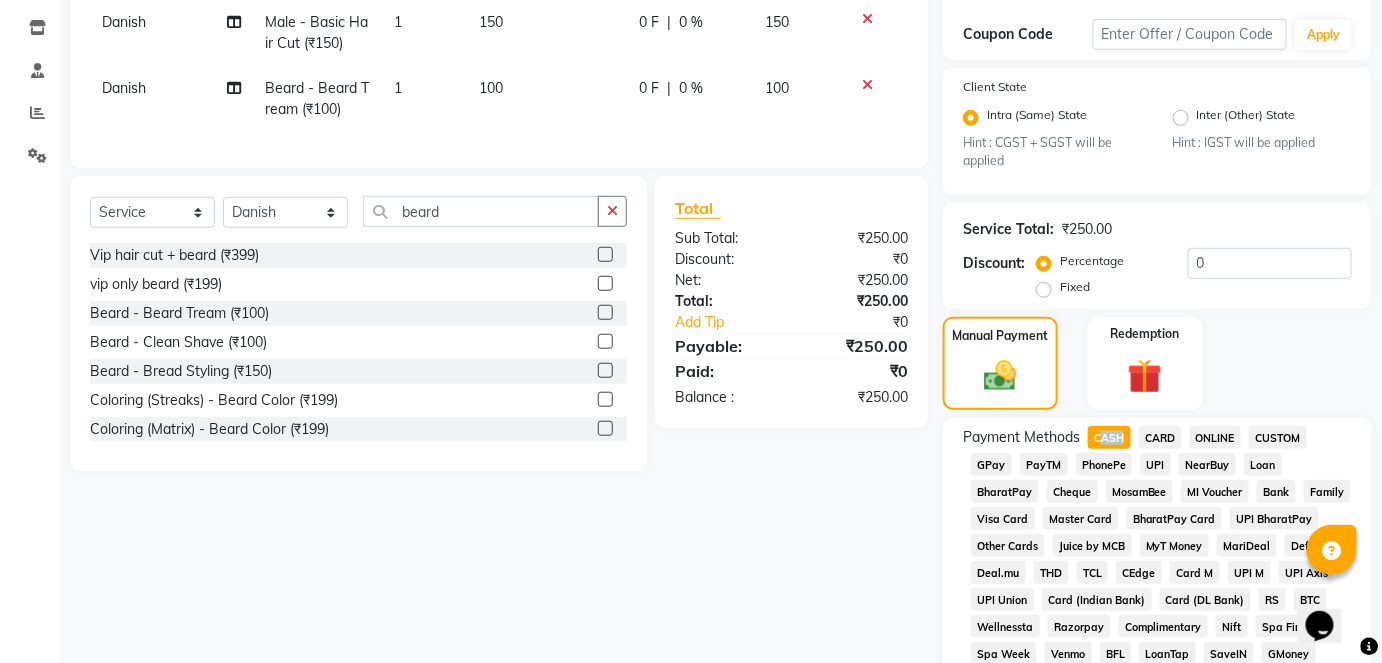click on "CASH" 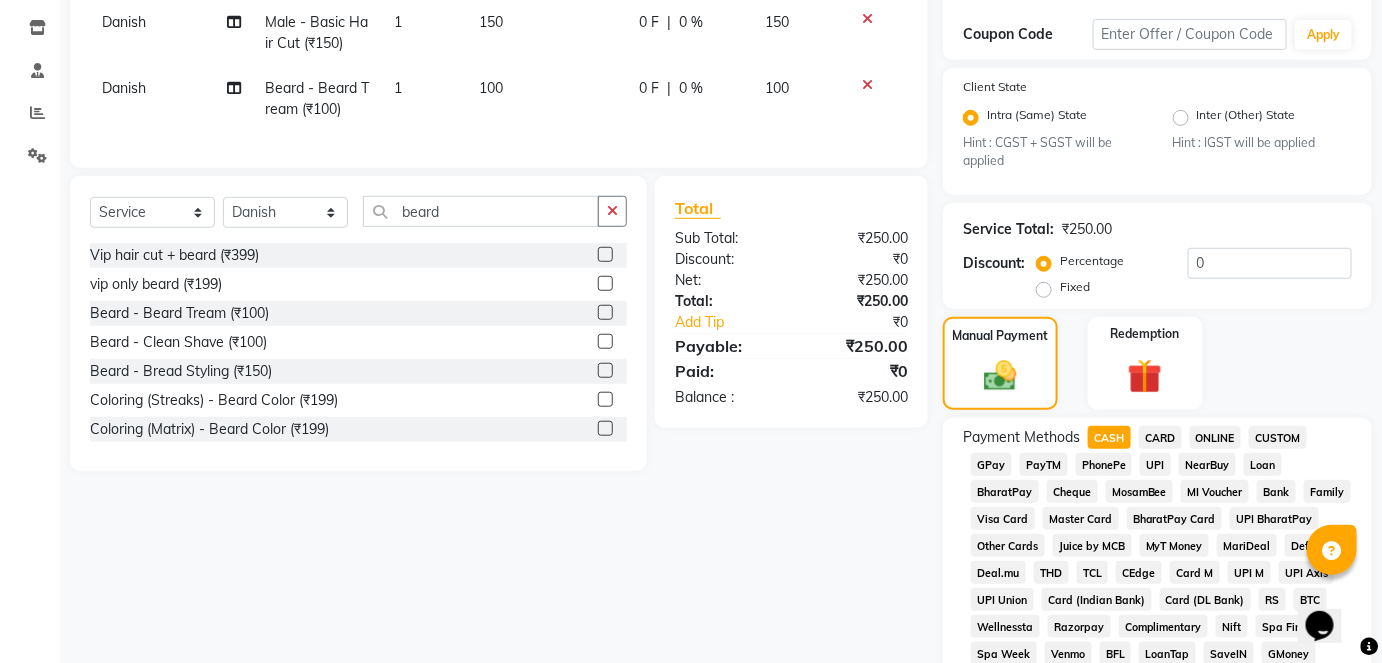 scroll, scrollTop: 950, scrollLeft: 0, axis: vertical 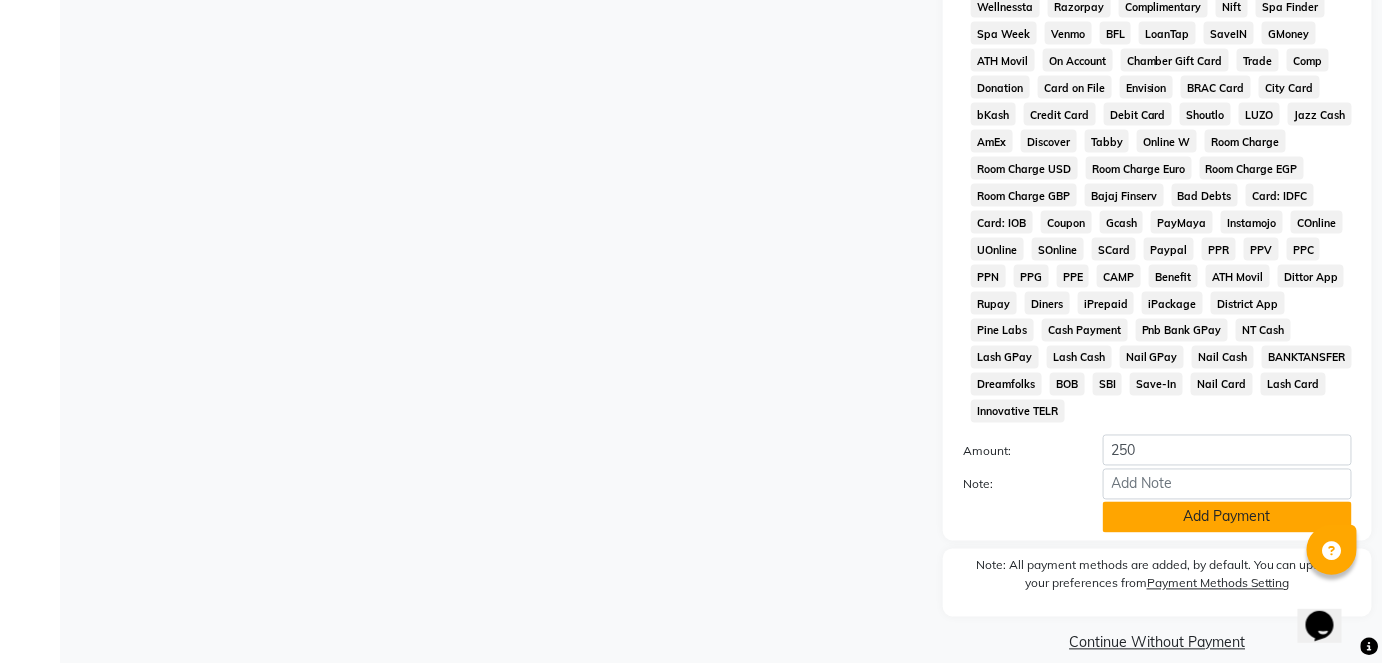 click on "Add Payment" 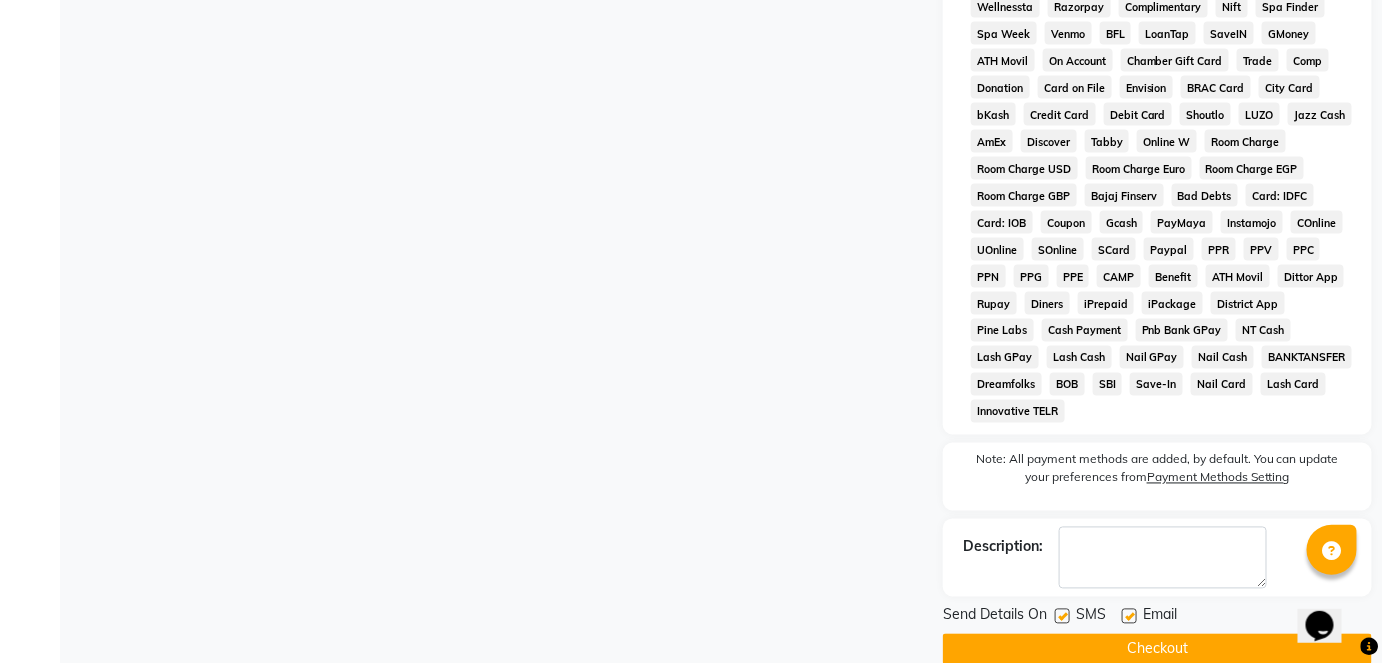 click 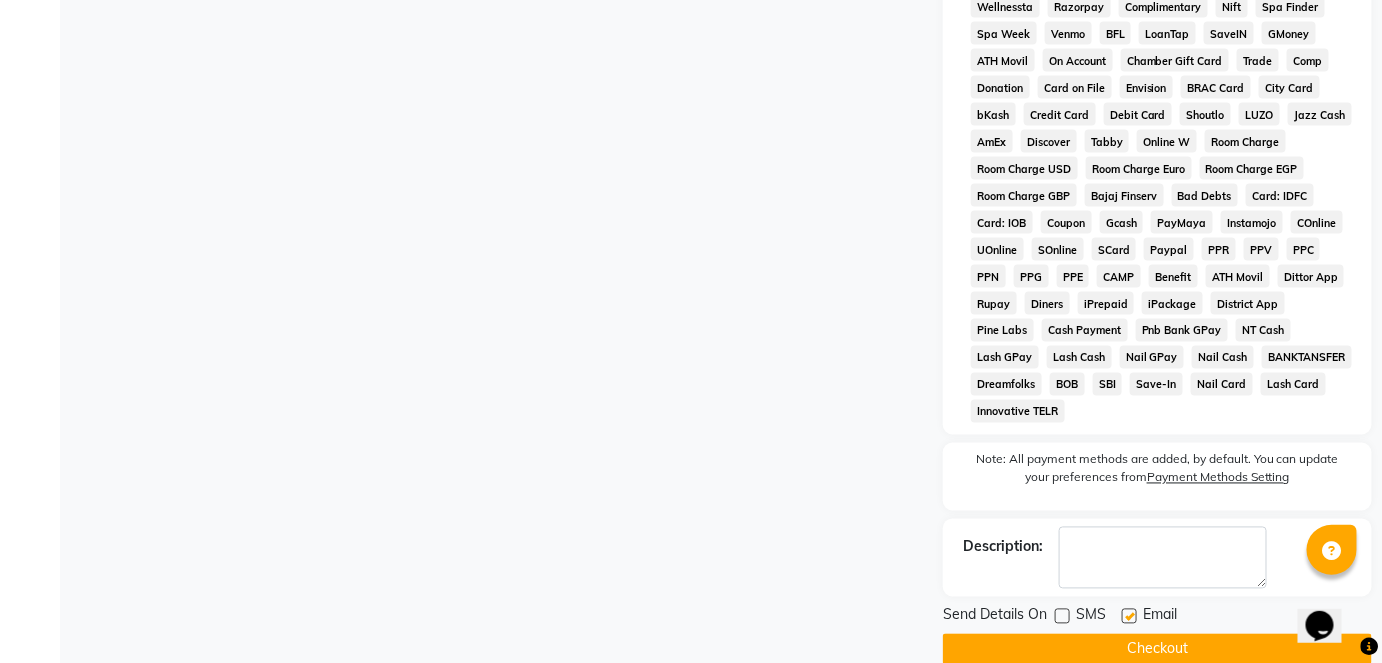 click on "Checkout" 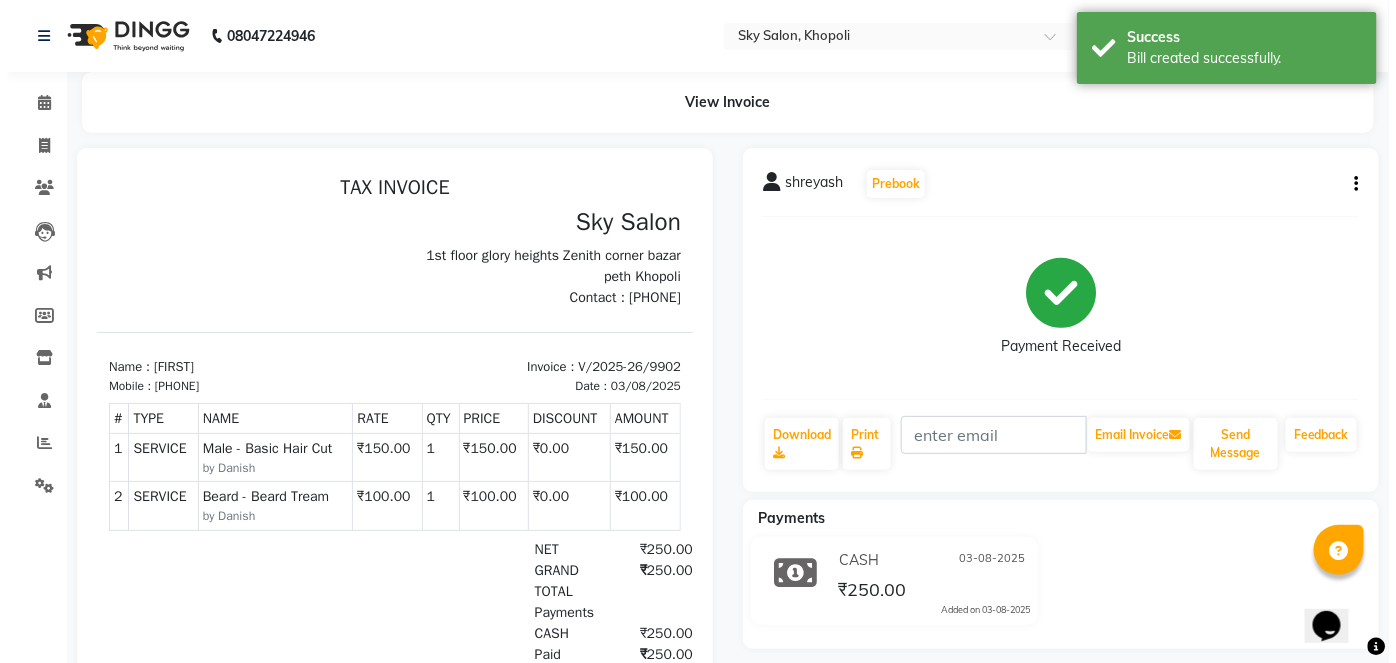 scroll, scrollTop: 0, scrollLeft: 0, axis: both 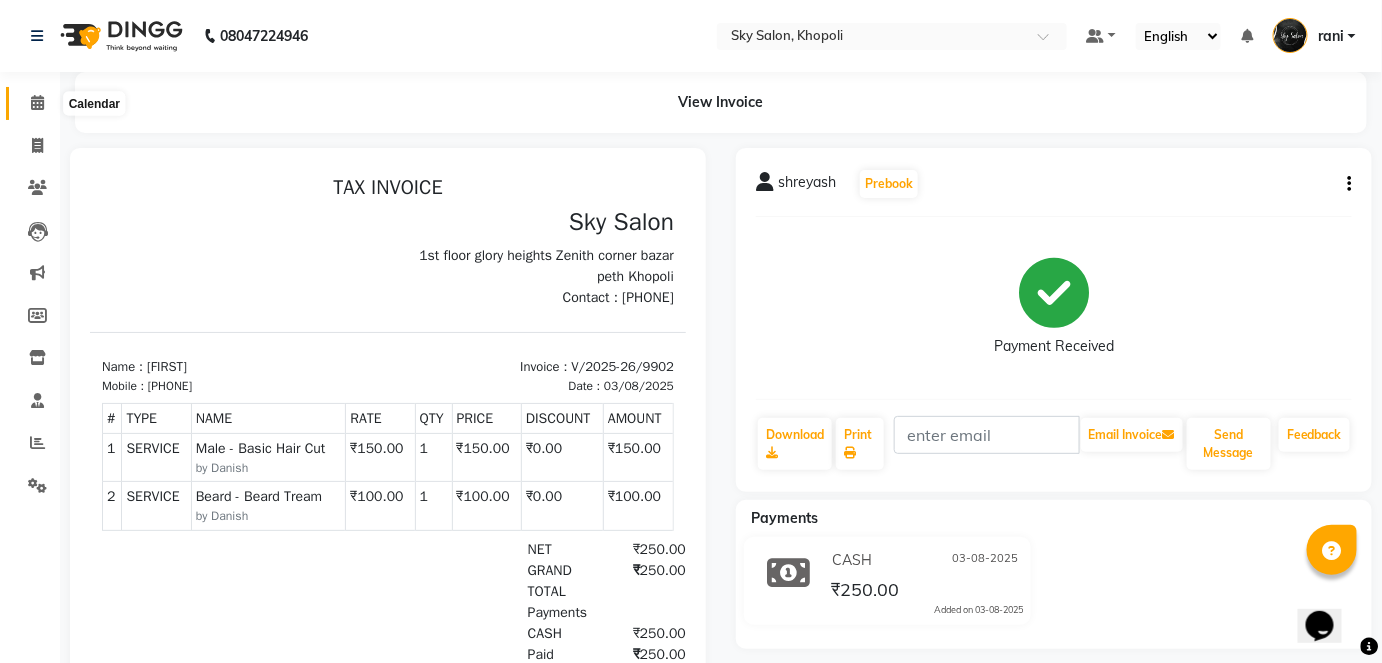 click 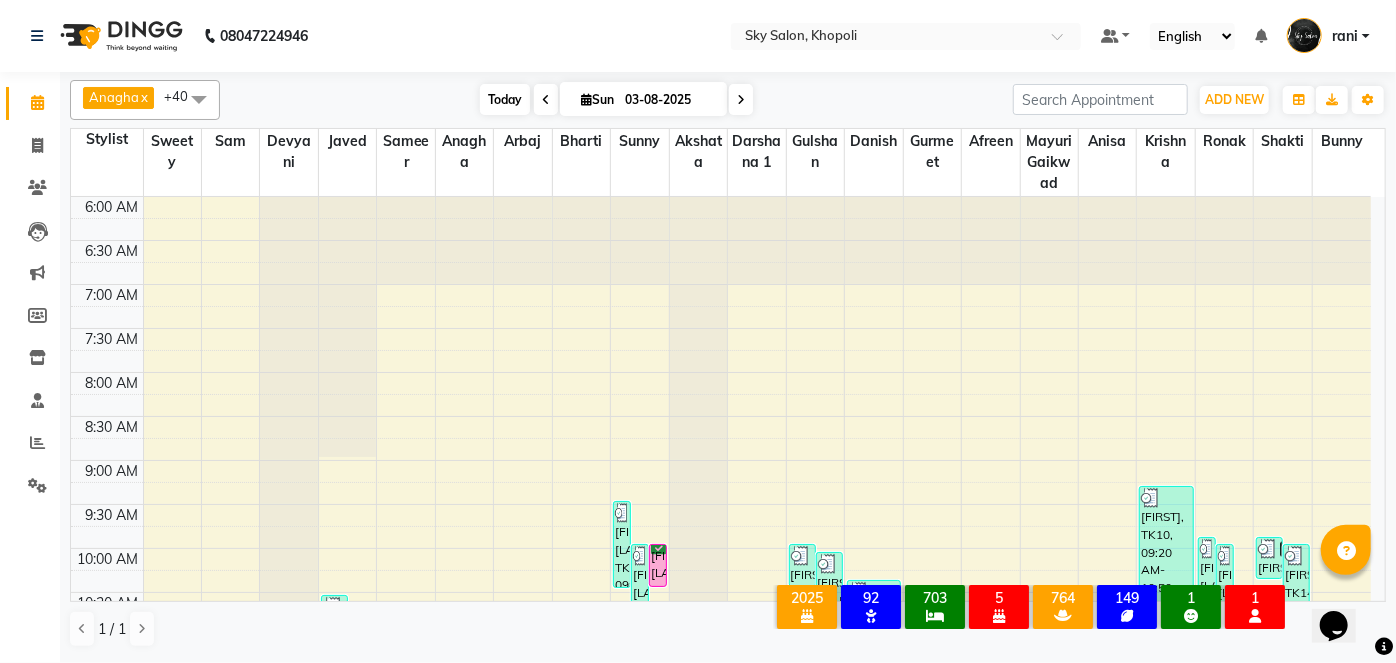 click on "Today" at bounding box center (505, 99) 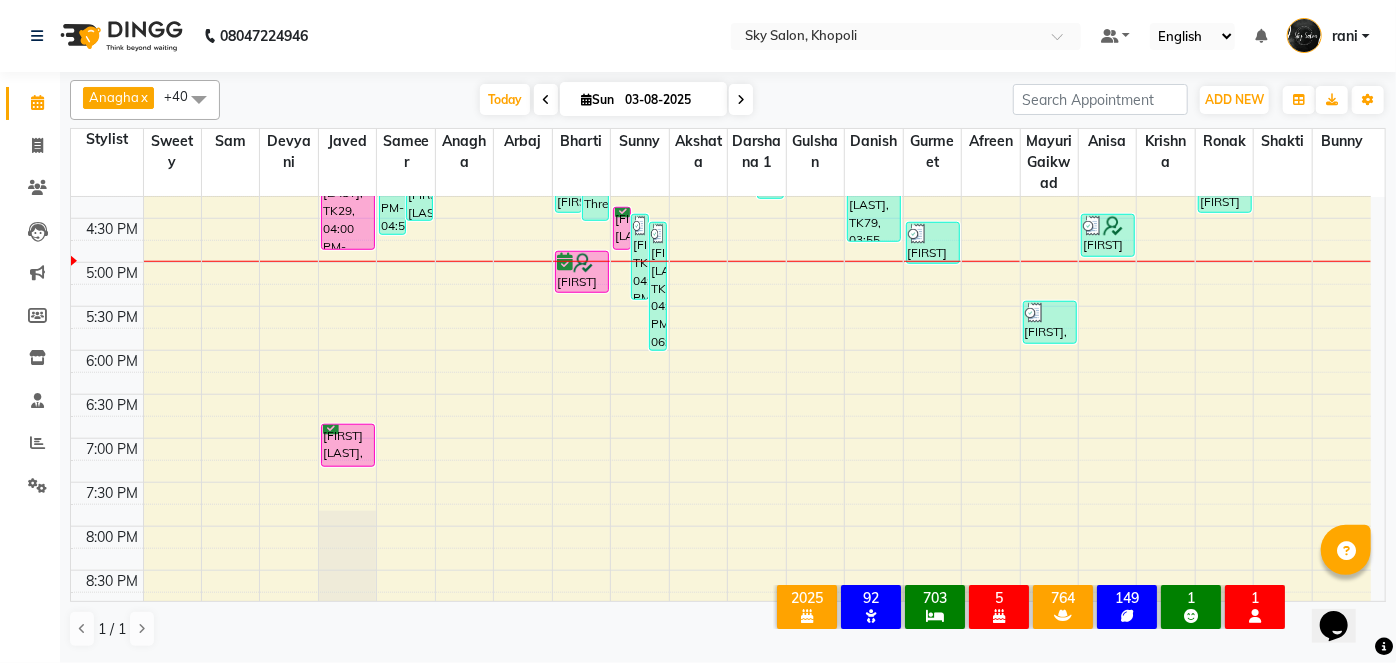 scroll, scrollTop: 902, scrollLeft: 0, axis: vertical 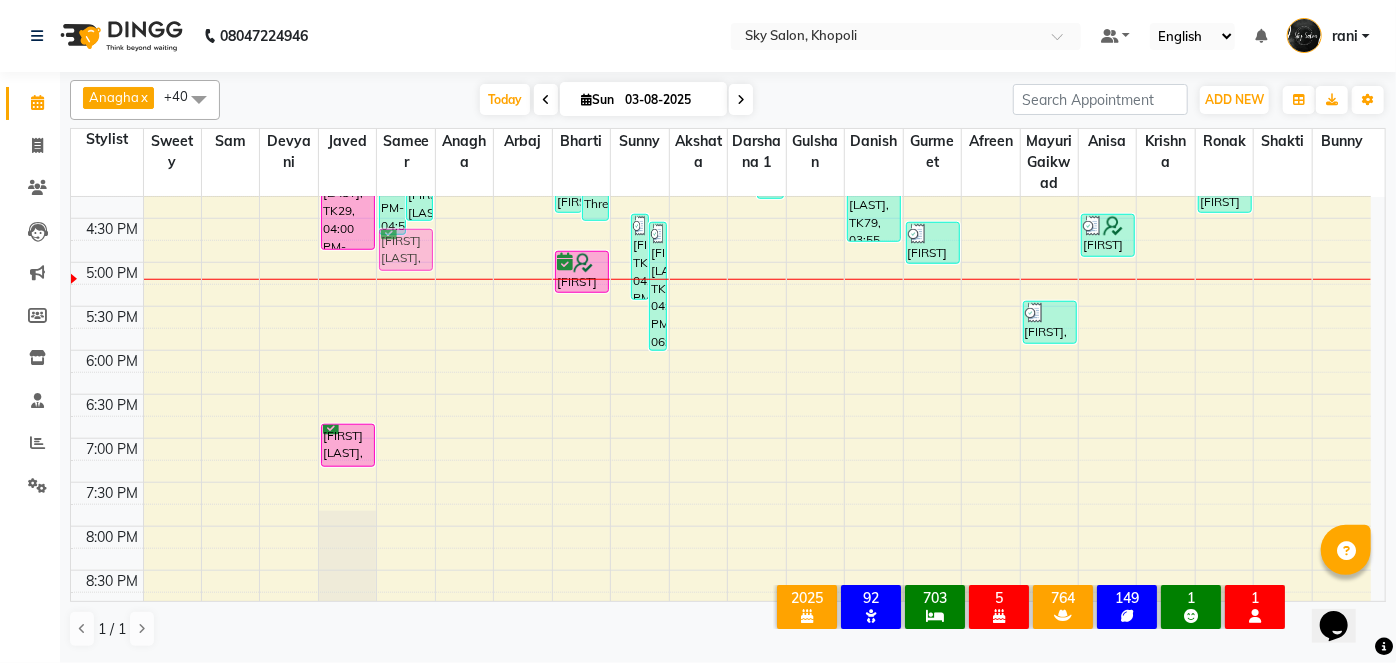 drag, startPoint x: 619, startPoint y: 230, endPoint x: 429, endPoint y: 253, distance: 191.38704 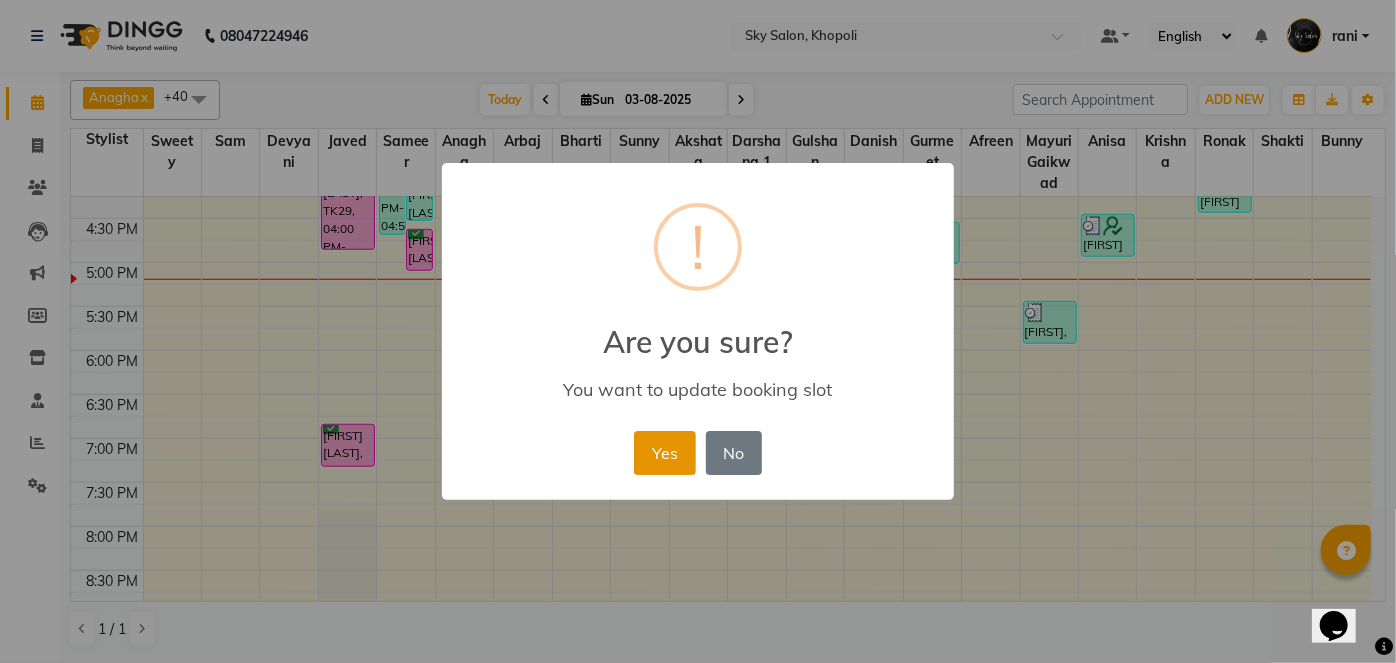 click on "Yes" at bounding box center [664, 453] 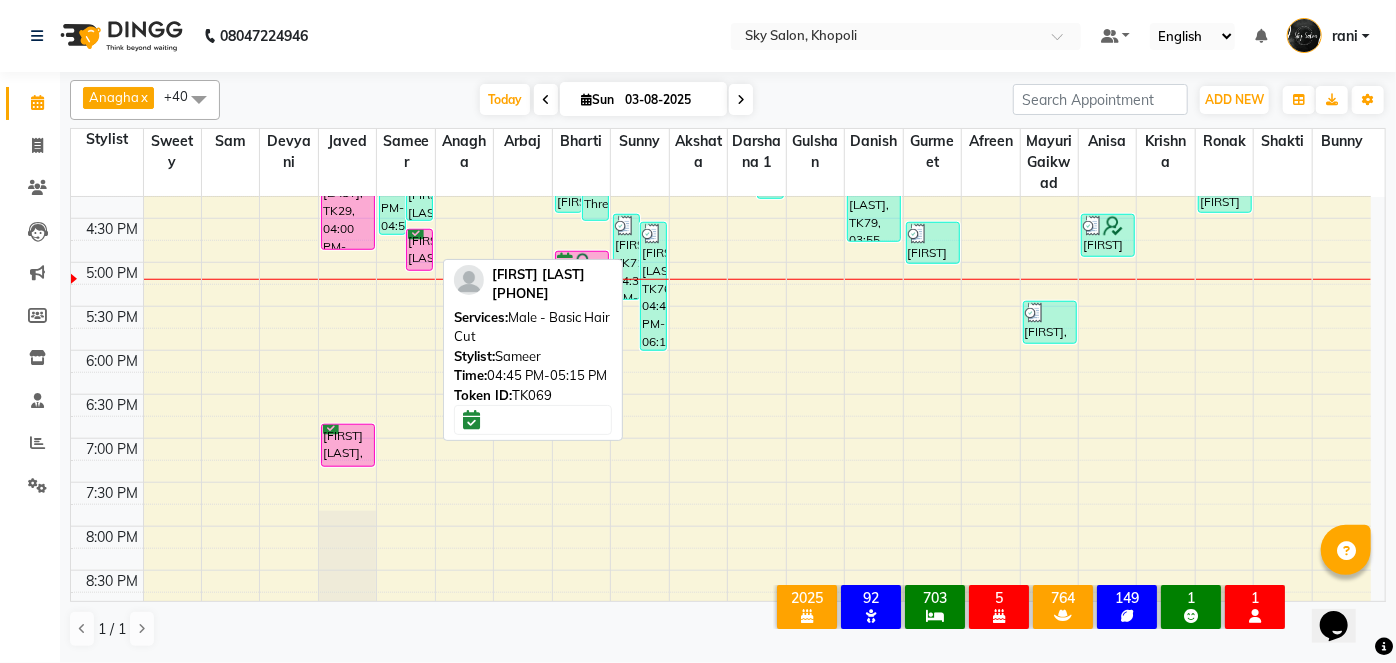 click on "[FIRST] [LAST], TK69, 04:45 PM-05:15 PM, Male  - Basic Hair Cut" at bounding box center [419, 250] 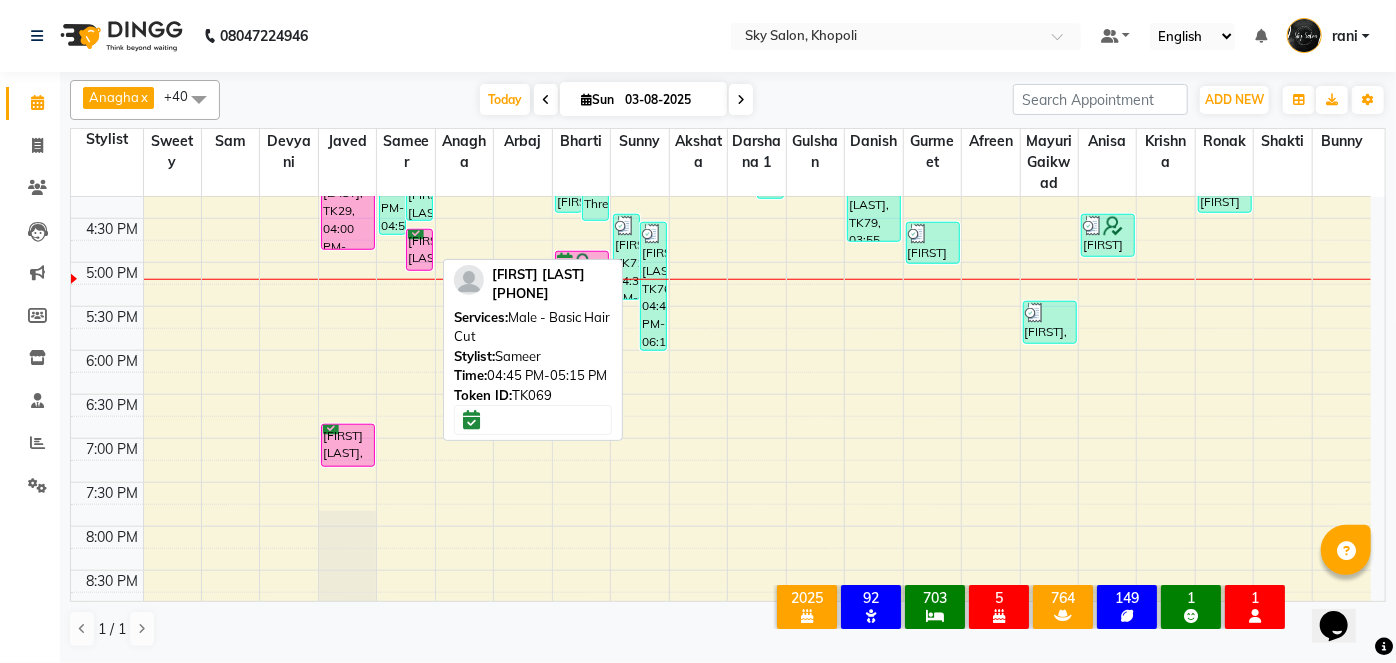click on "[FIRST] [LAST], TK69, 04:45 PM-05:15 PM, Male  - Basic Hair Cut" at bounding box center (419, 250) 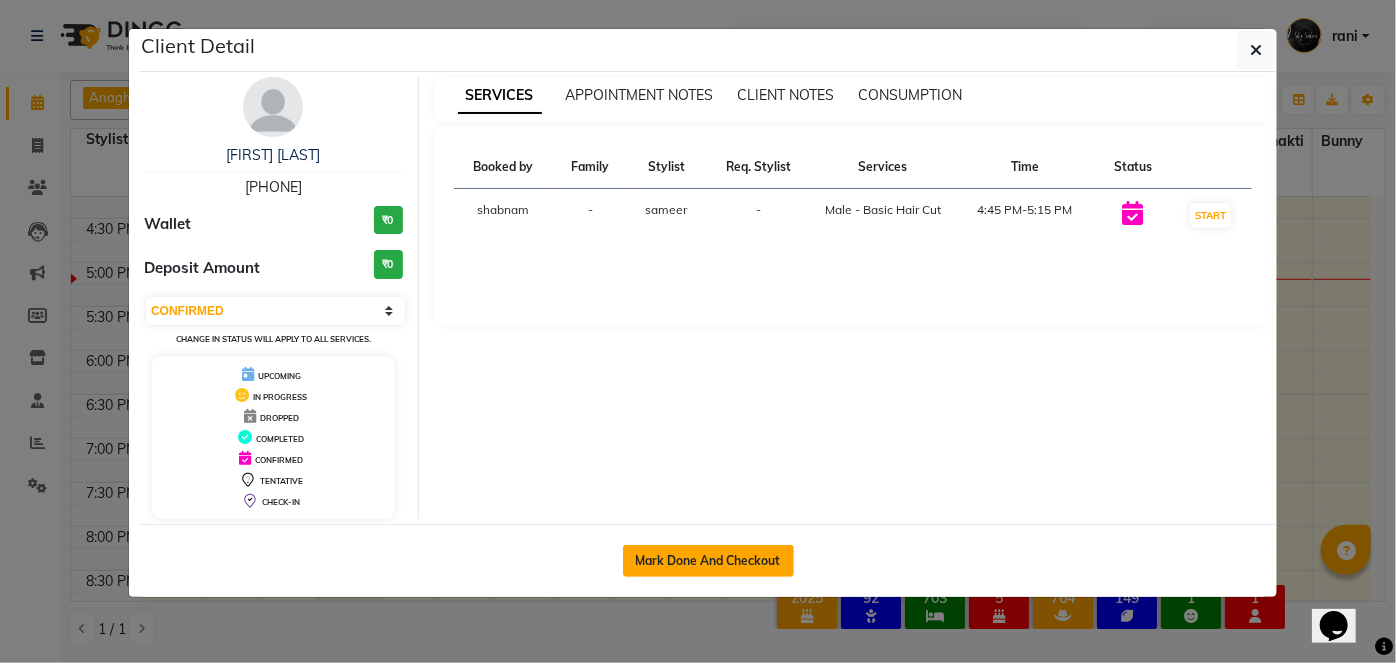 click on "Mark Done And Checkout" 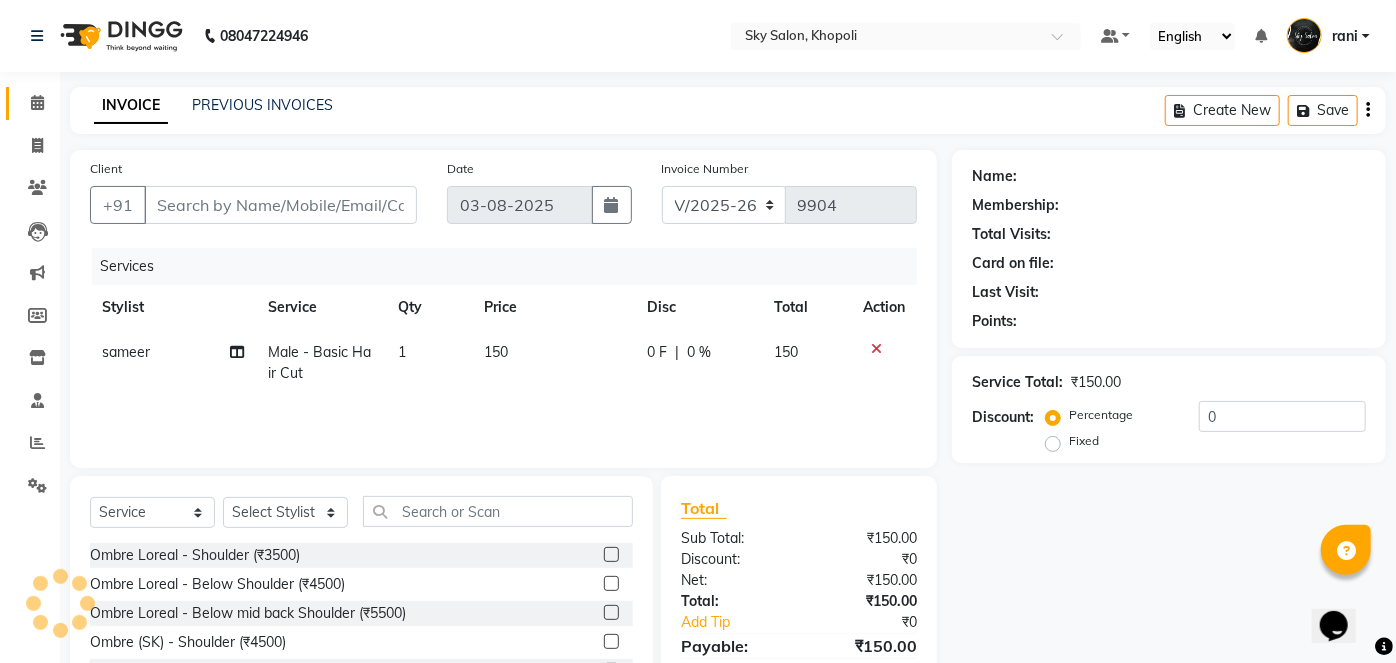 type on "[PHONE]" 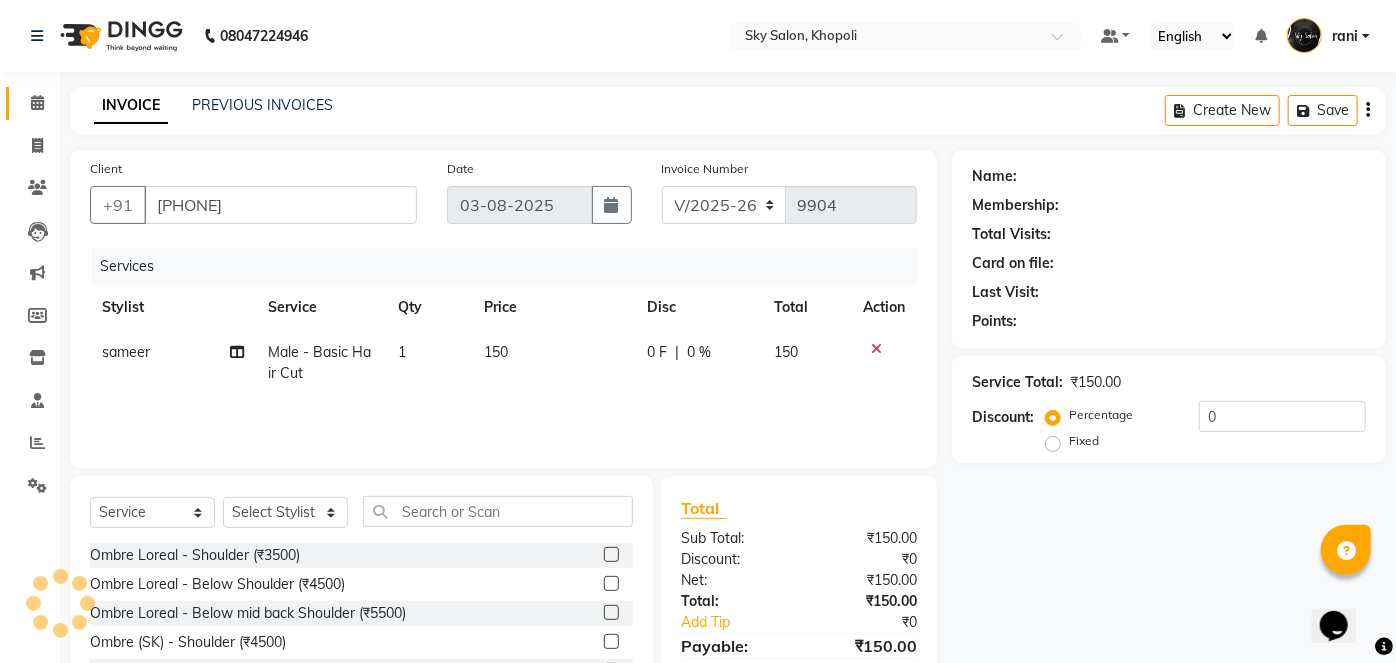 select on "20908" 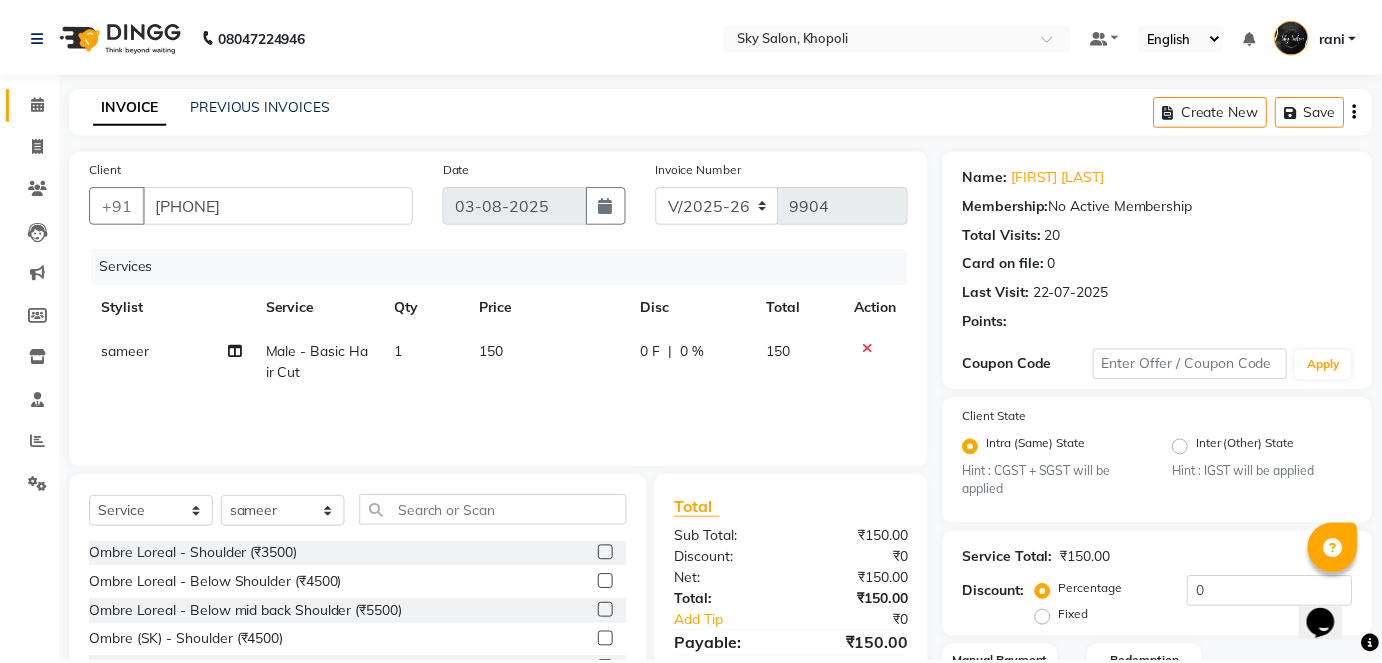 scroll, scrollTop: 147, scrollLeft: 0, axis: vertical 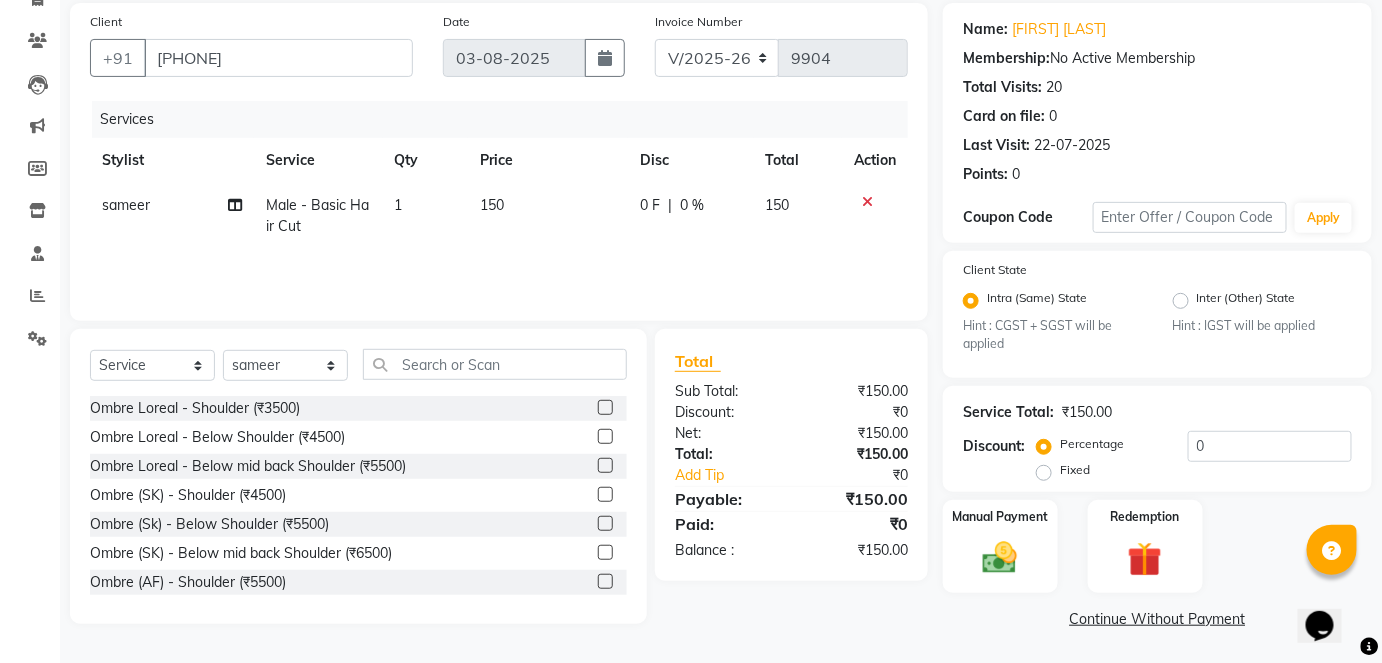 click on "Total" 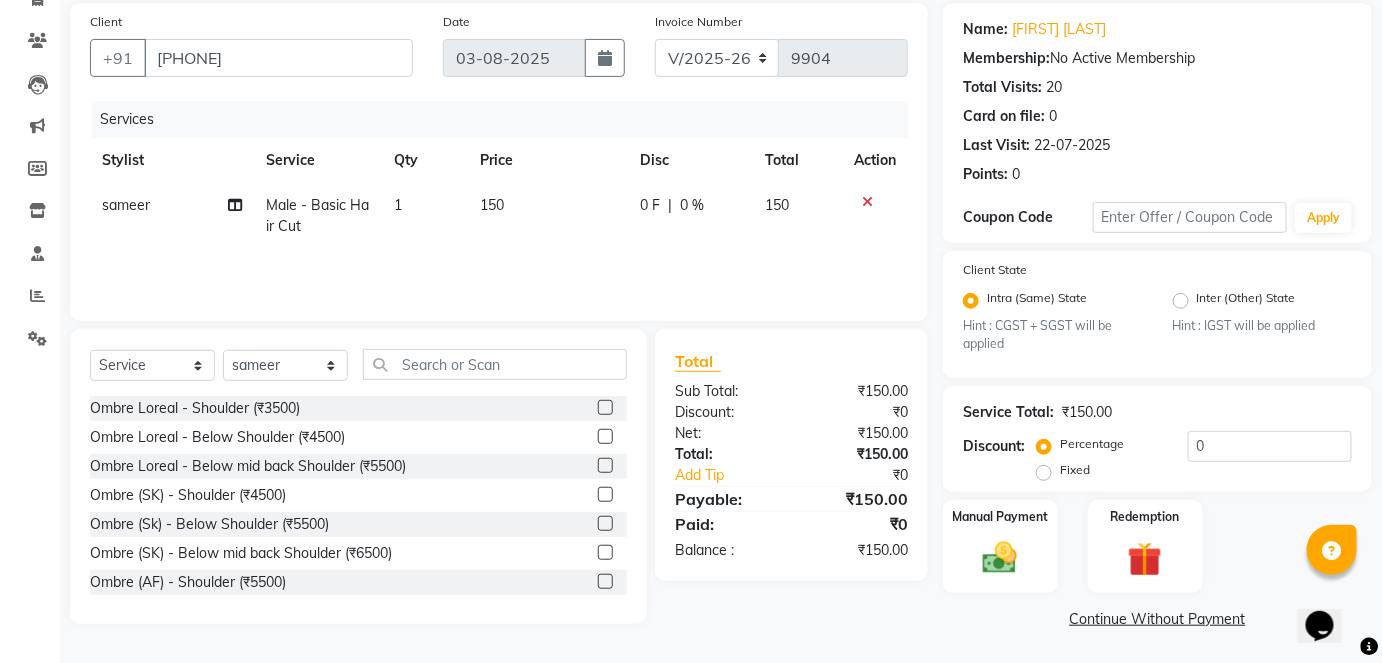 click 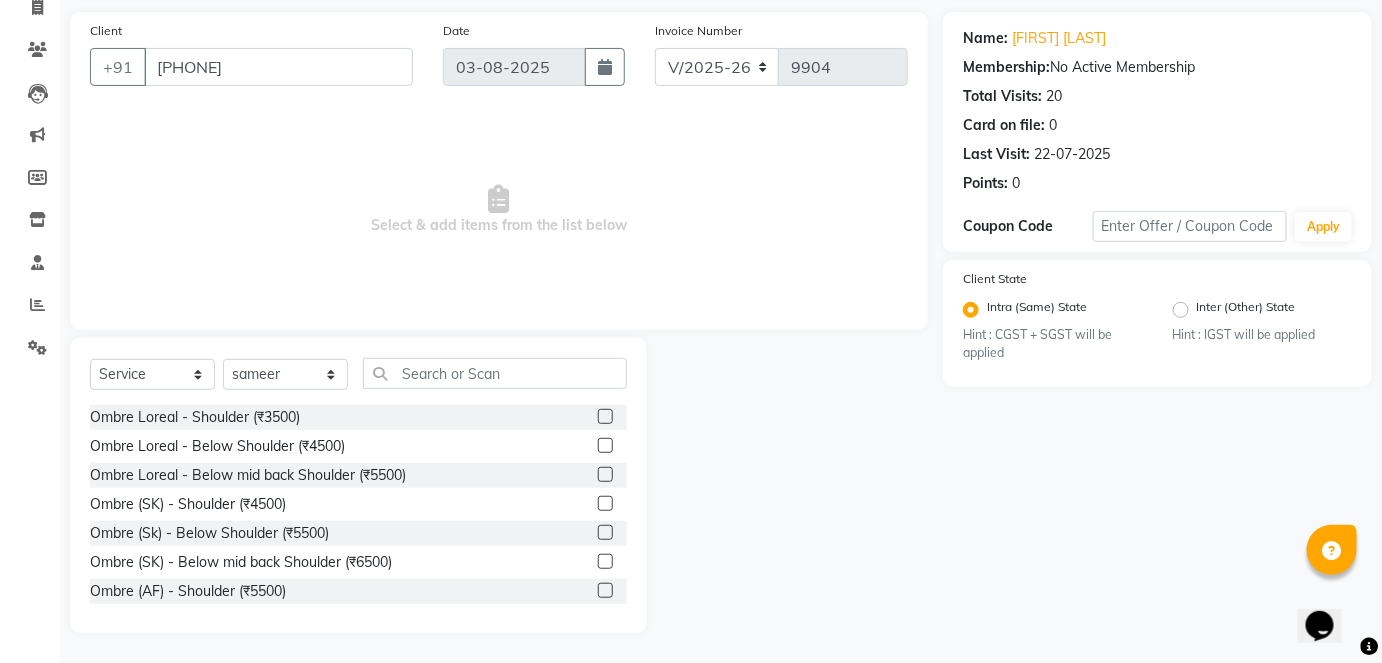 scroll, scrollTop: 137, scrollLeft: 0, axis: vertical 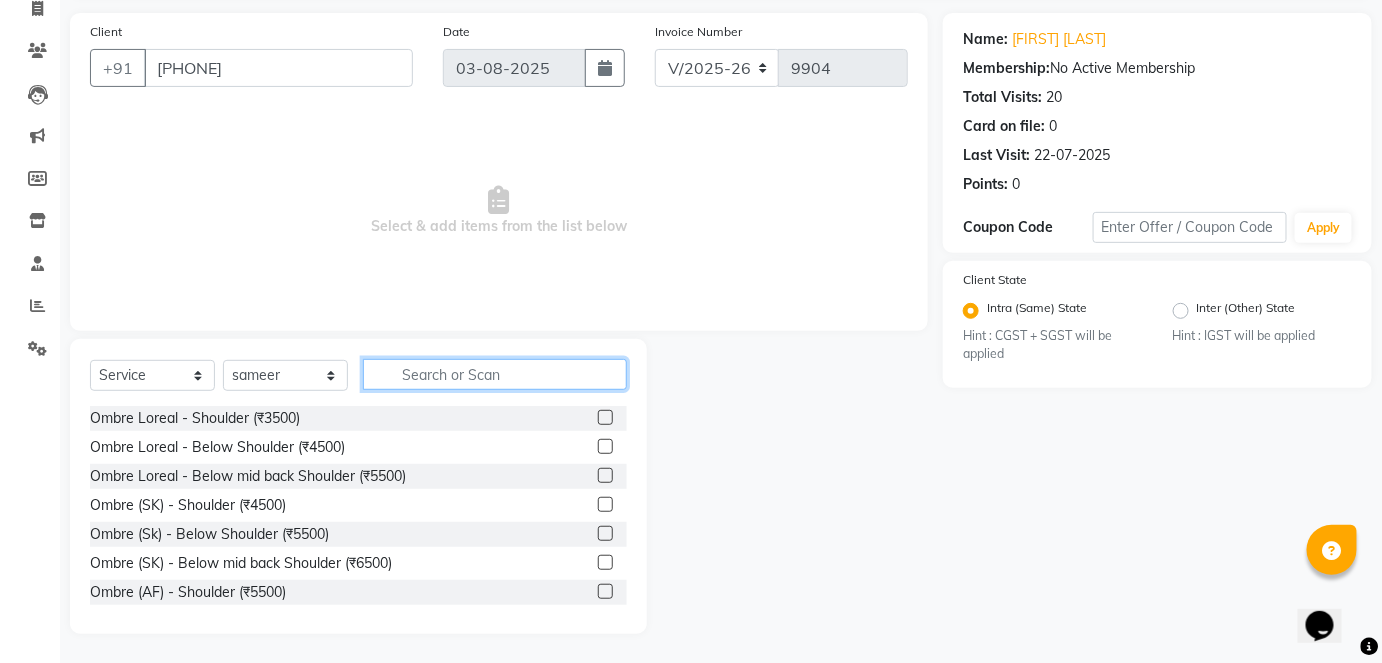 click 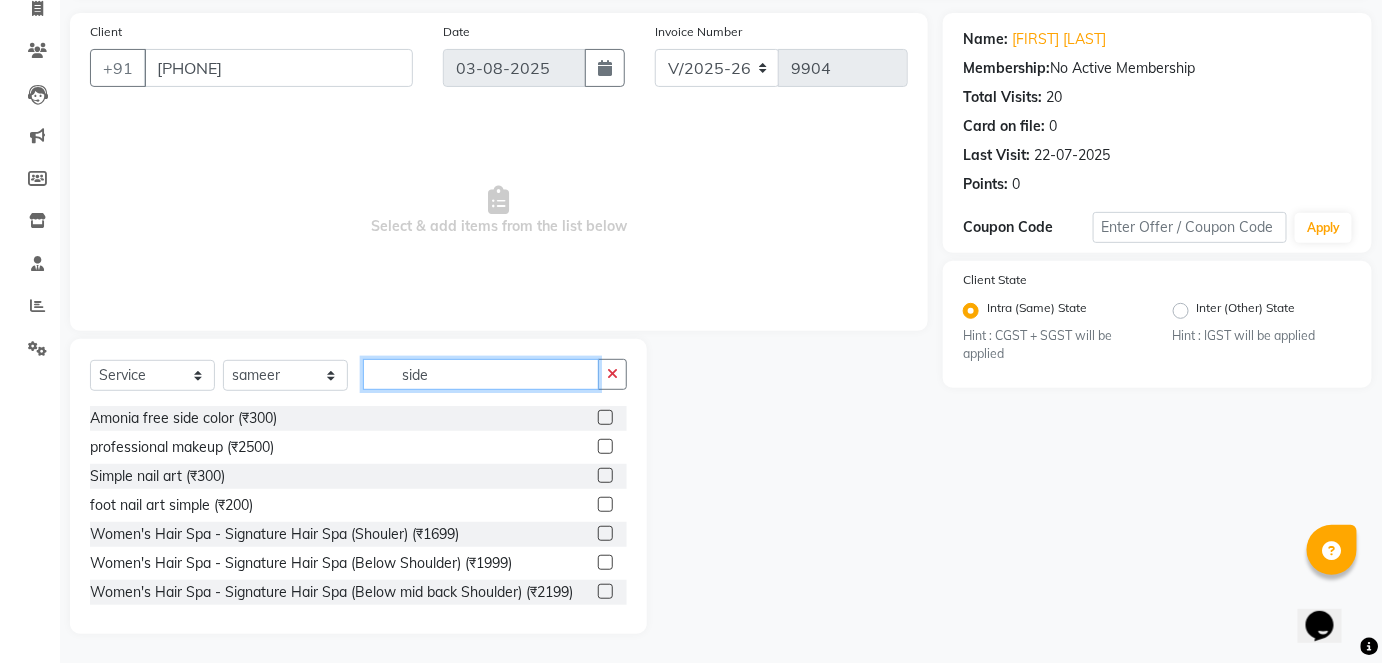 scroll, scrollTop: 82, scrollLeft: 0, axis: vertical 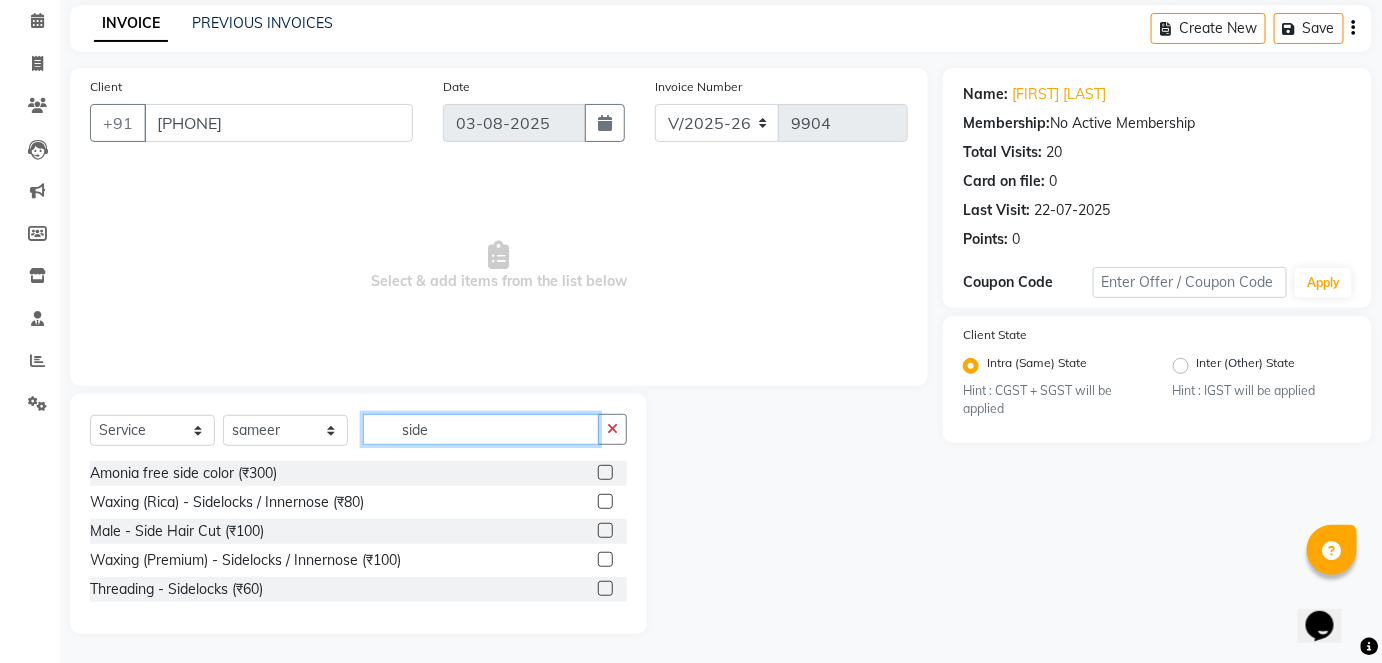 type on "side" 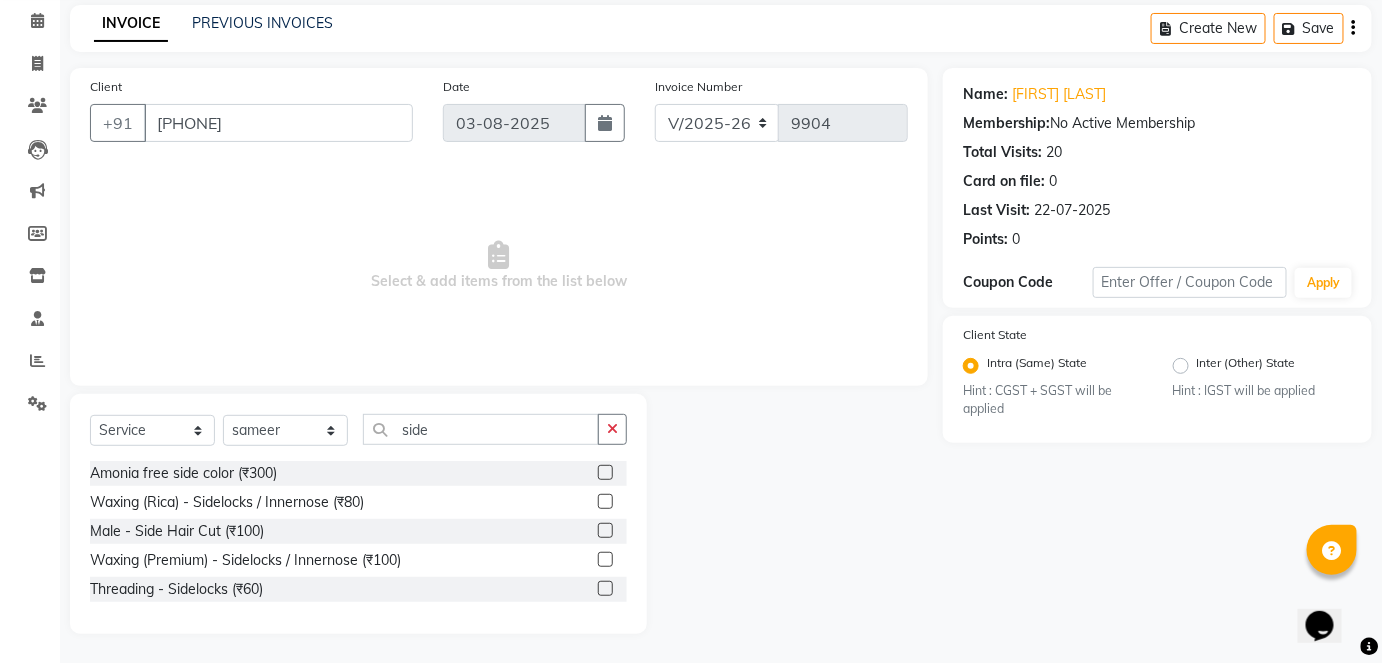 click 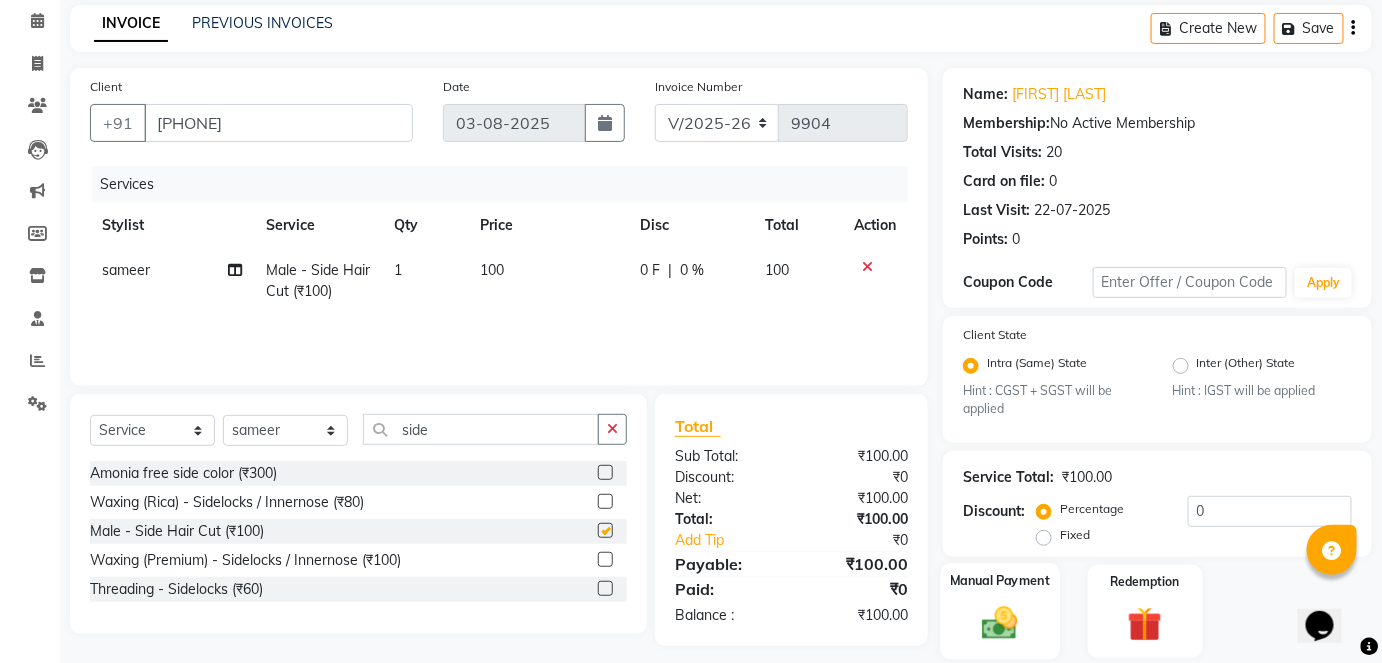 checkbox on "false" 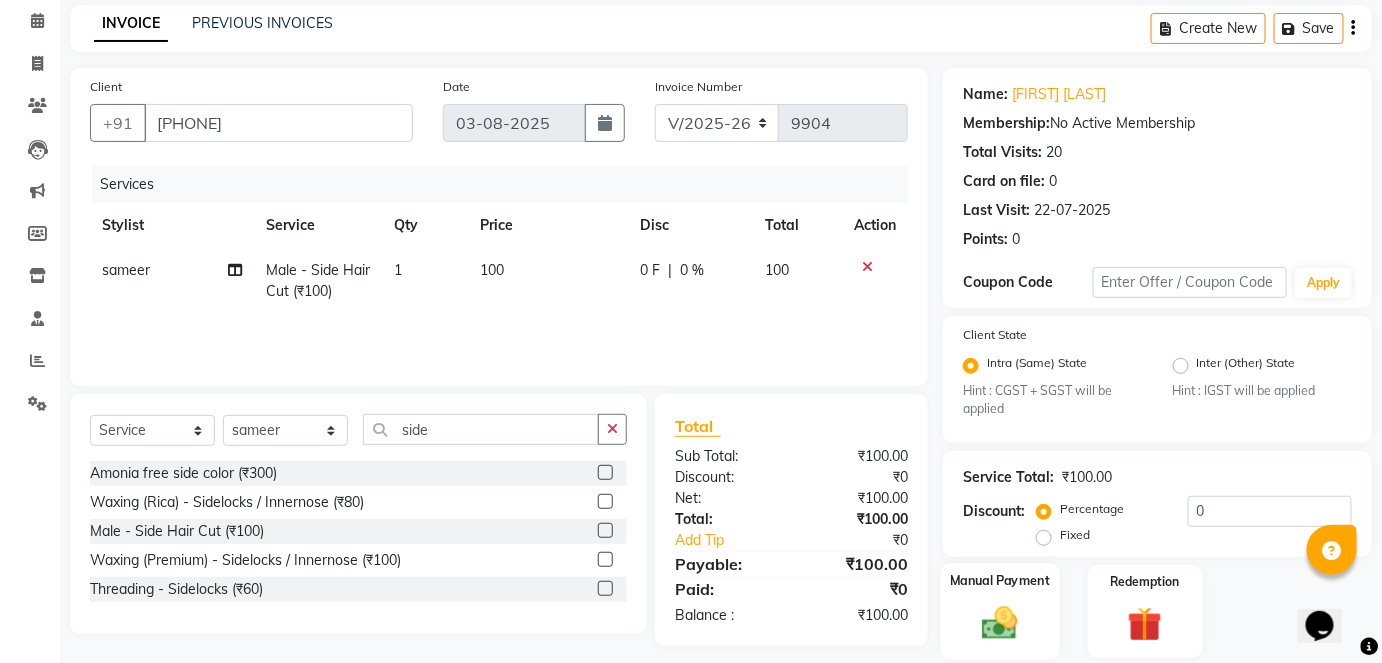 click 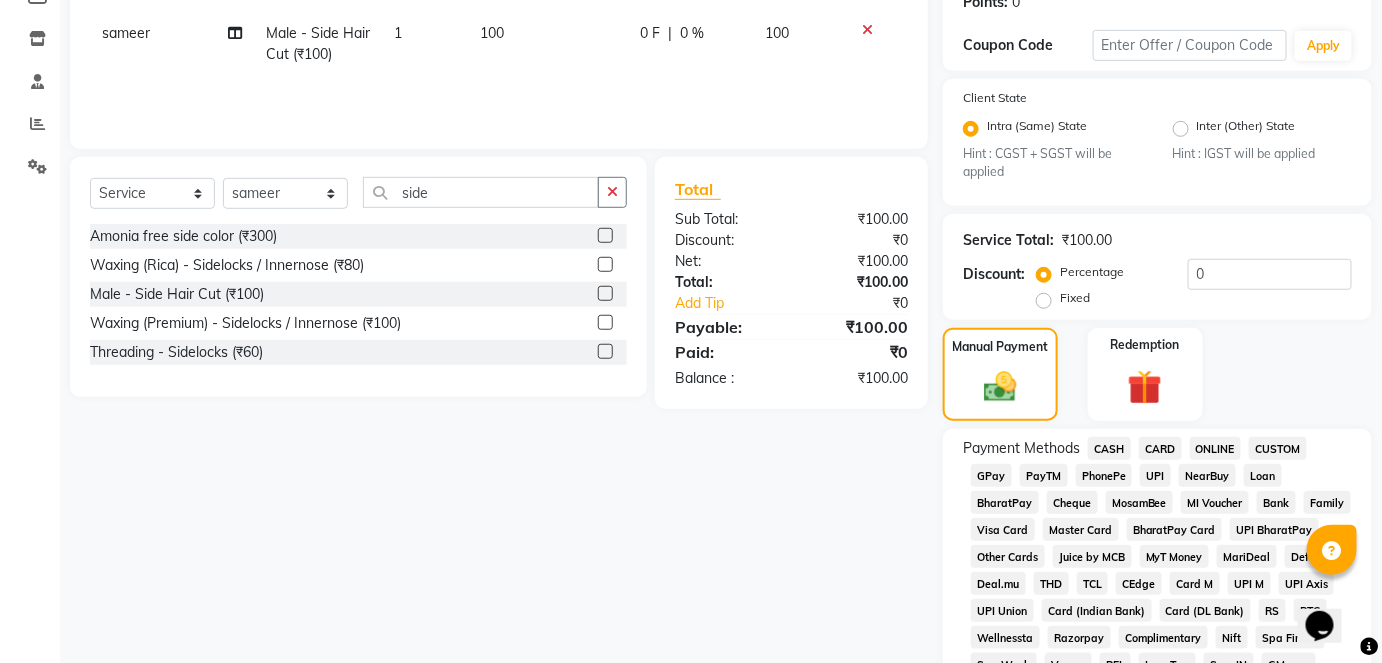 scroll, scrollTop: 333, scrollLeft: 0, axis: vertical 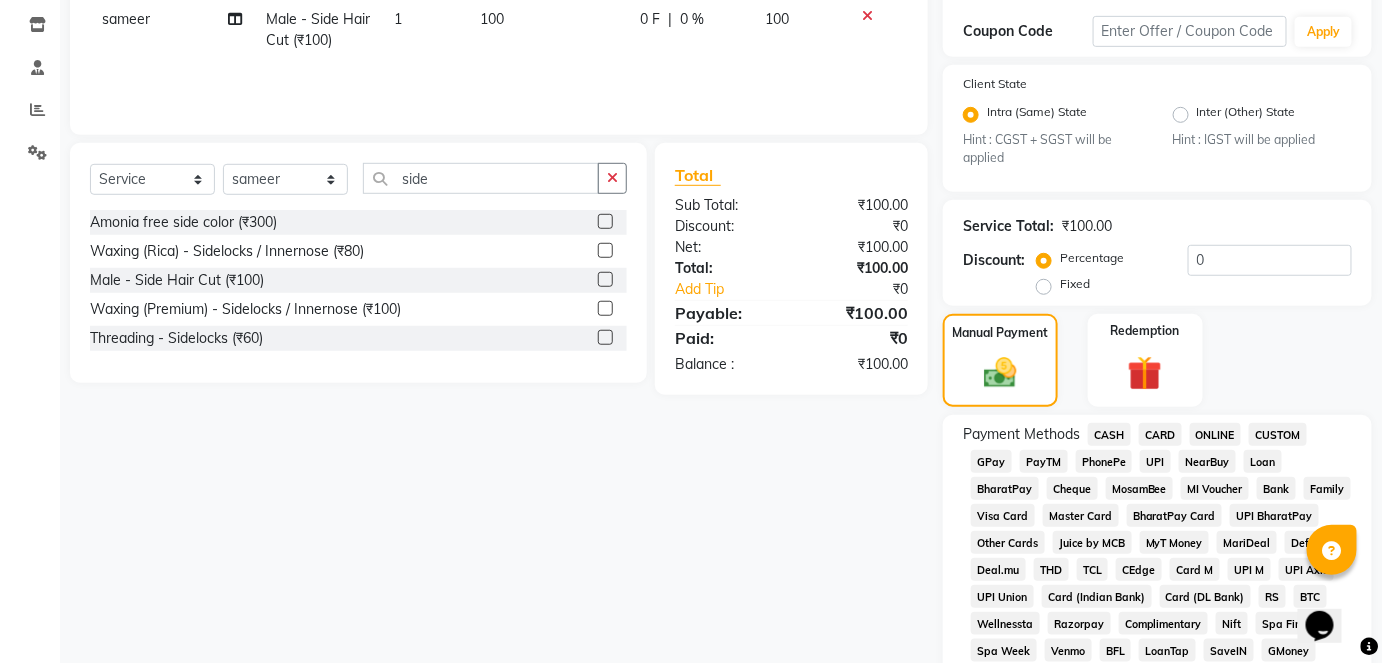 click on "GPay" 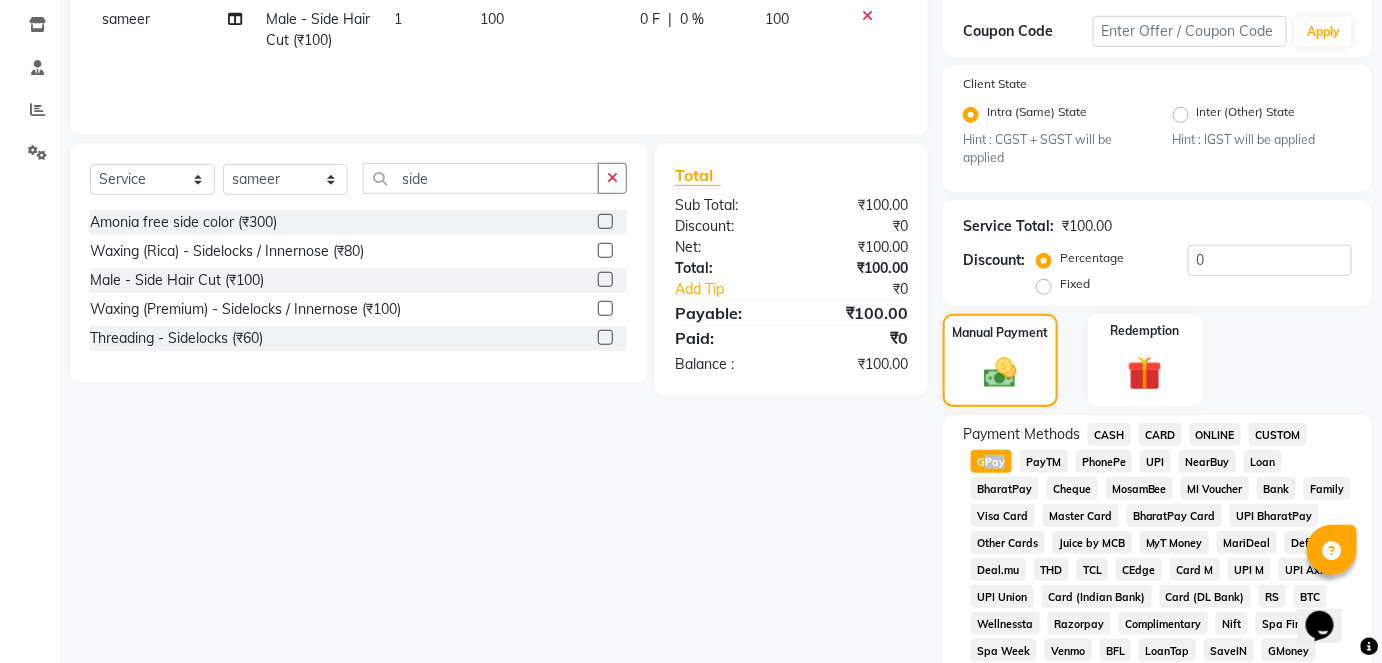 click on "GPay" 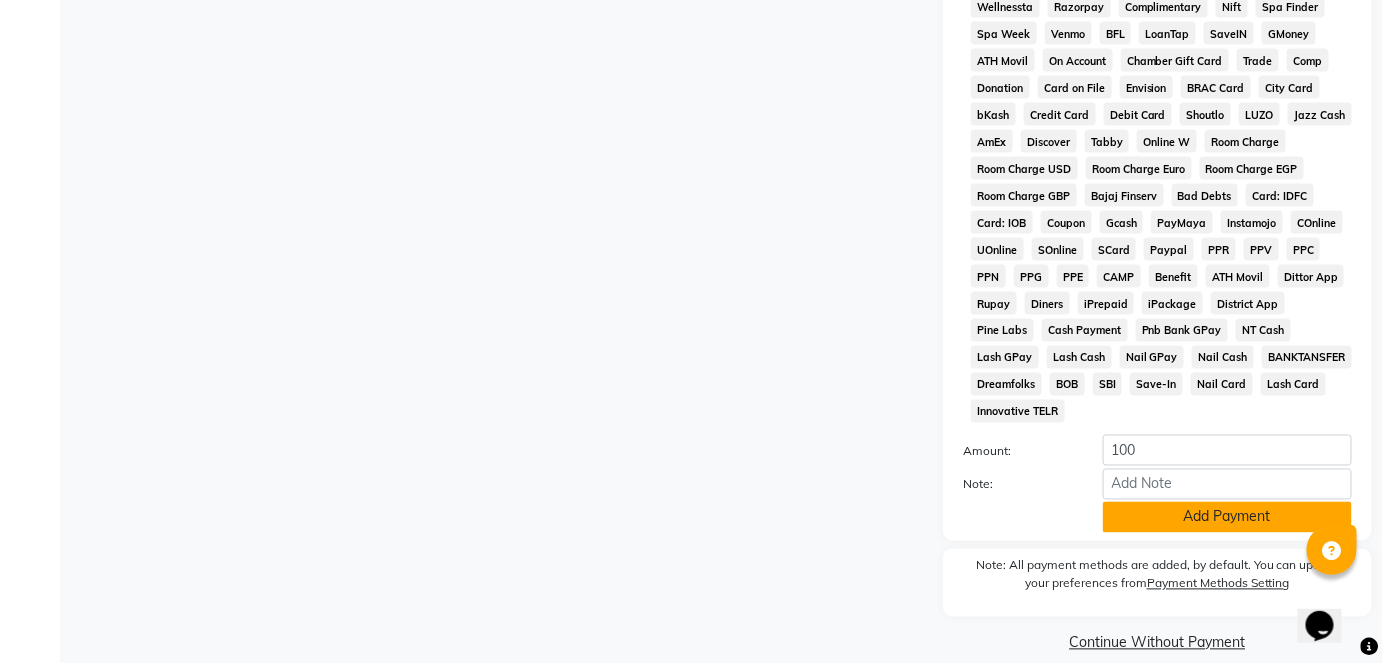 click on "Add Payment" 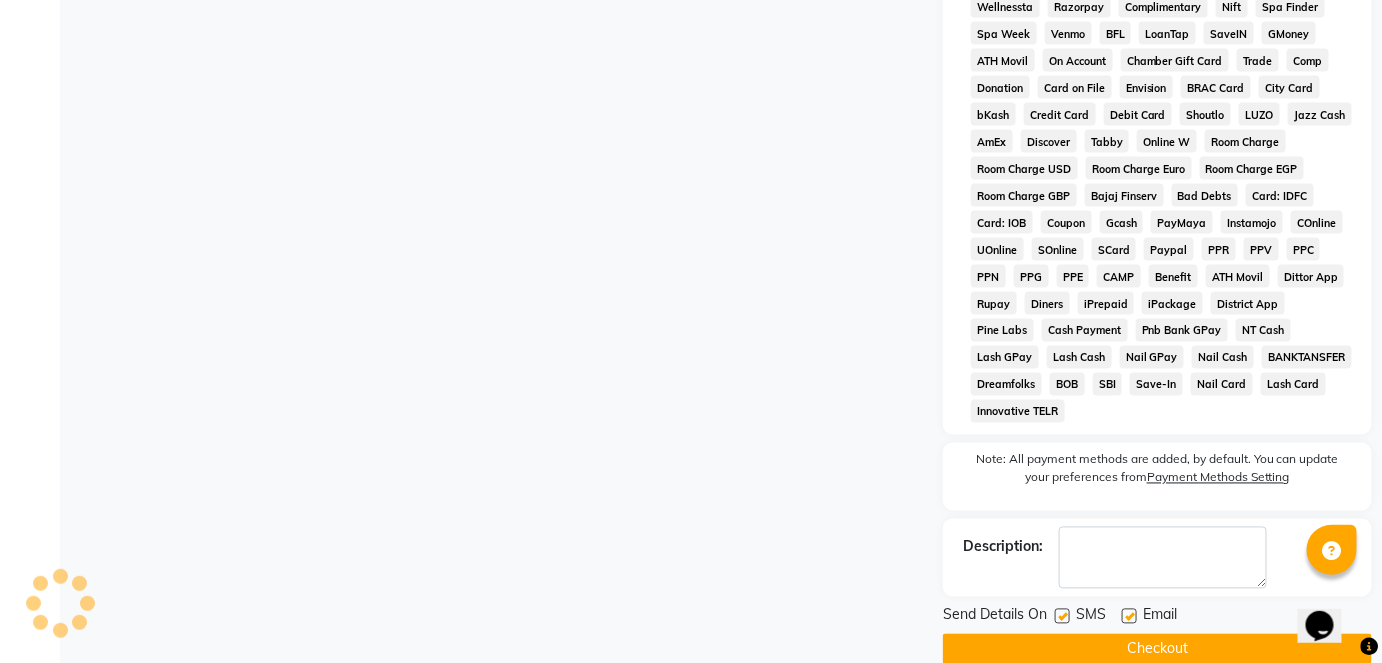 click 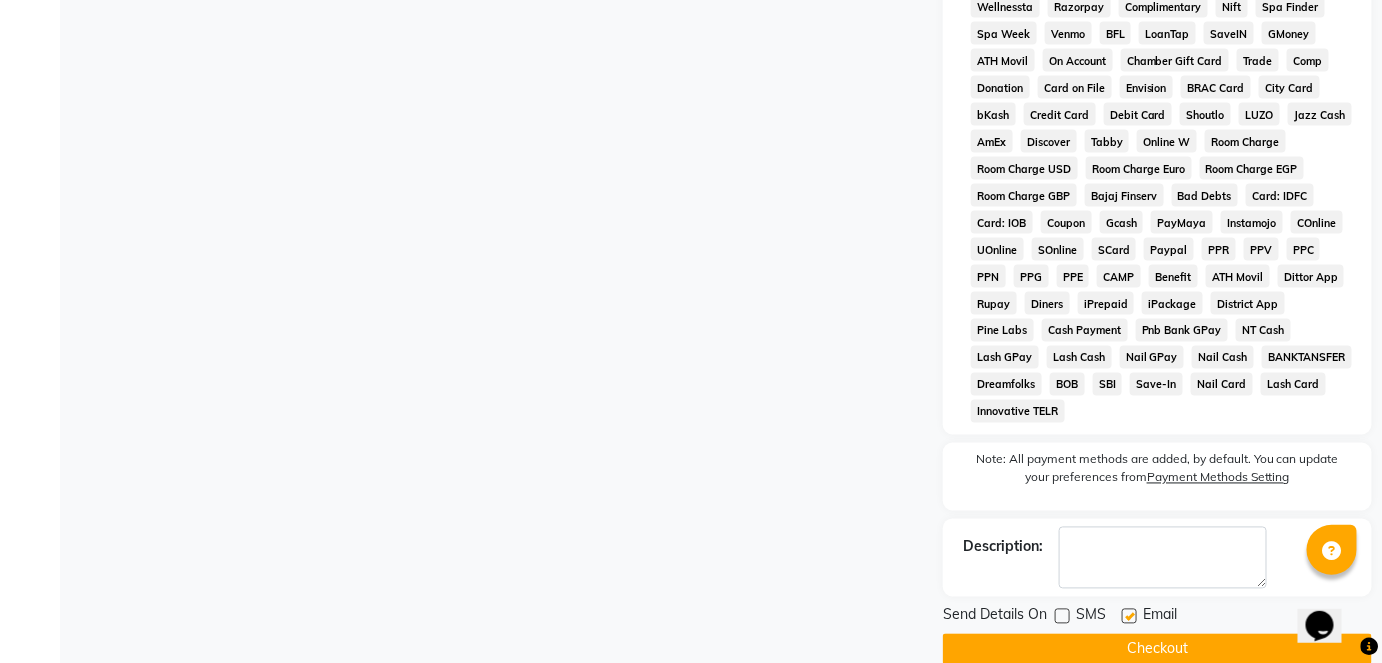 click on "Checkout" 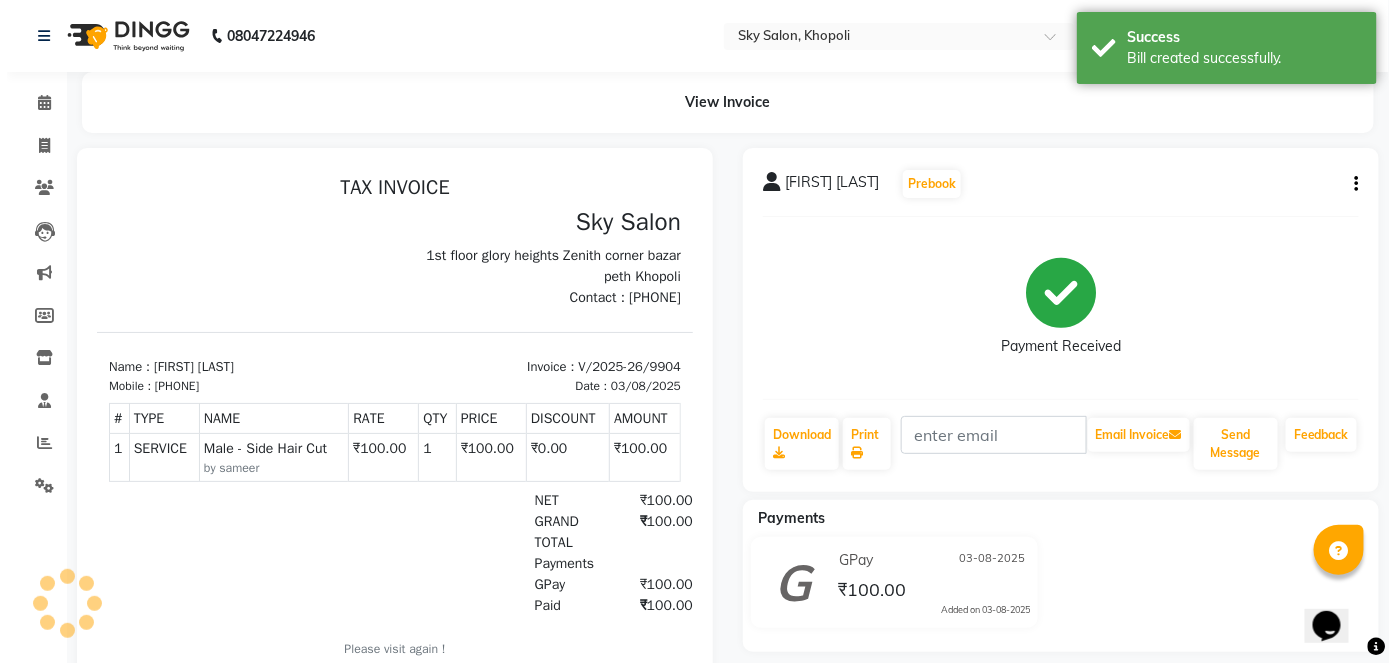 scroll, scrollTop: 0, scrollLeft: 0, axis: both 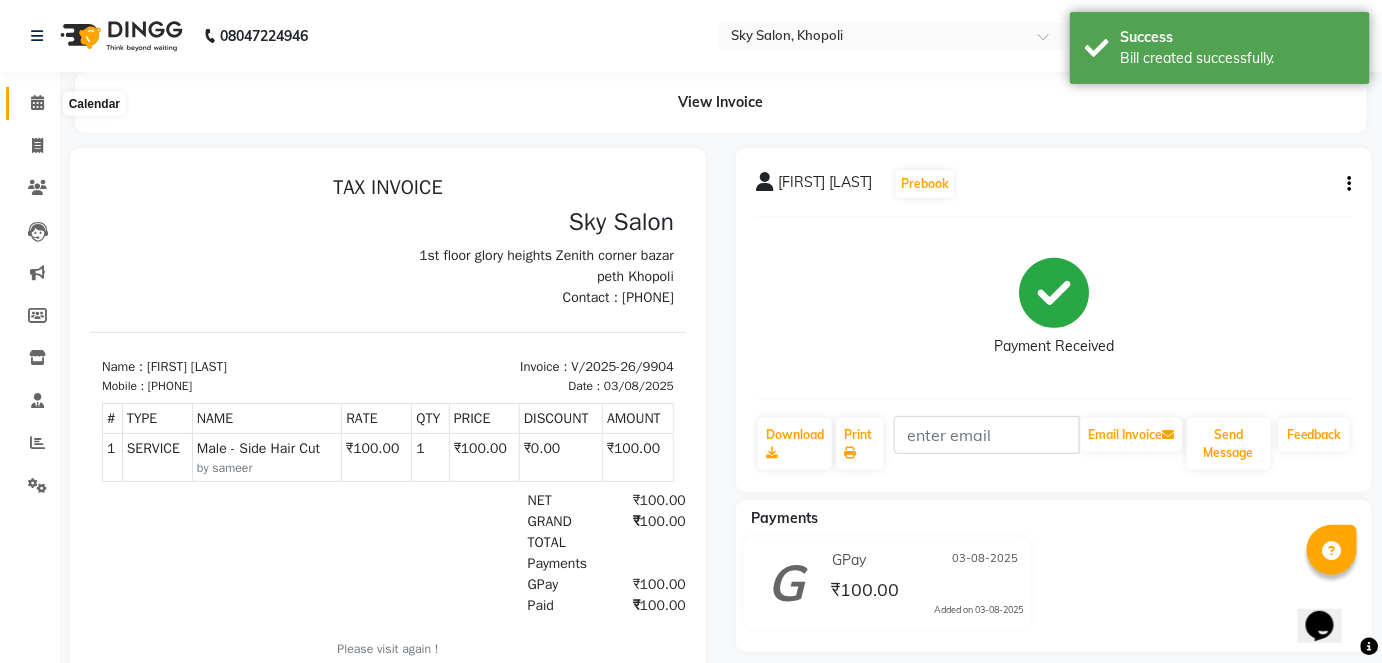 click 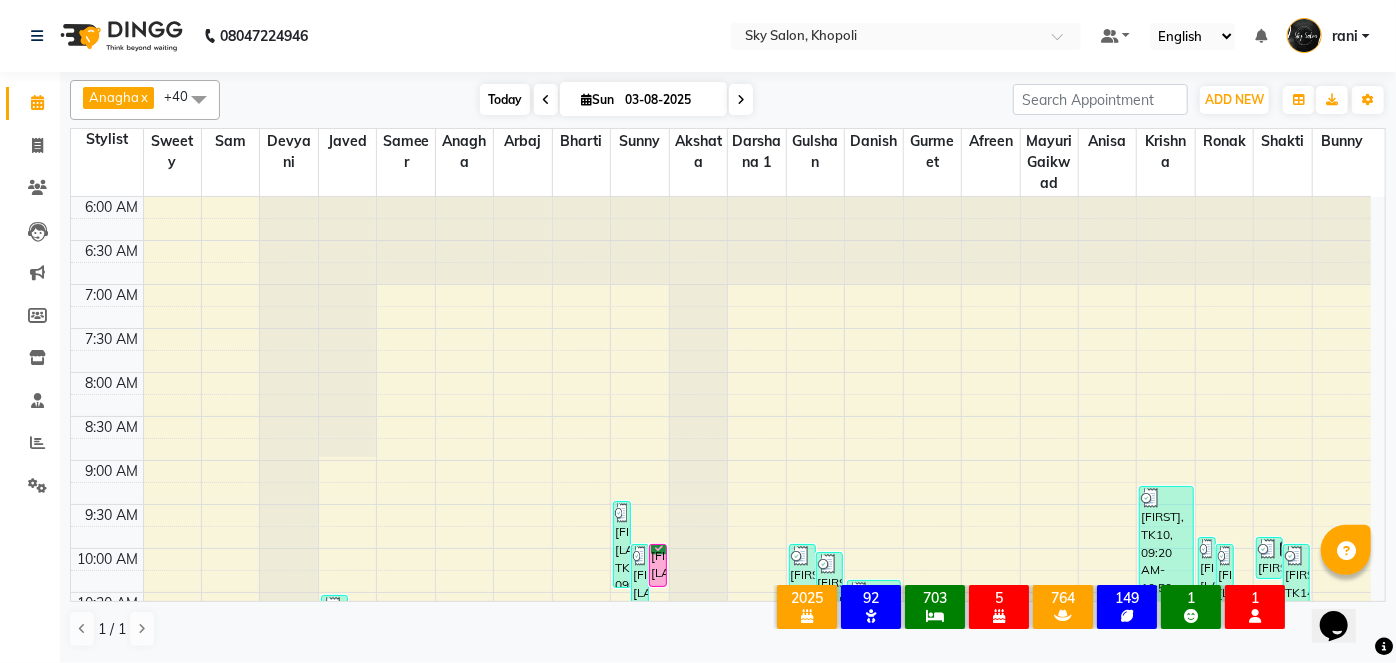 click on "Today" at bounding box center (505, 99) 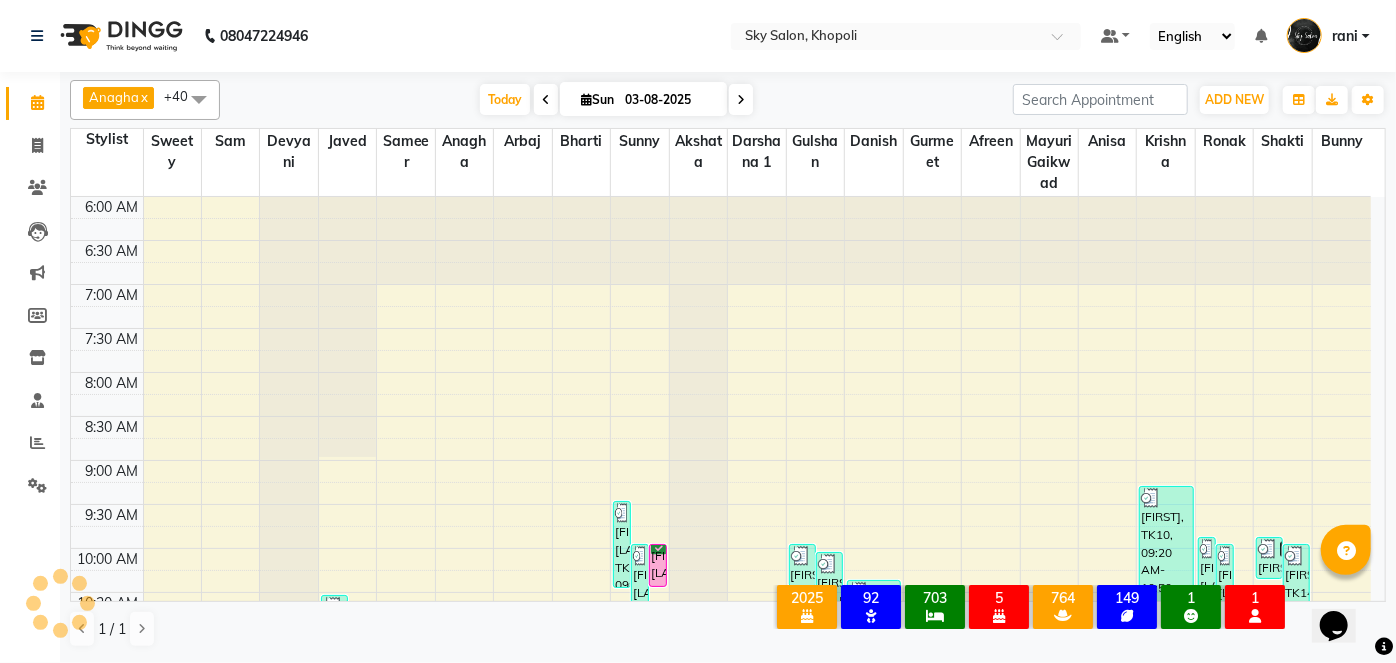 scroll, scrollTop: 957, scrollLeft: 0, axis: vertical 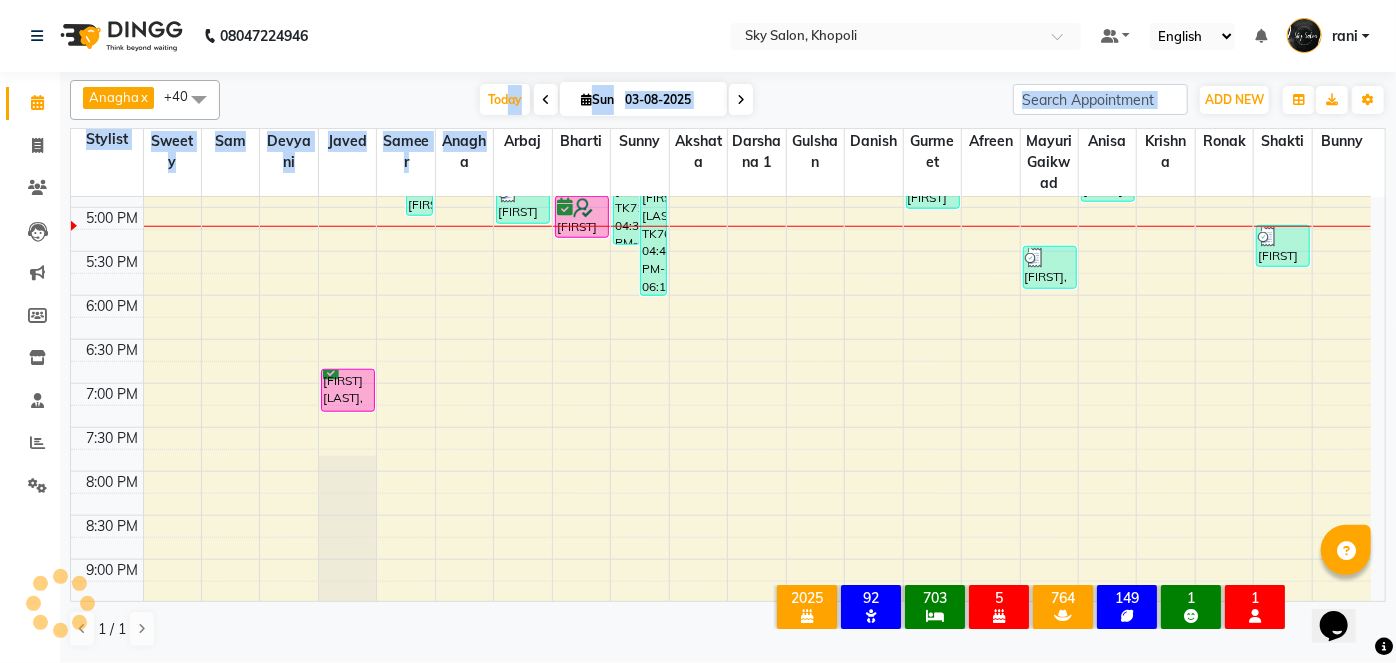 drag, startPoint x: 501, startPoint y: 76, endPoint x: 487, endPoint y: 139, distance: 64.53681 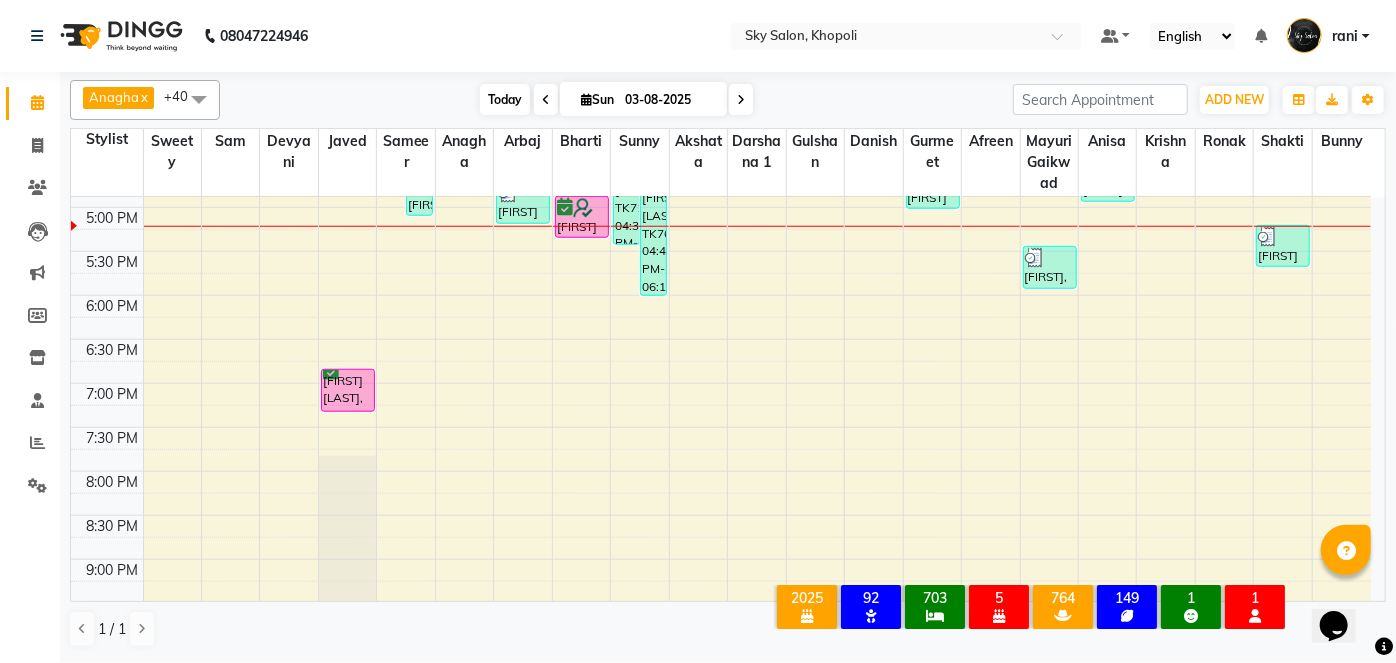 click on "Today" at bounding box center (505, 99) 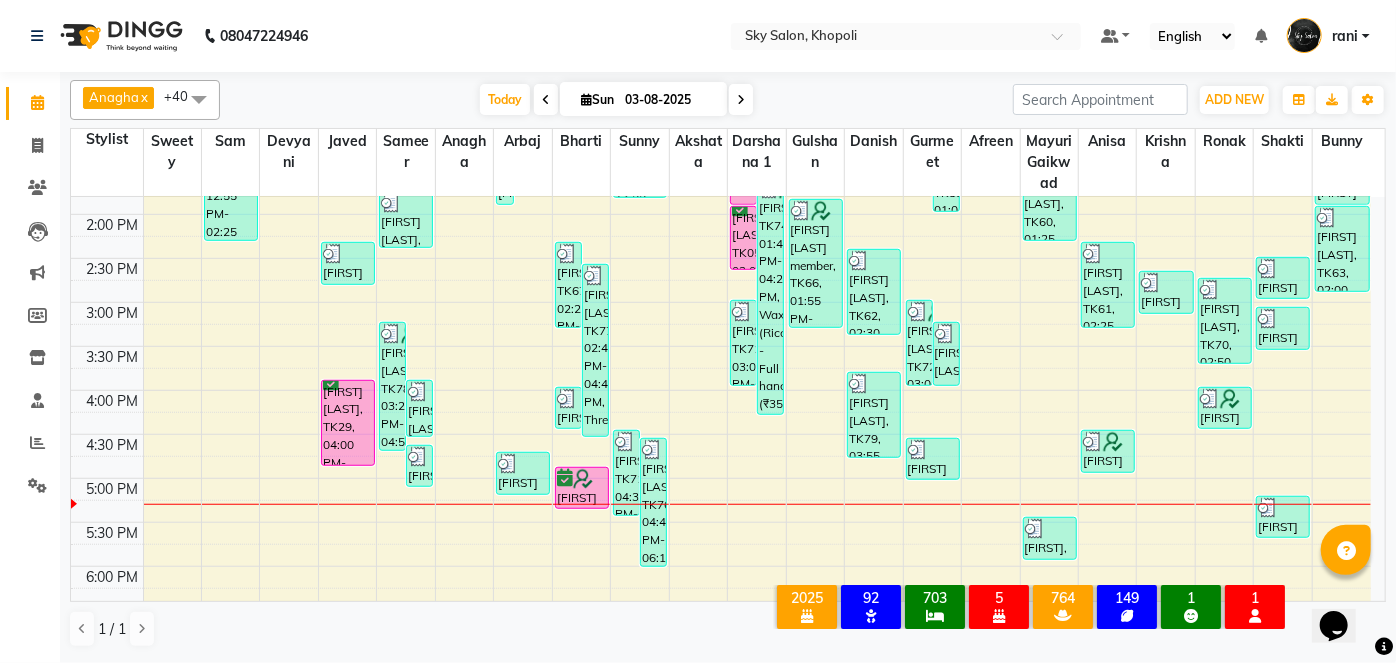scroll, scrollTop: 682, scrollLeft: 0, axis: vertical 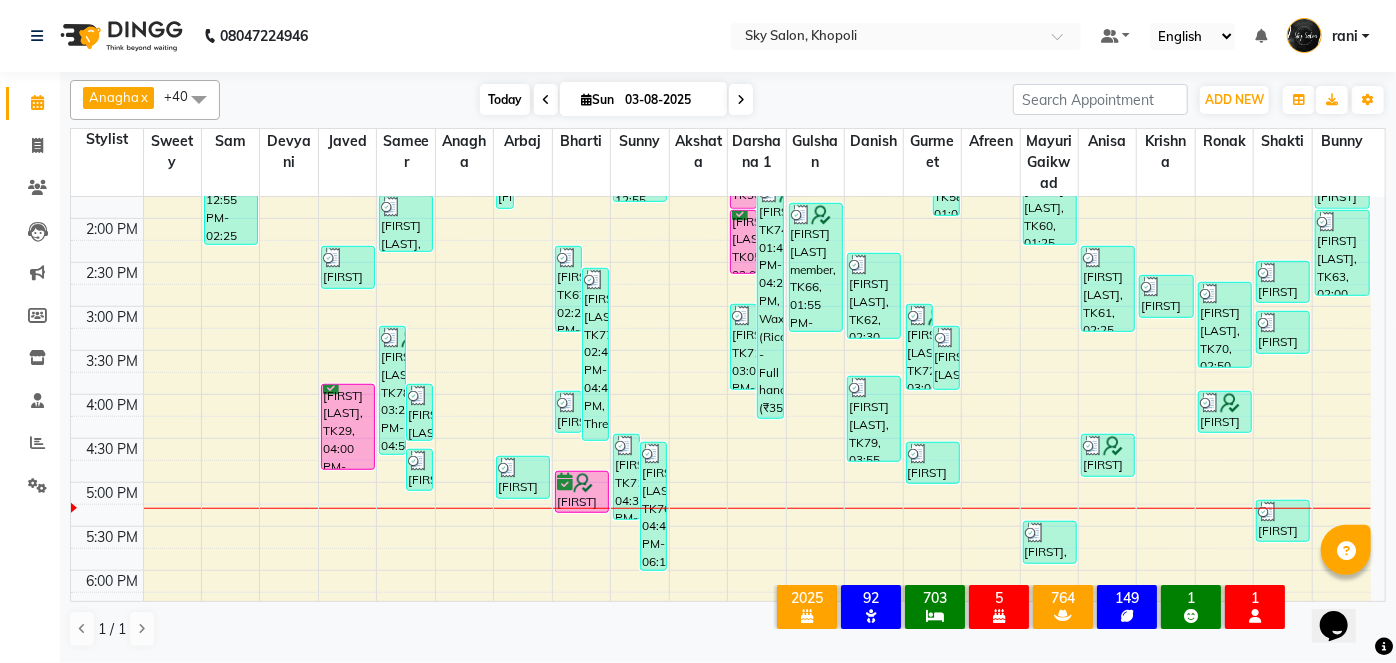 click on "Today" at bounding box center (505, 99) 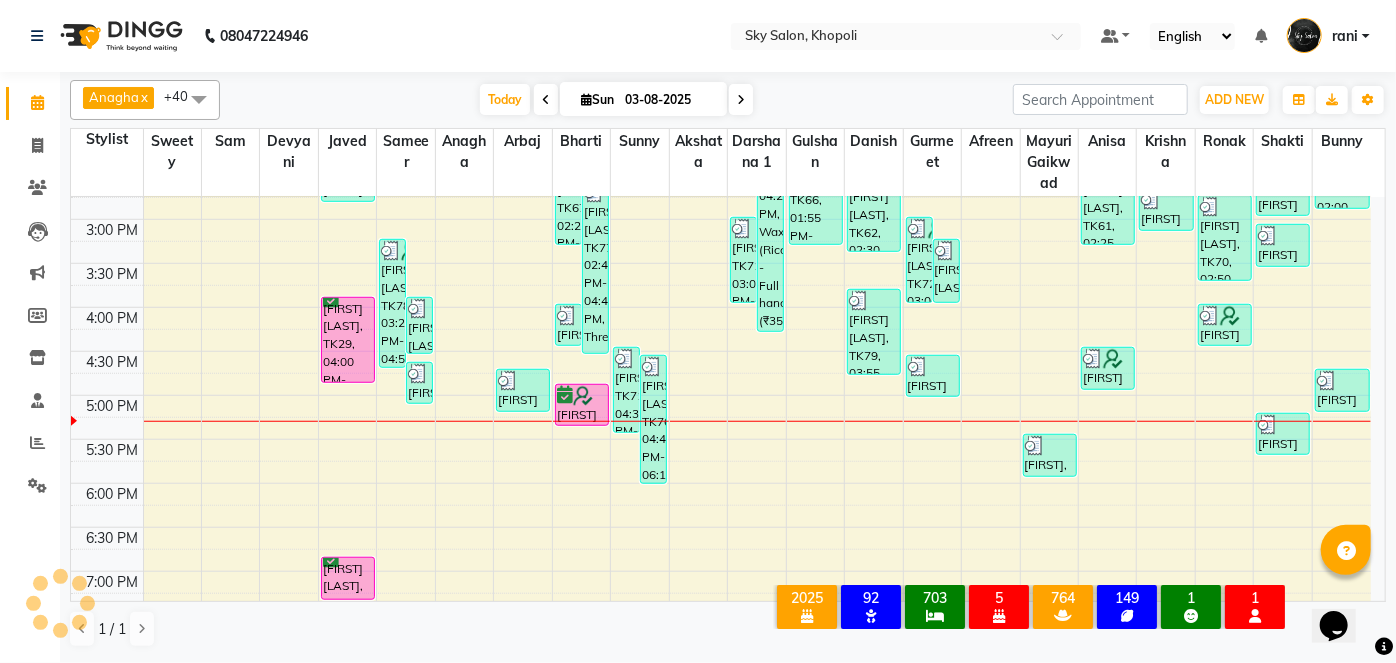 scroll, scrollTop: 759, scrollLeft: 0, axis: vertical 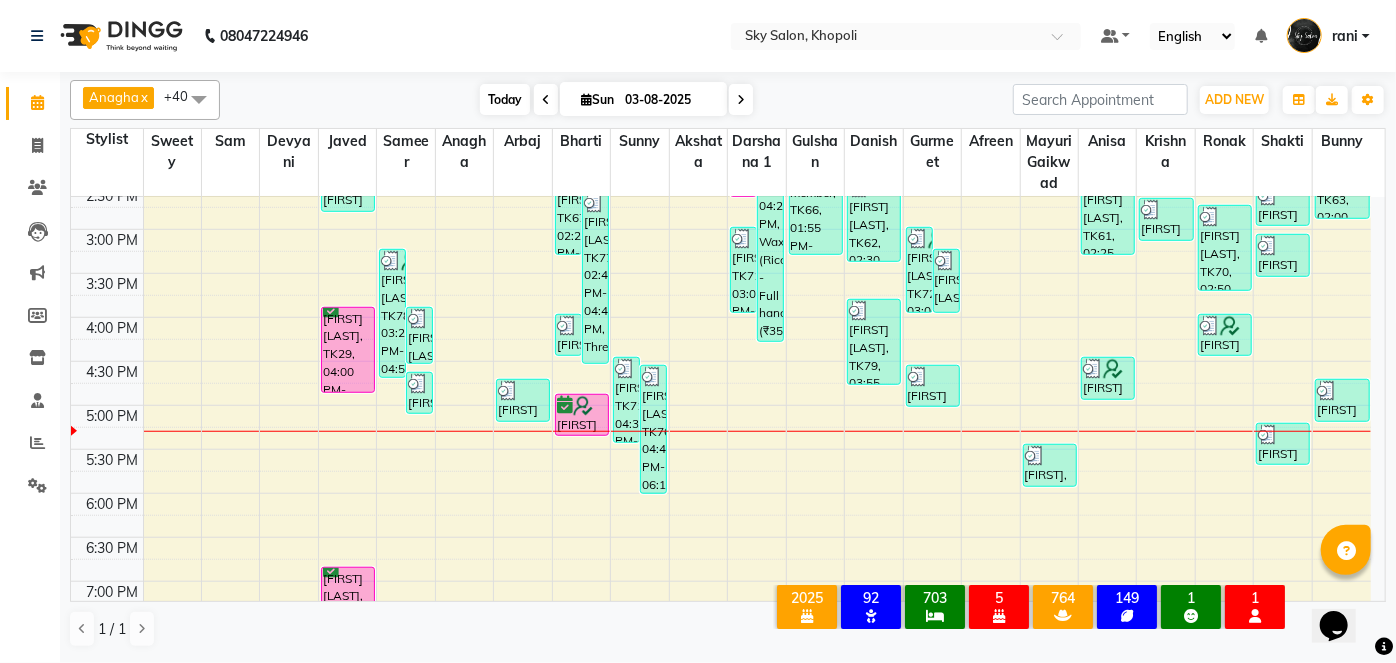click on "Today" at bounding box center [505, 99] 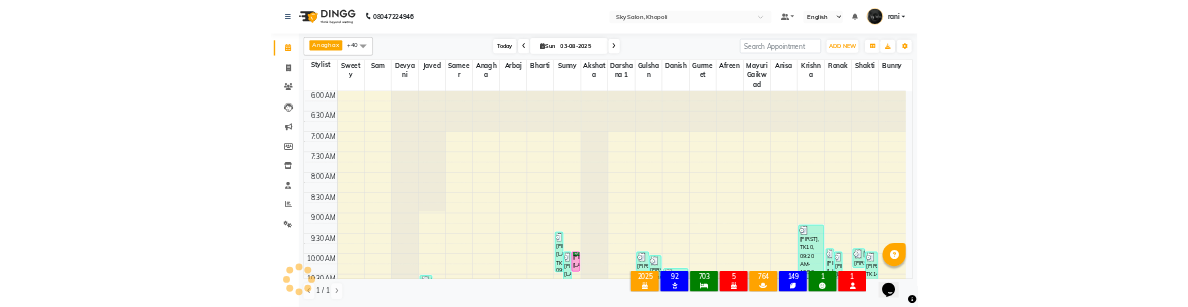 scroll, scrollTop: 957, scrollLeft: 0, axis: vertical 